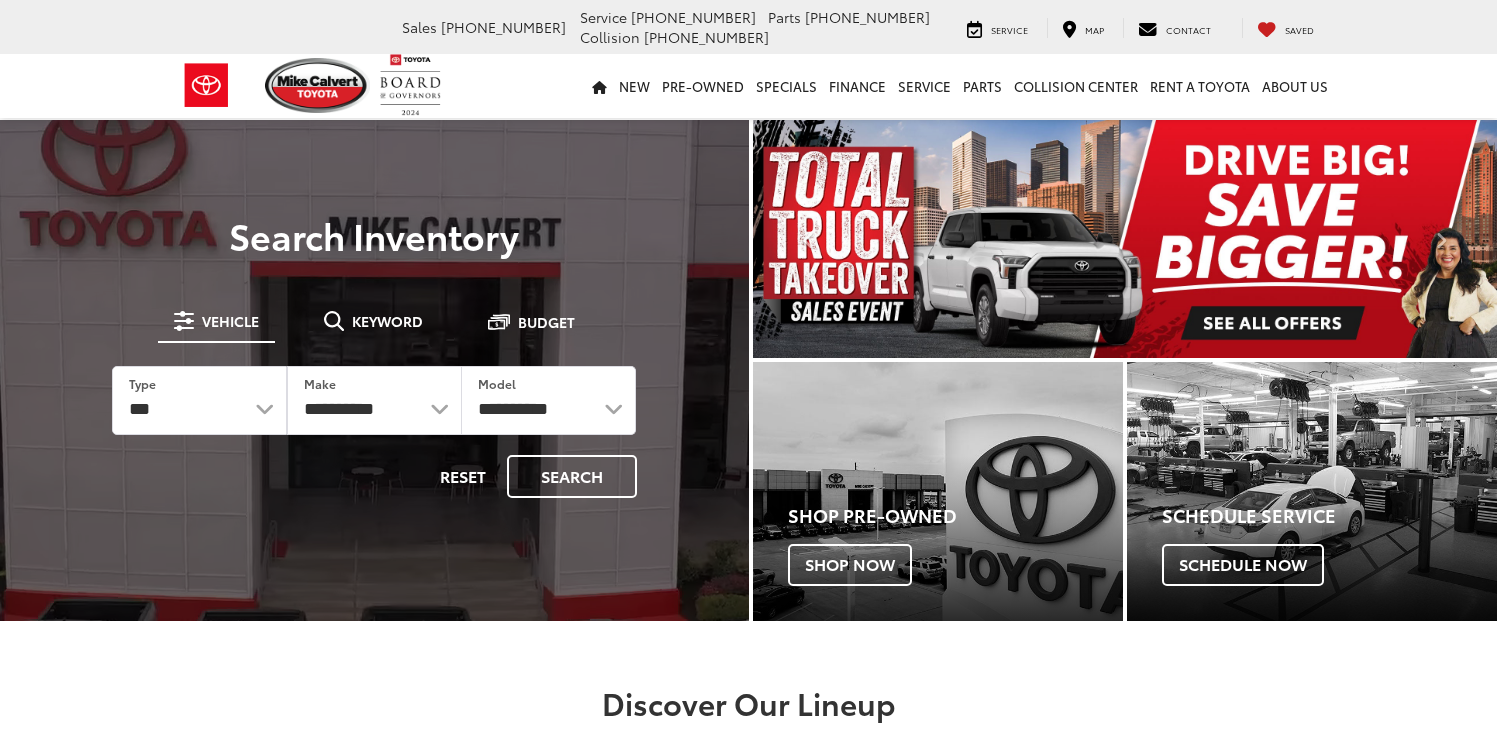 scroll, scrollTop: 0, scrollLeft: 0, axis: both 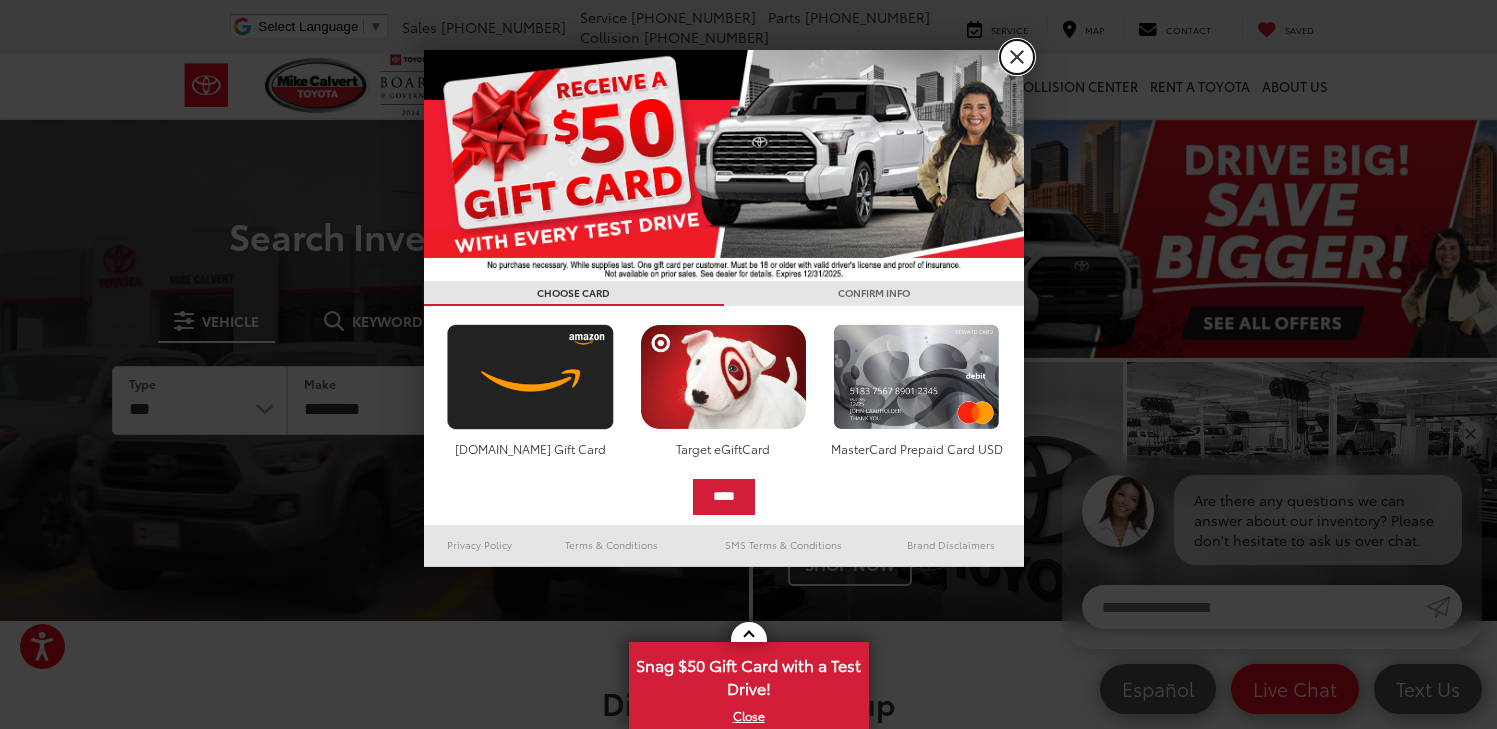 click on "X" at bounding box center [1017, 57] 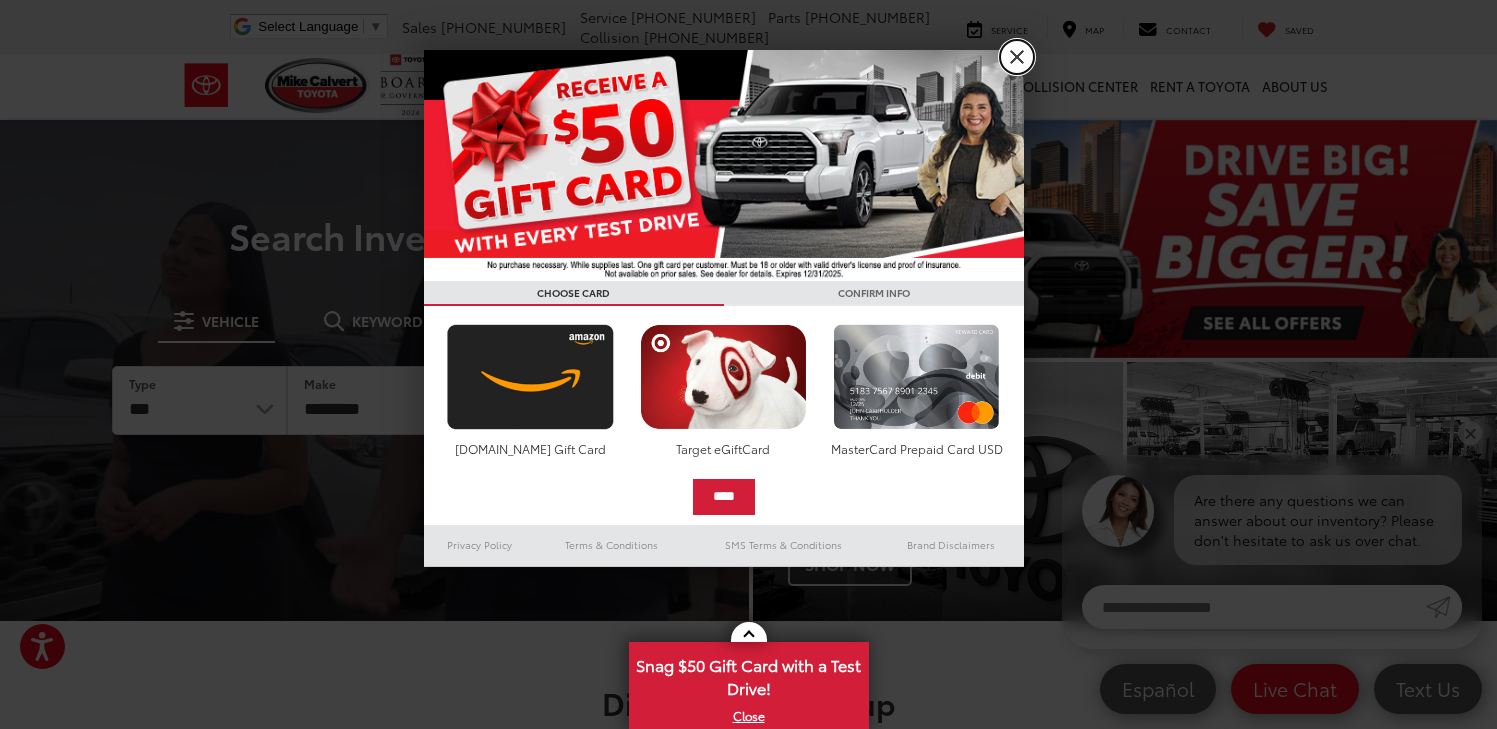 scroll, scrollTop: 0, scrollLeft: 0, axis: both 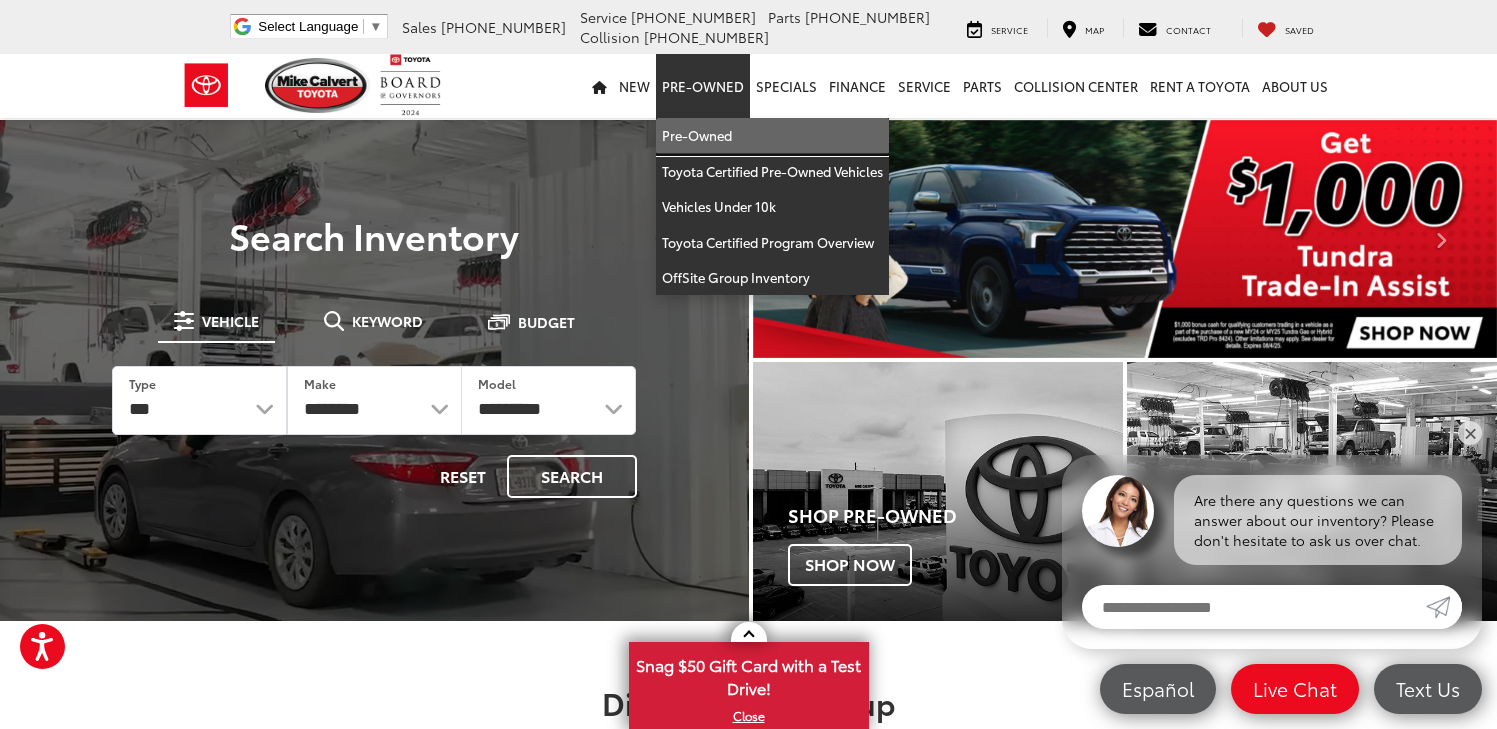 click on "Pre-Owned" at bounding box center [772, 136] 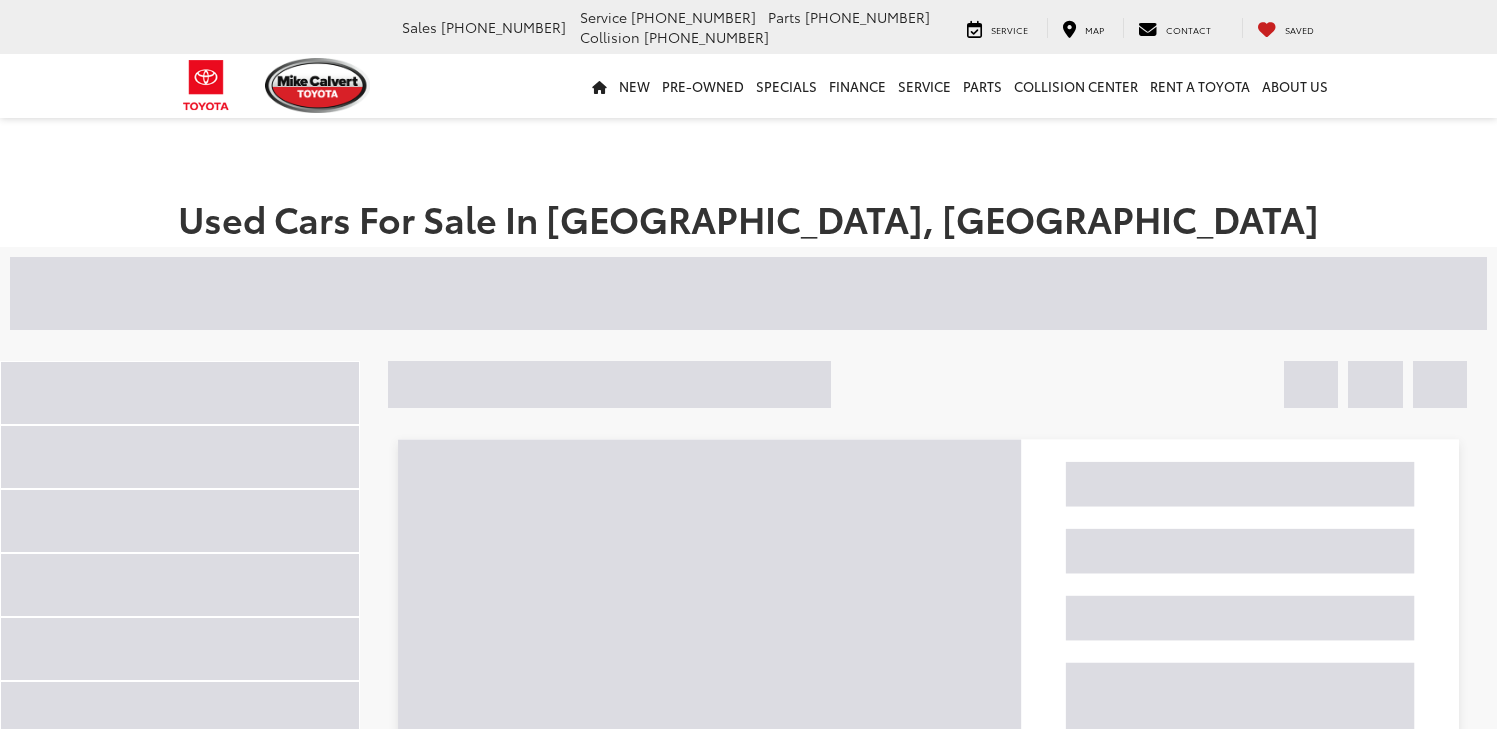scroll, scrollTop: 0, scrollLeft: 0, axis: both 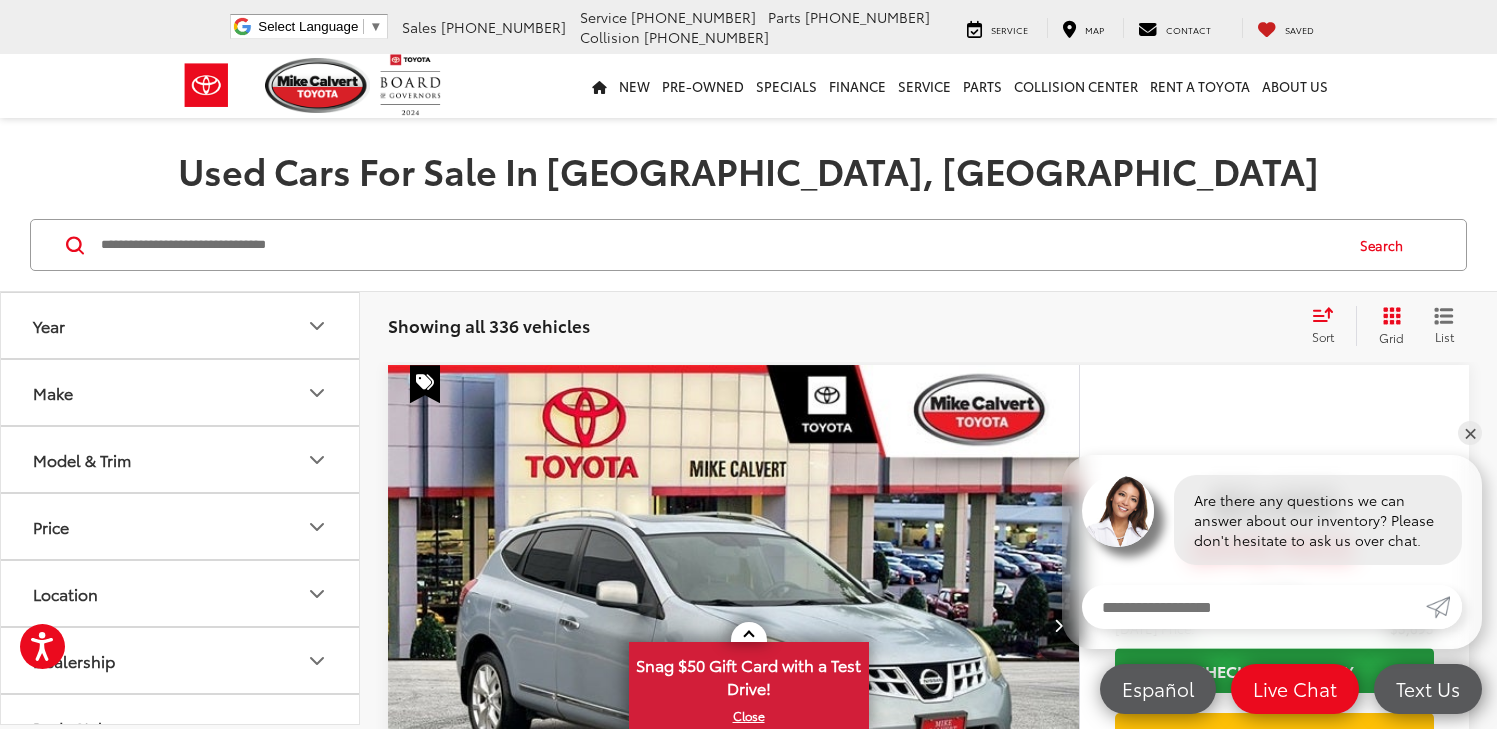 click at bounding box center (720, 245) 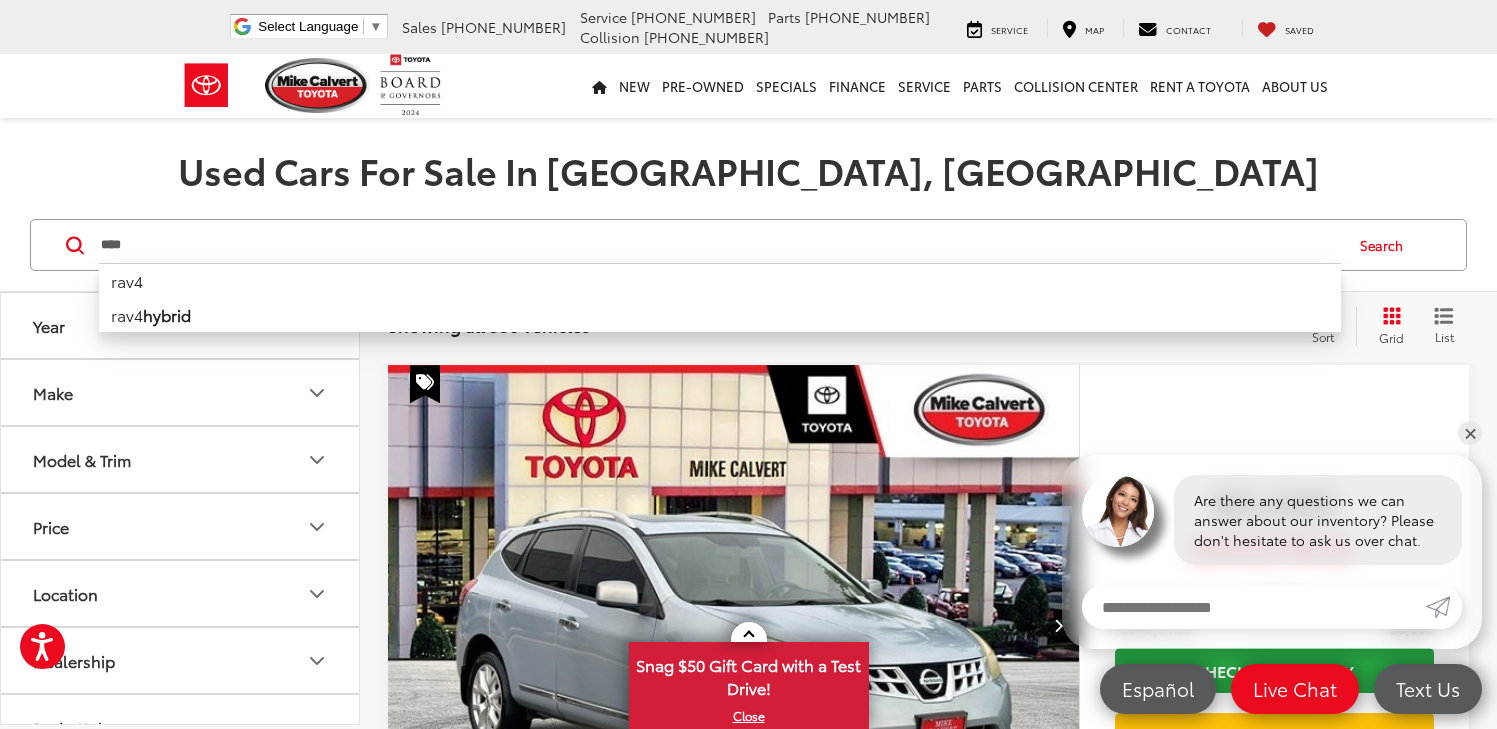 type on "****" 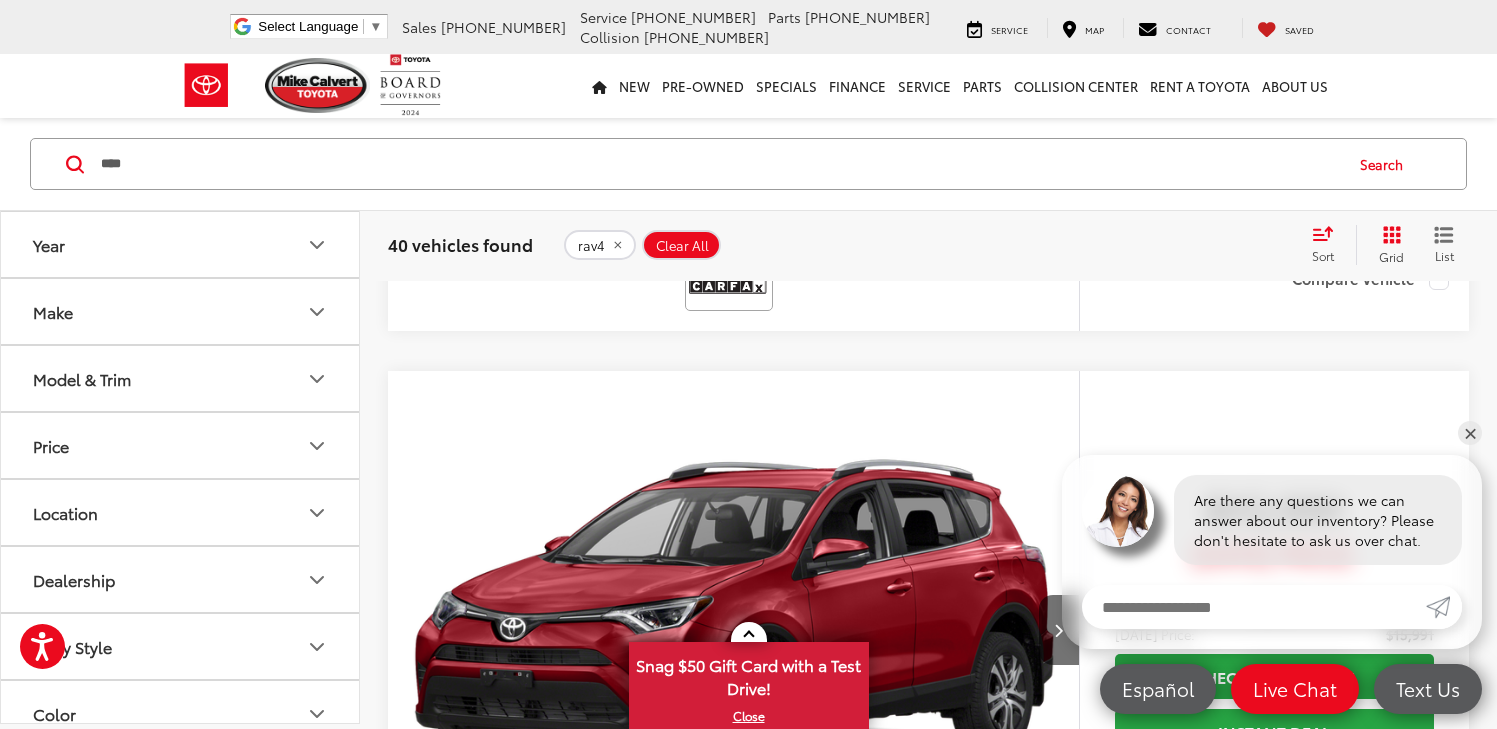 scroll, scrollTop: 869, scrollLeft: 0, axis: vertical 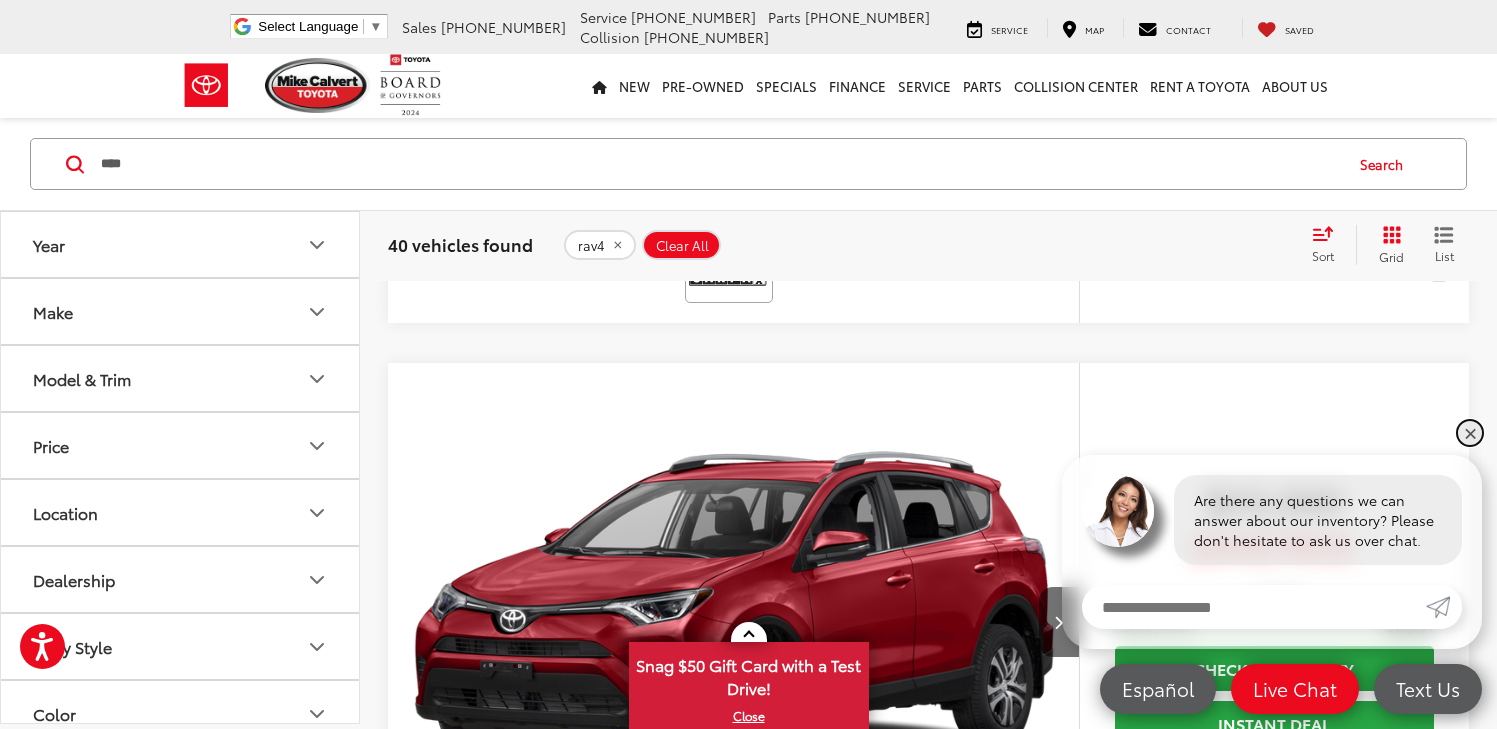 click on "✕" at bounding box center (1470, 433) 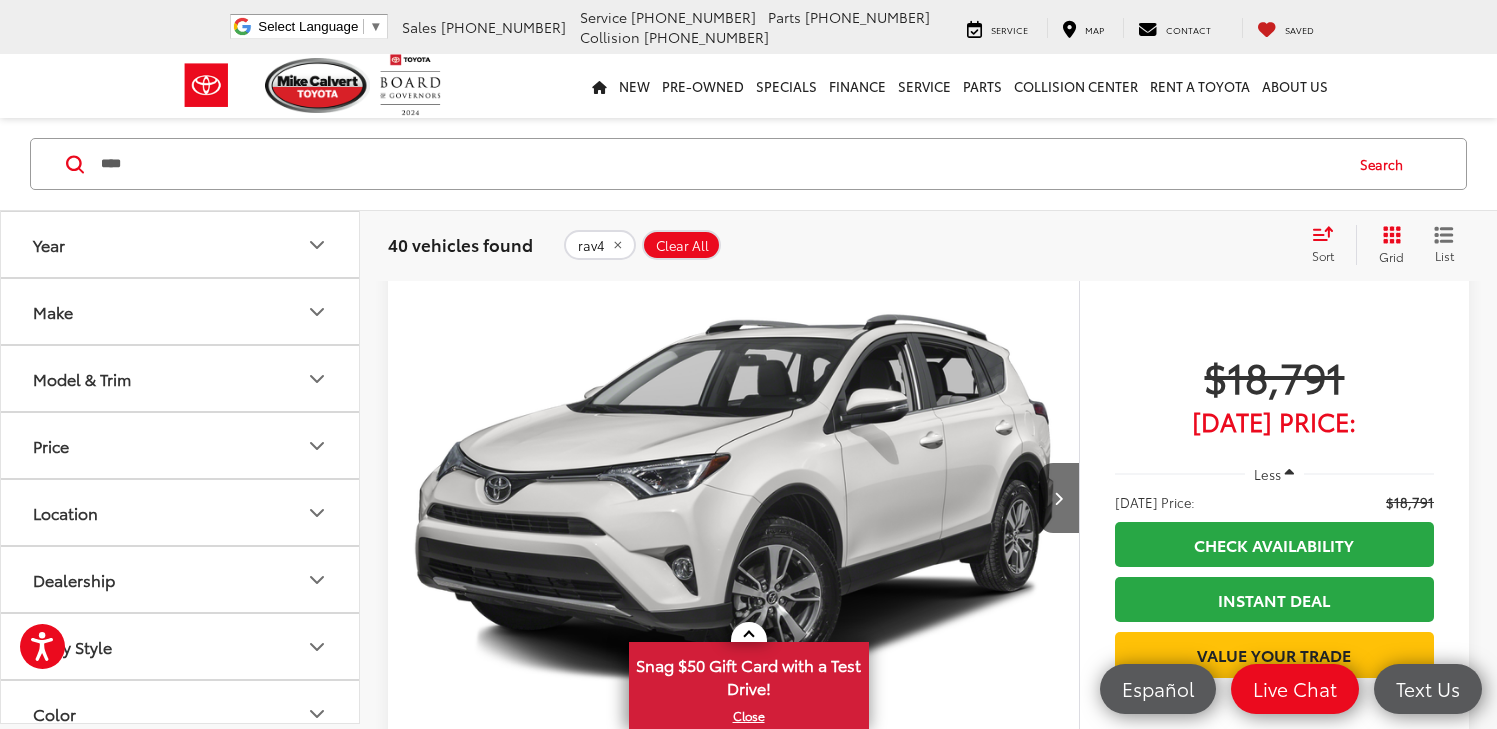 scroll, scrollTop: 1843, scrollLeft: 0, axis: vertical 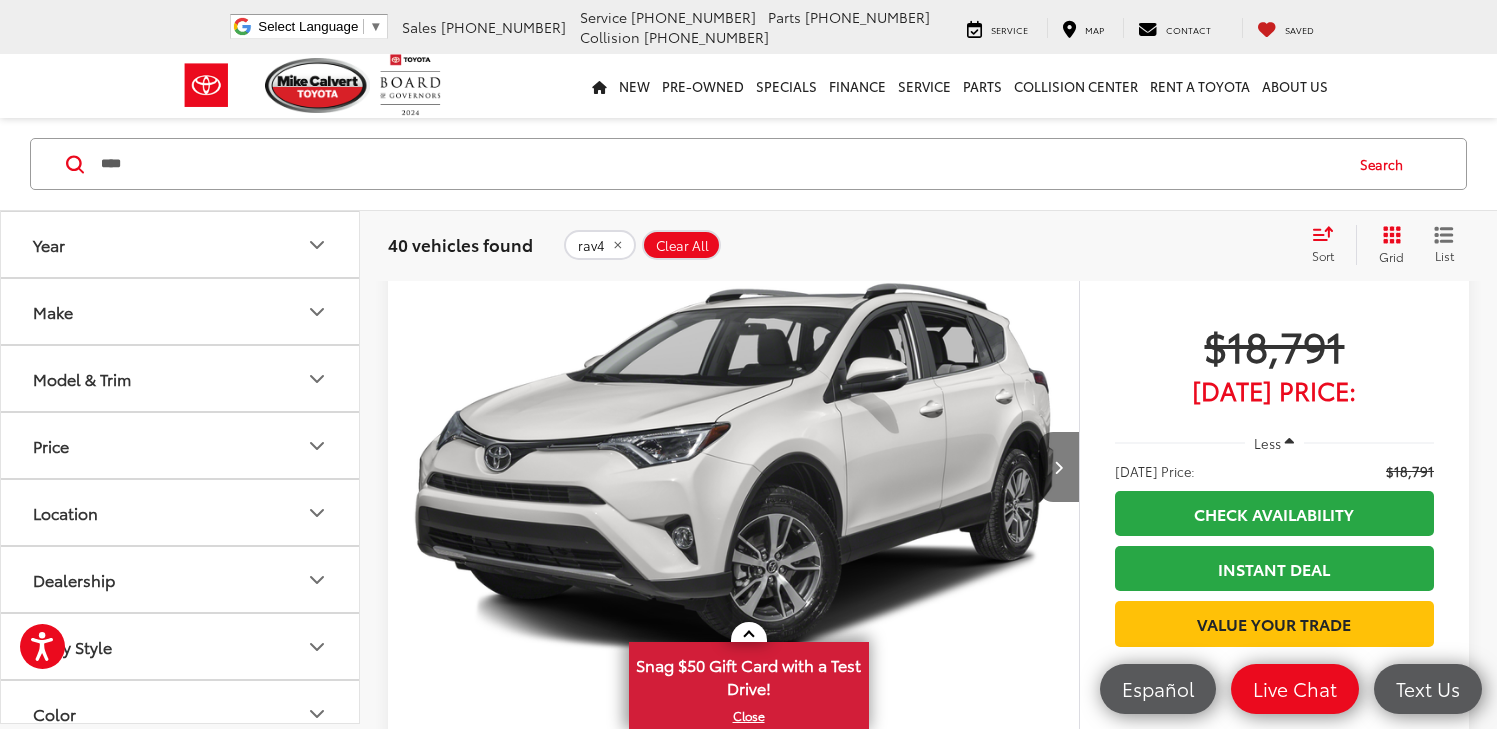 click at bounding box center [1058, 467] 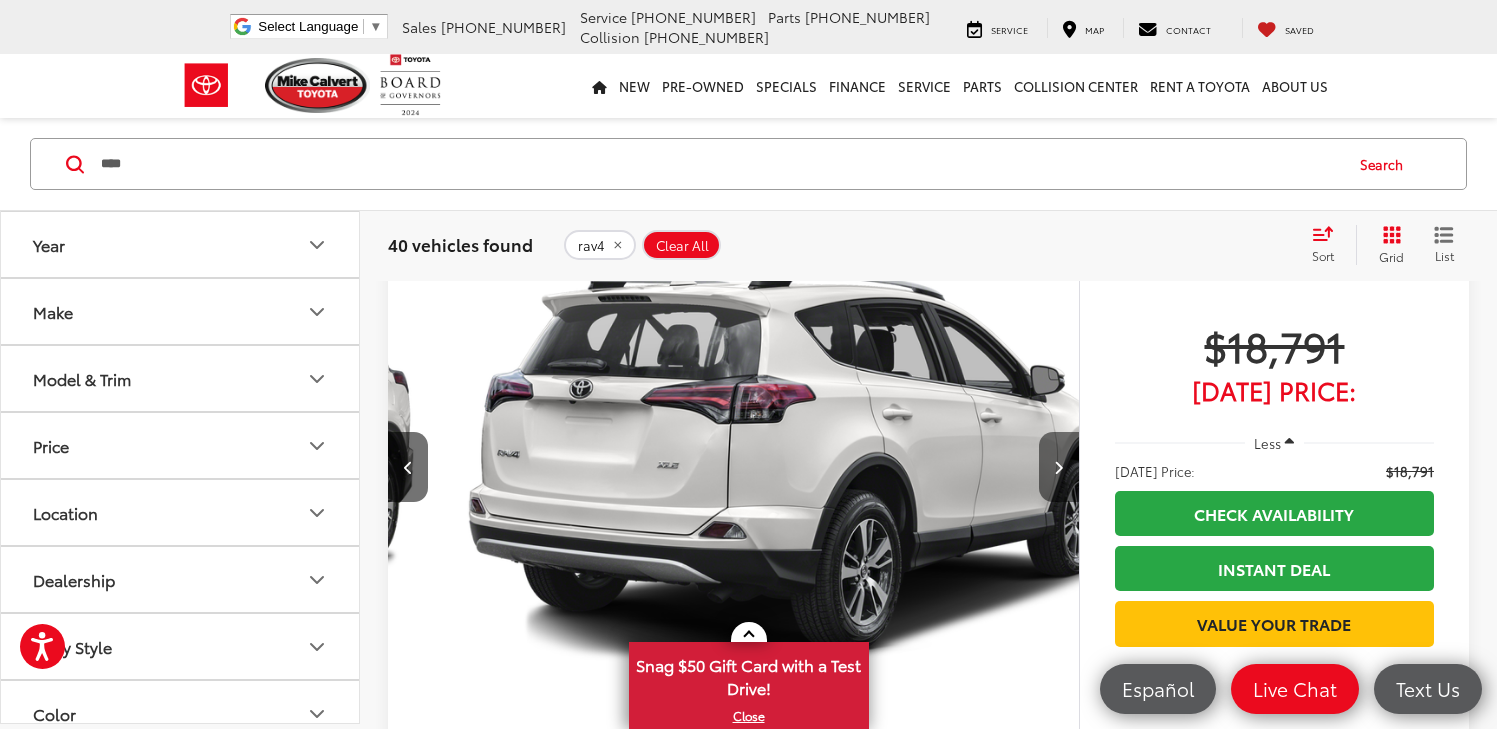 scroll, scrollTop: 0, scrollLeft: 694, axis: horizontal 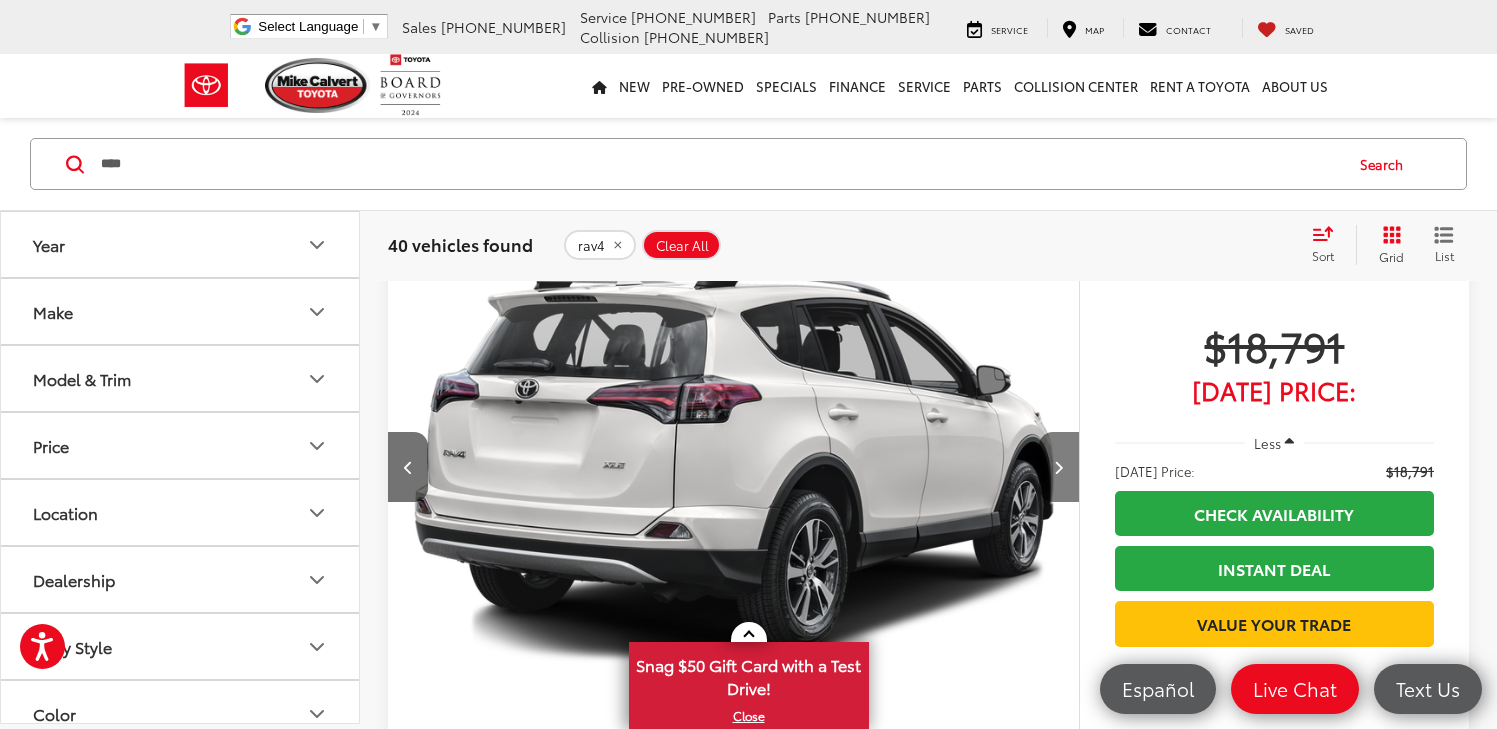 click at bounding box center (1058, 467) 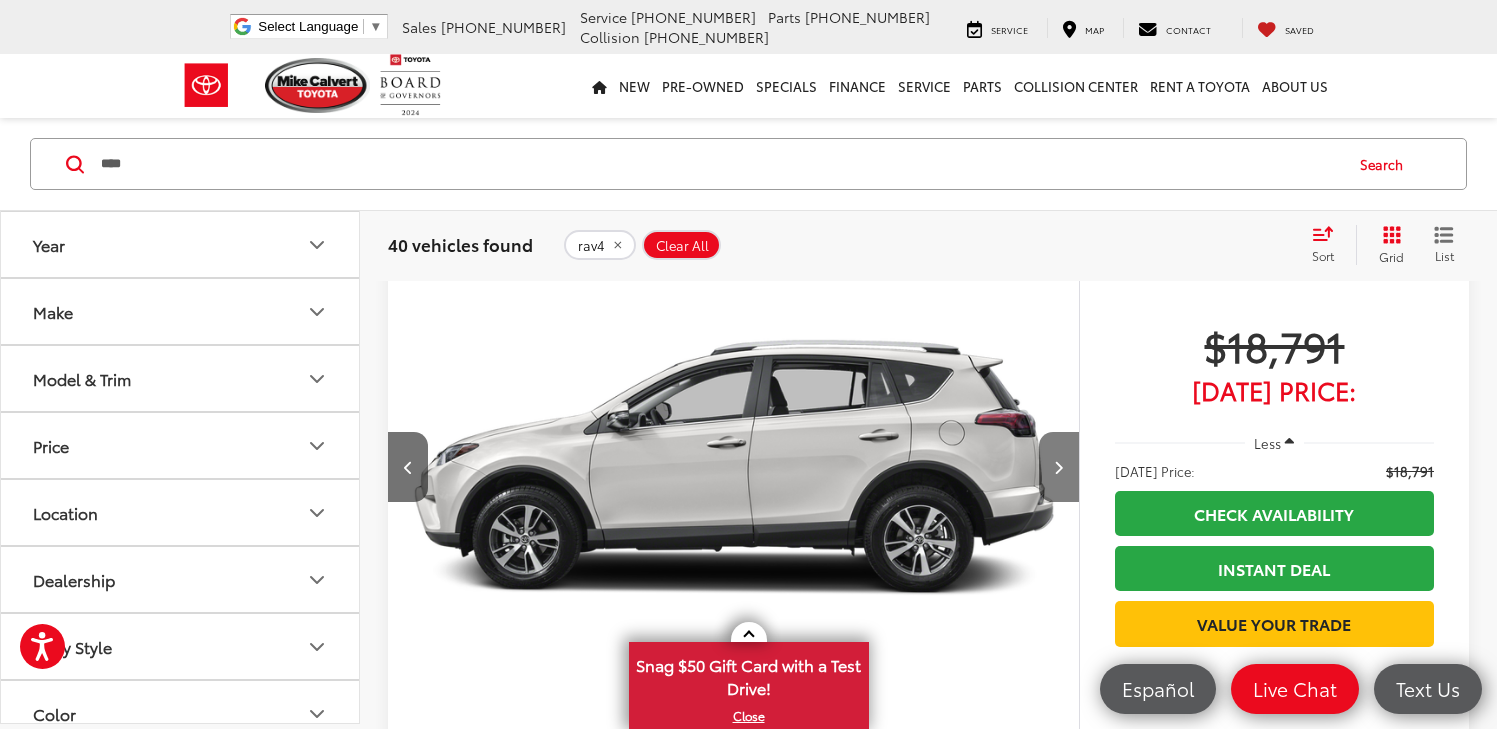 click at bounding box center (1058, 467) 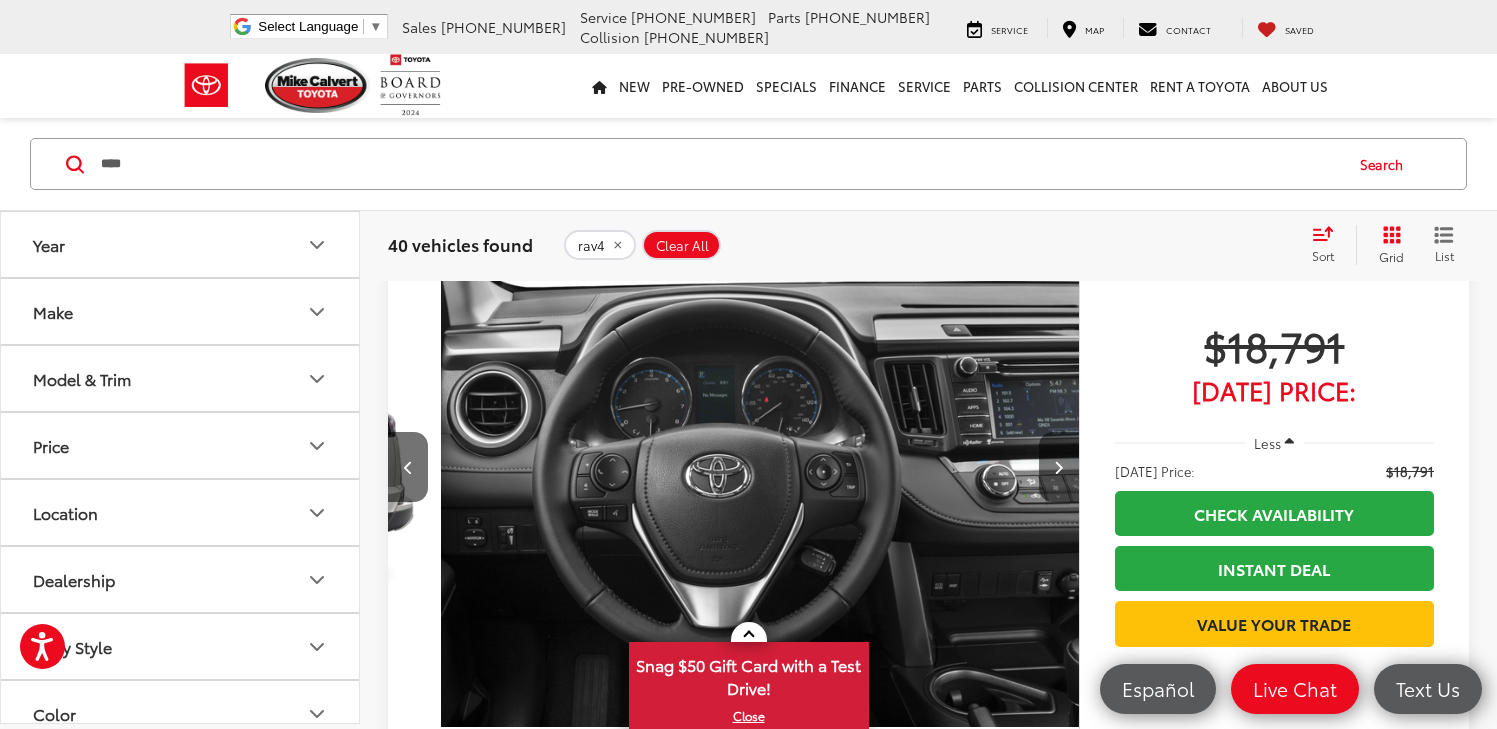 scroll, scrollTop: 0, scrollLeft: 2082, axis: horizontal 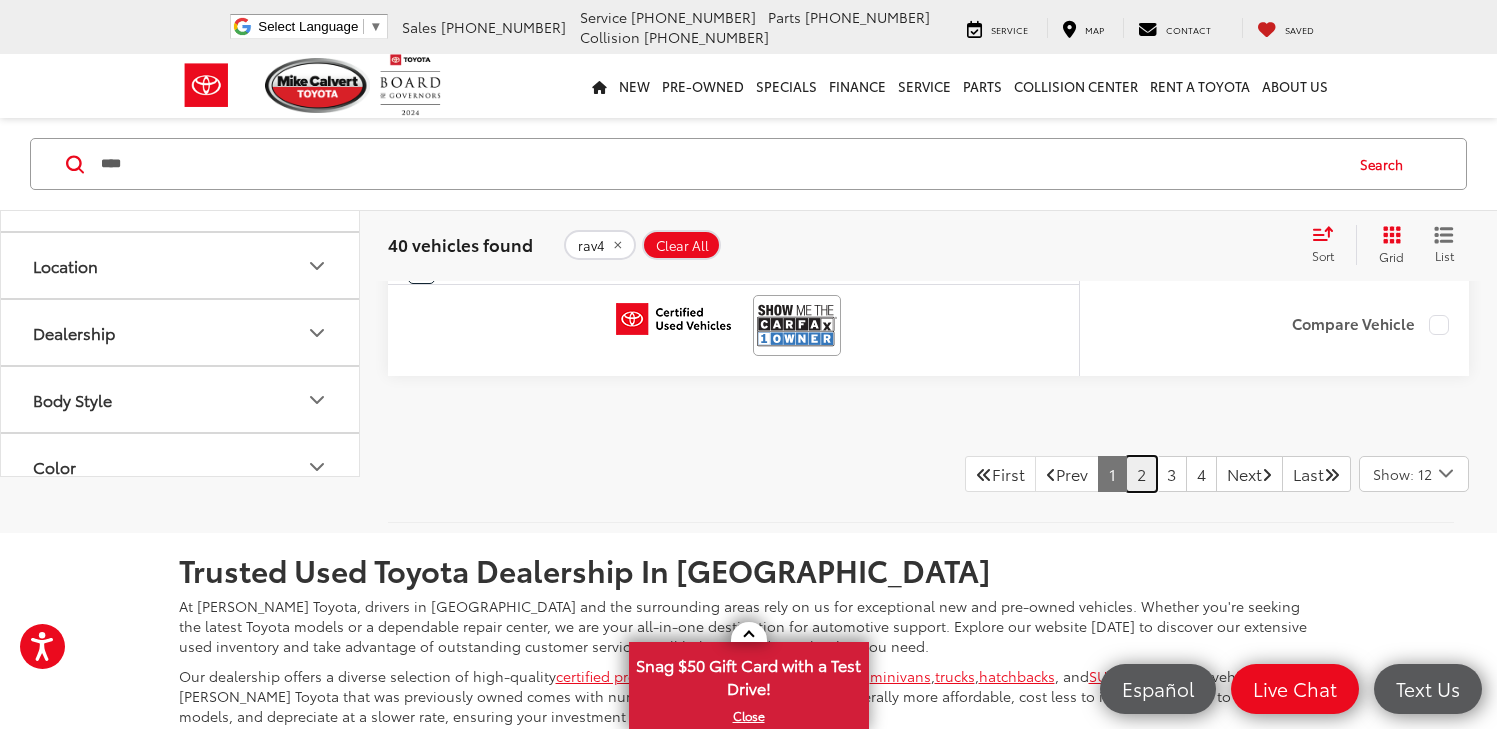 click on "2" at bounding box center (1141, 474) 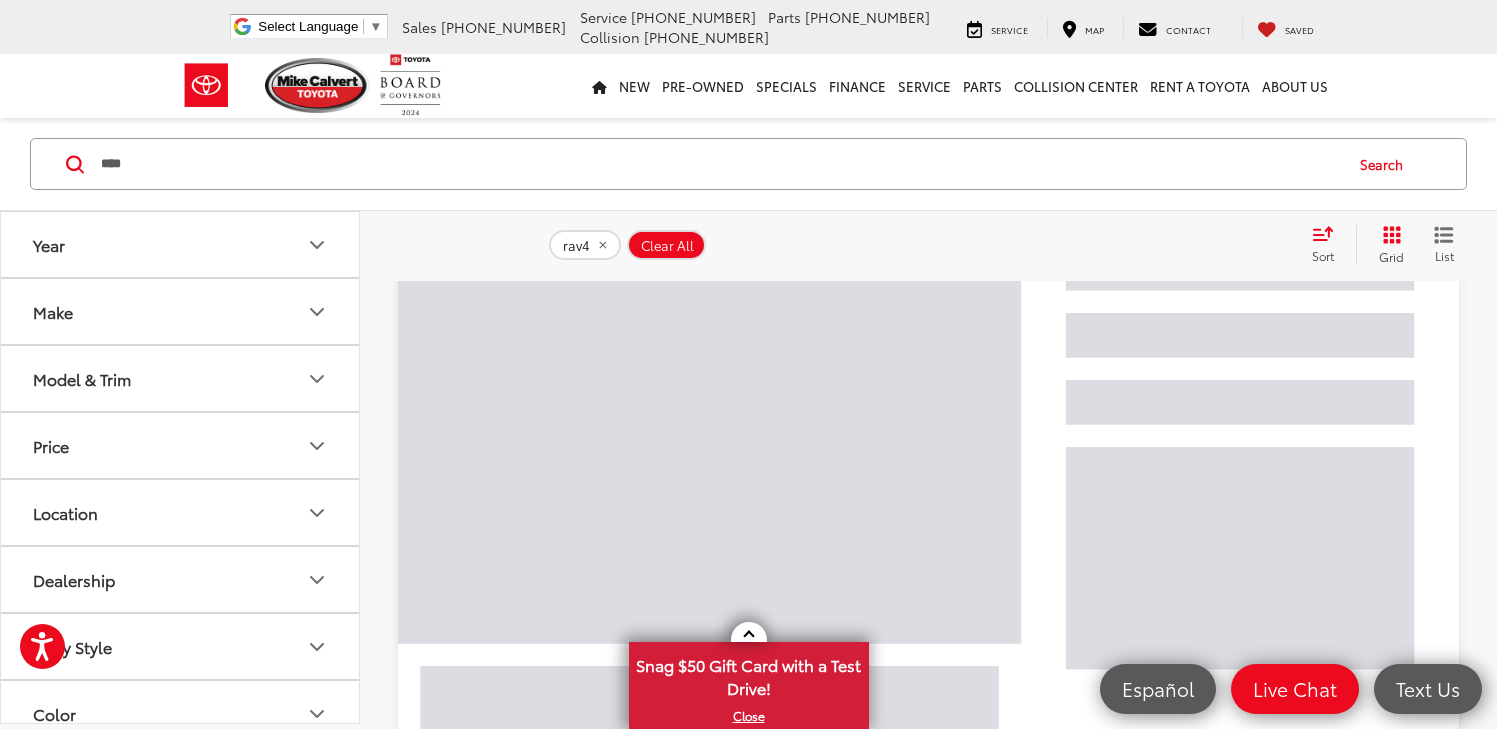 scroll, scrollTop: 129, scrollLeft: 0, axis: vertical 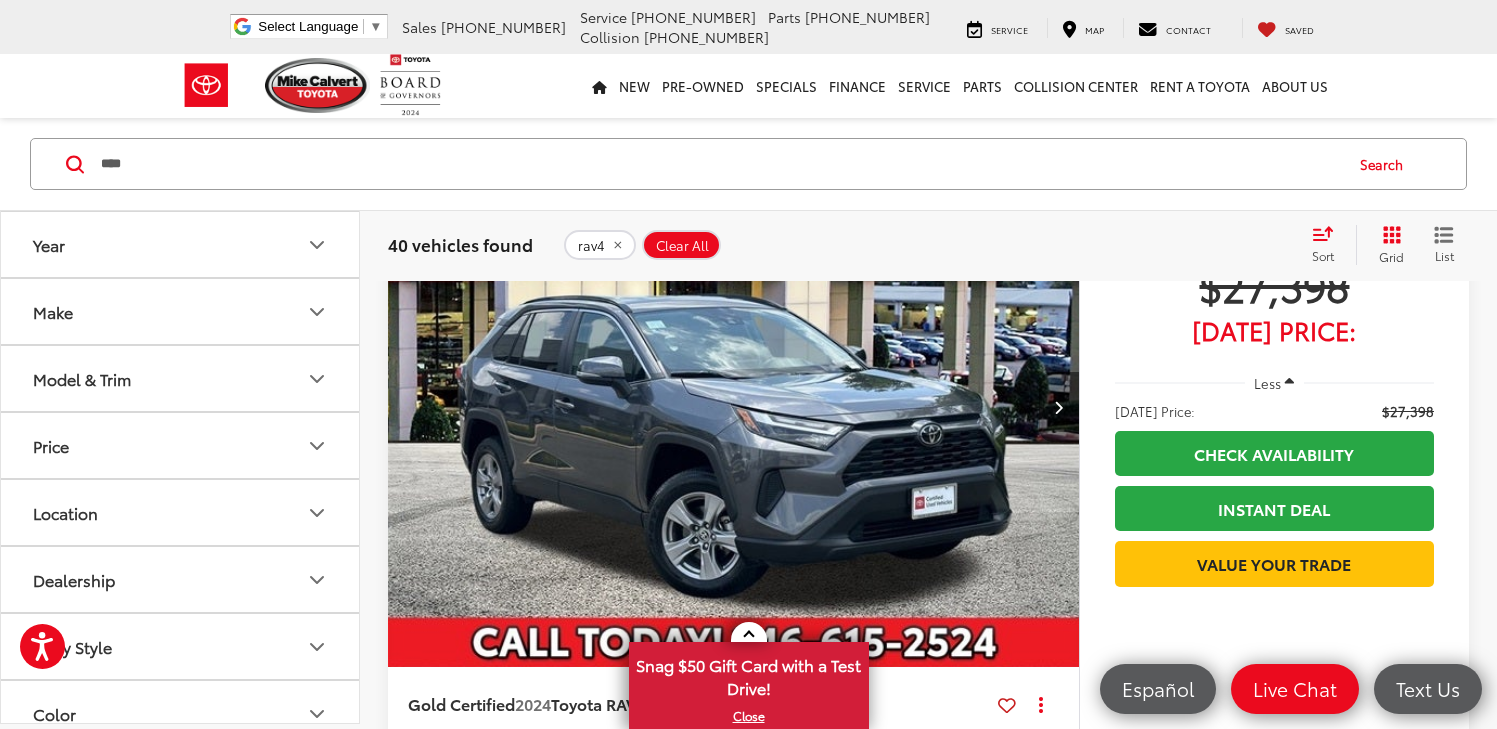 click at bounding box center (1058, 407) 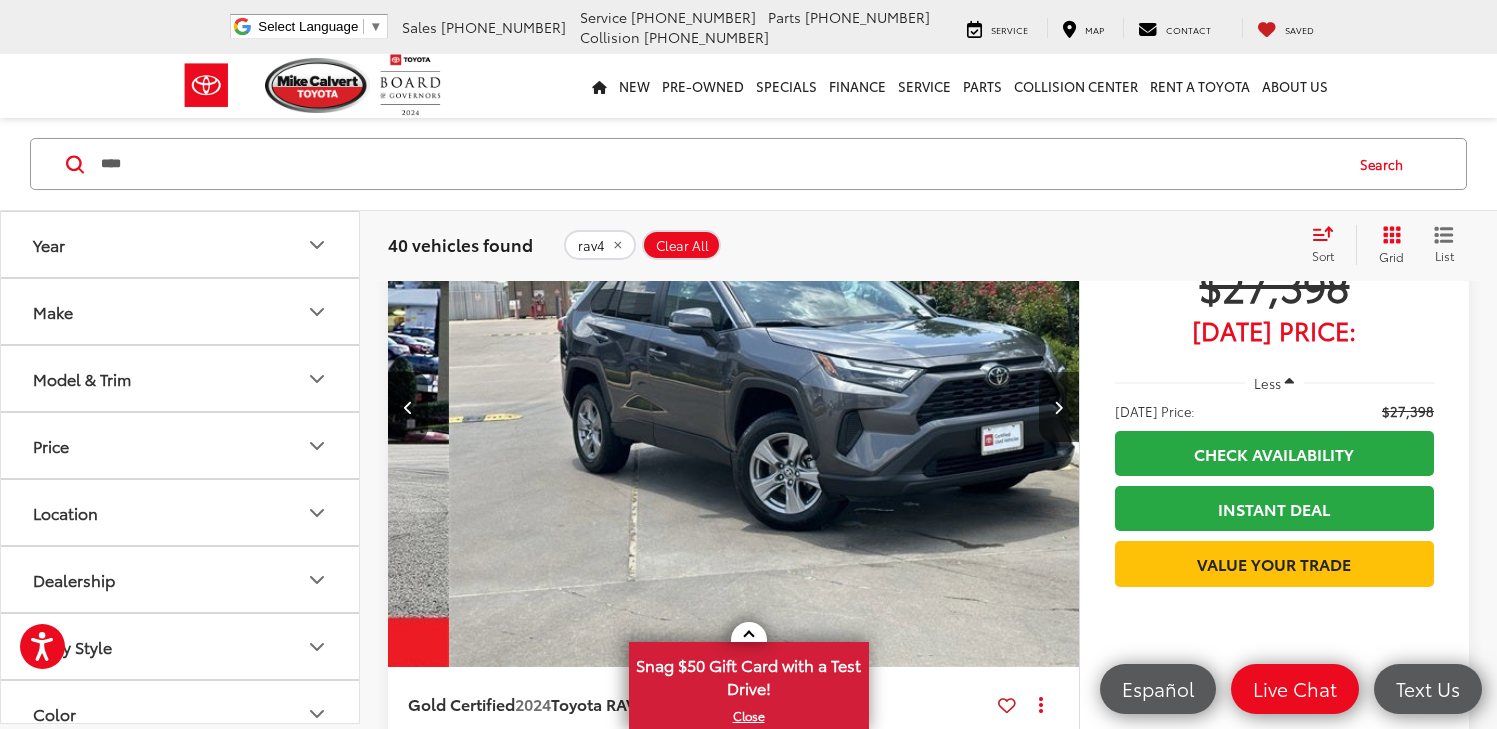 scroll, scrollTop: 0, scrollLeft: 694, axis: horizontal 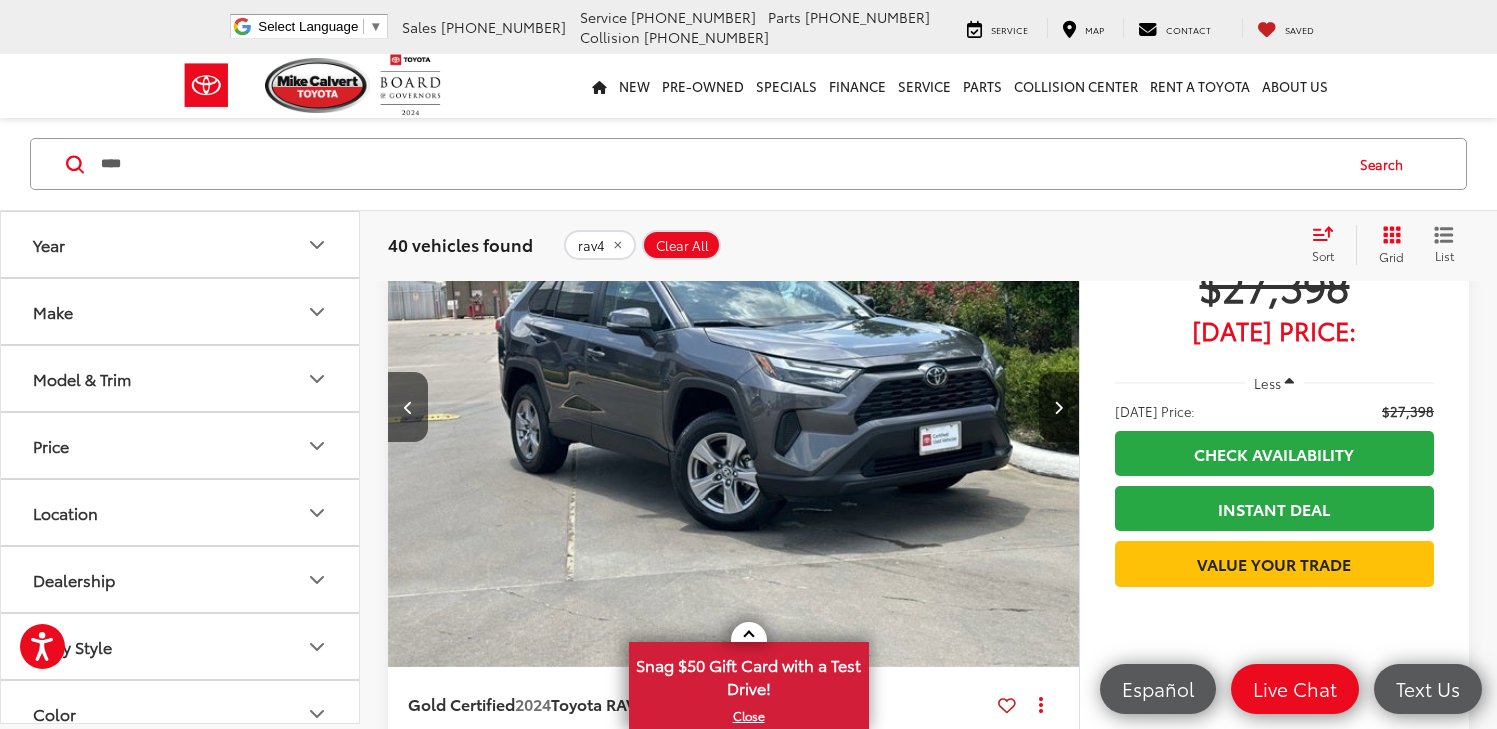 click at bounding box center [1058, 407] 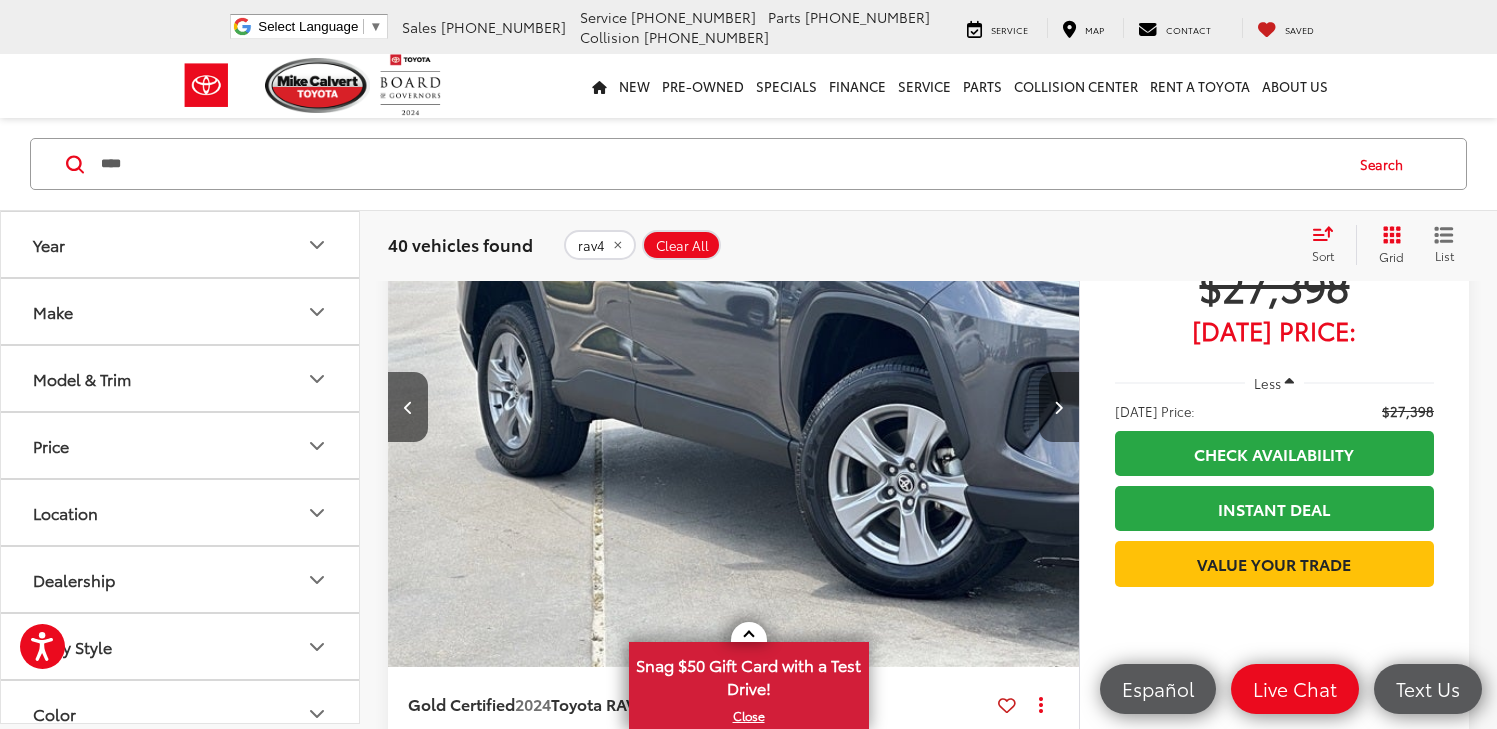 click at bounding box center (1058, 407) 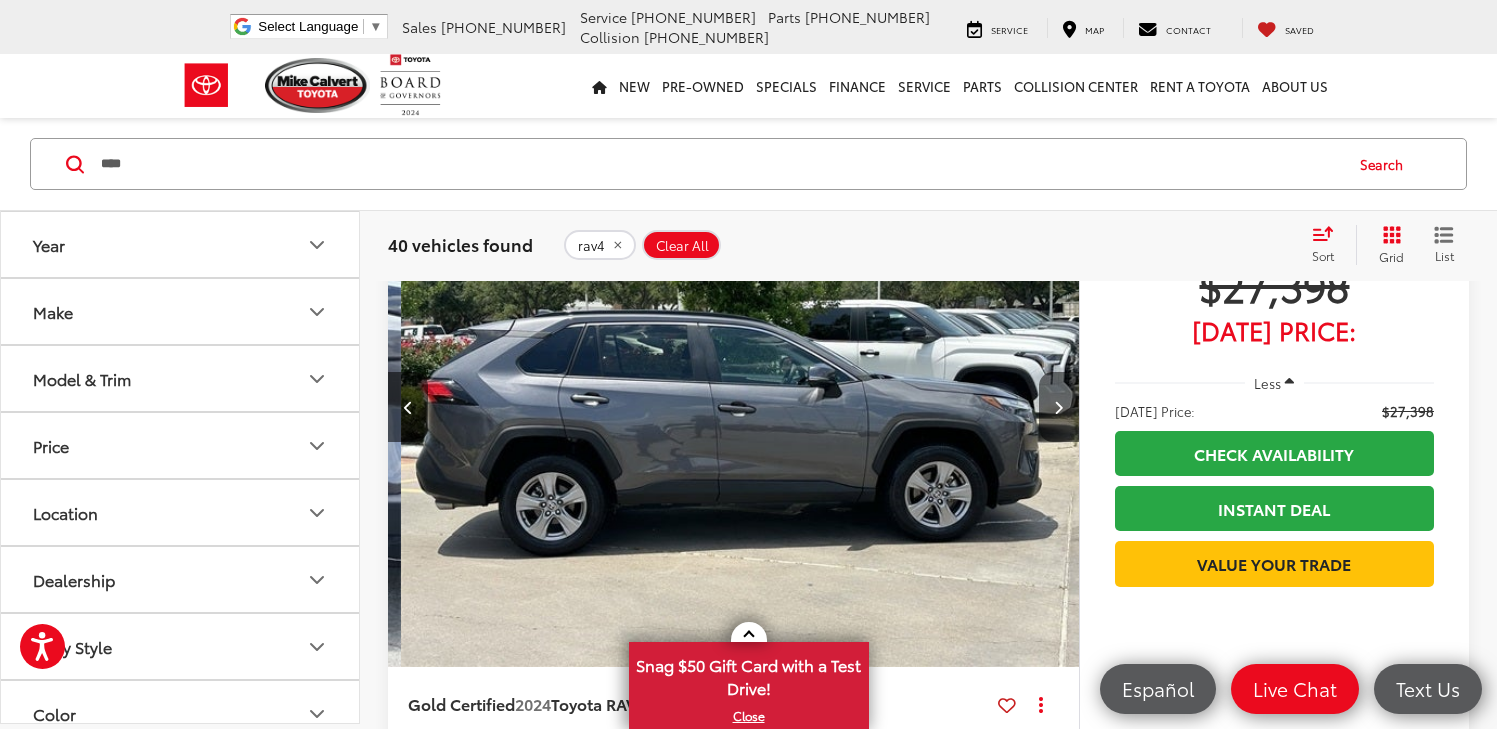 scroll, scrollTop: 0, scrollLeft: 2082, axis: horizontal 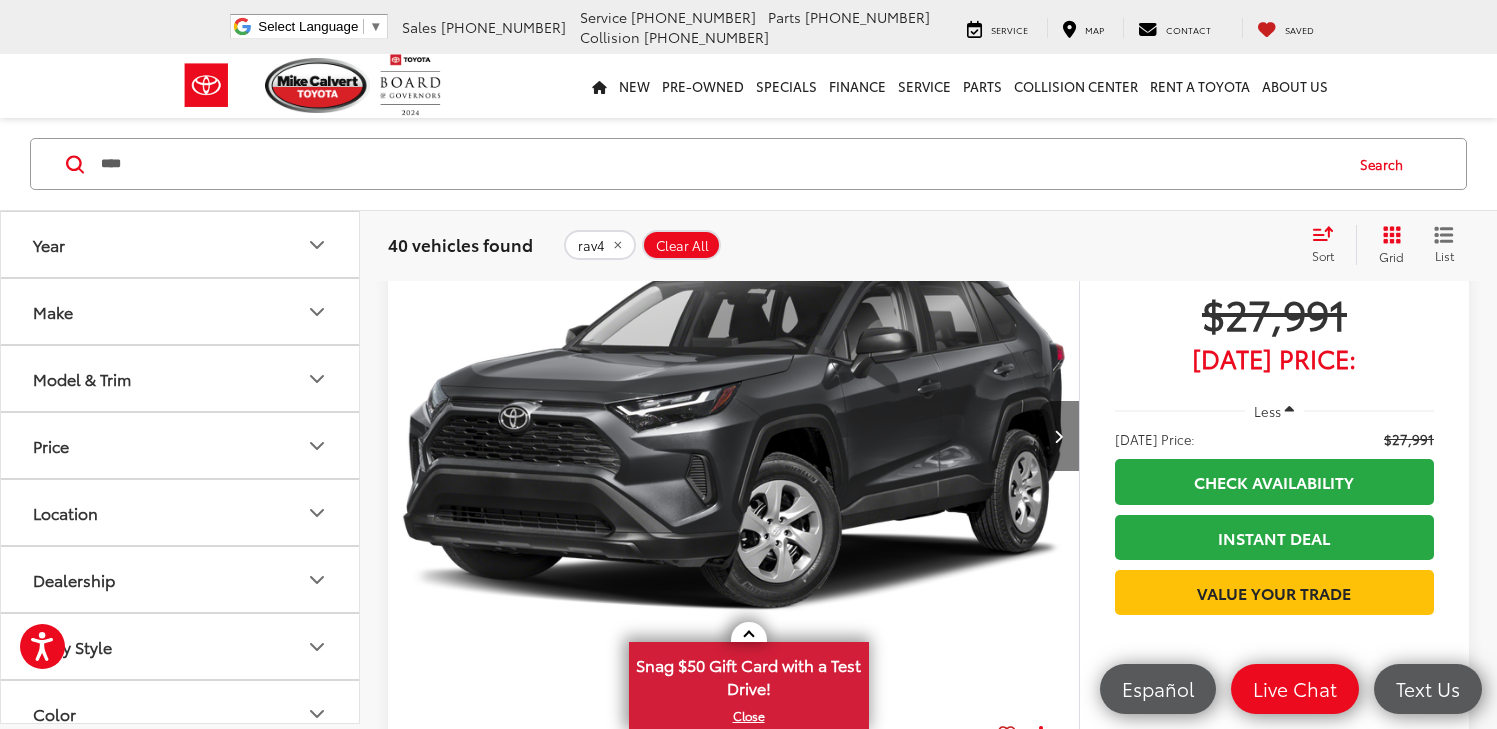 click at bounding box center [1058, 436] 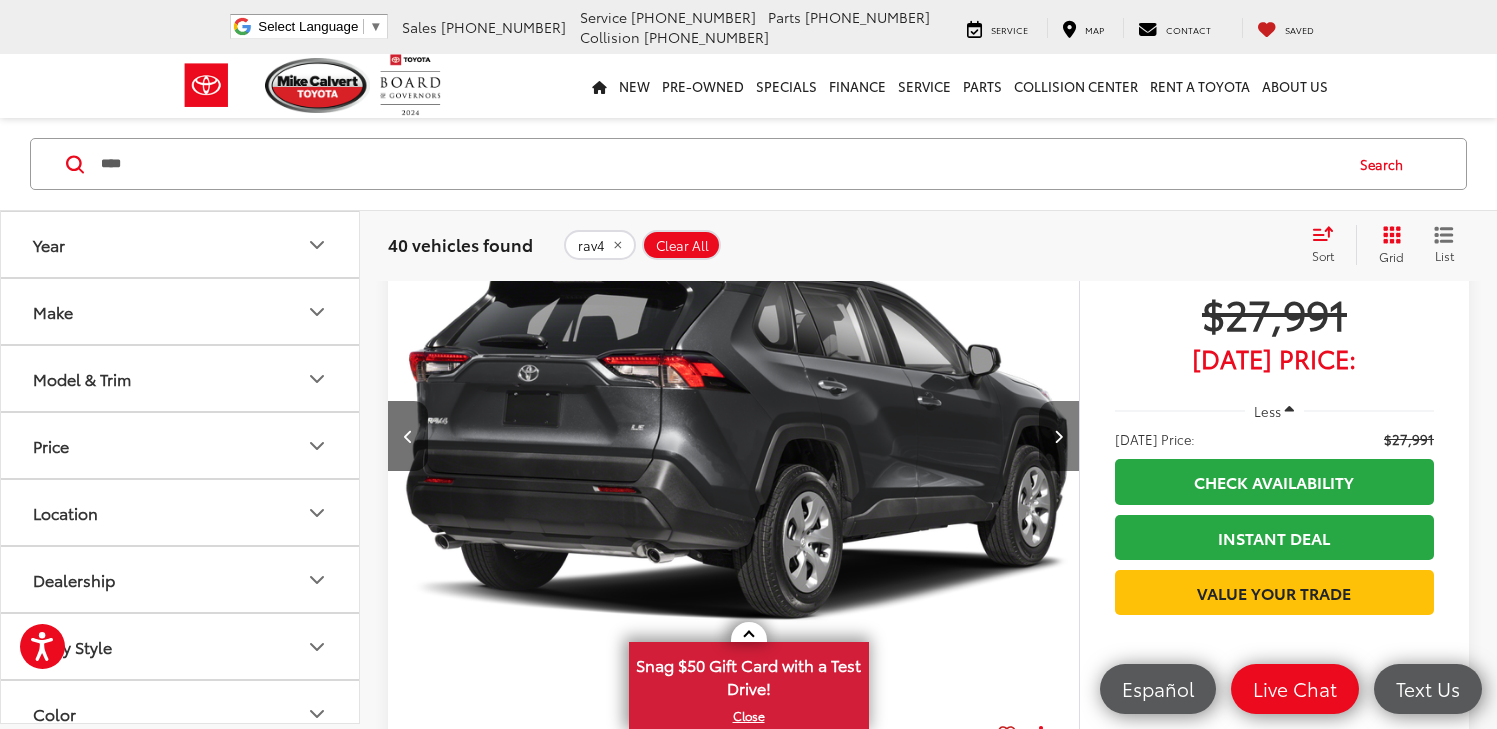 scroll, scrollTop: 0, scrollLeft: 694, axis: horizontal 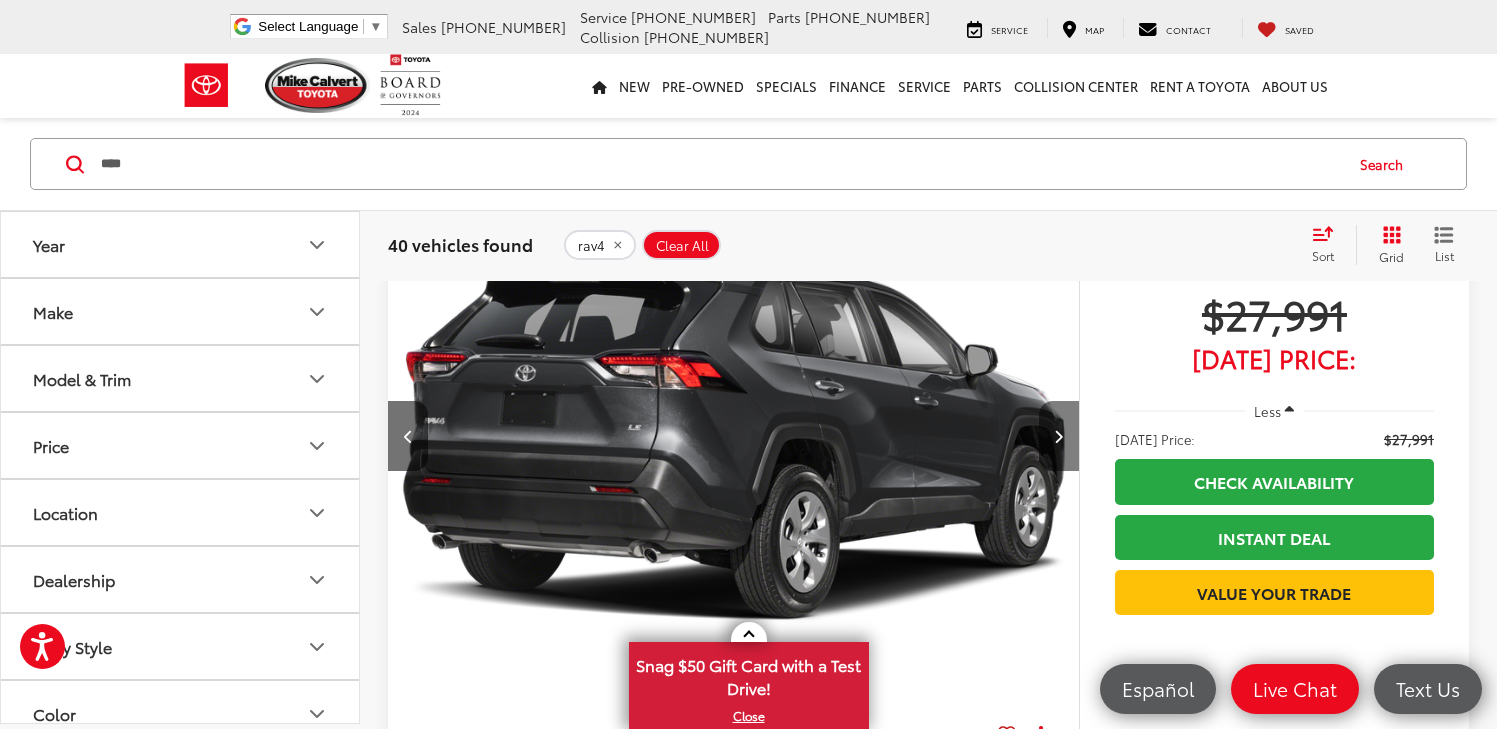 click at bounding box center [1058, 436] 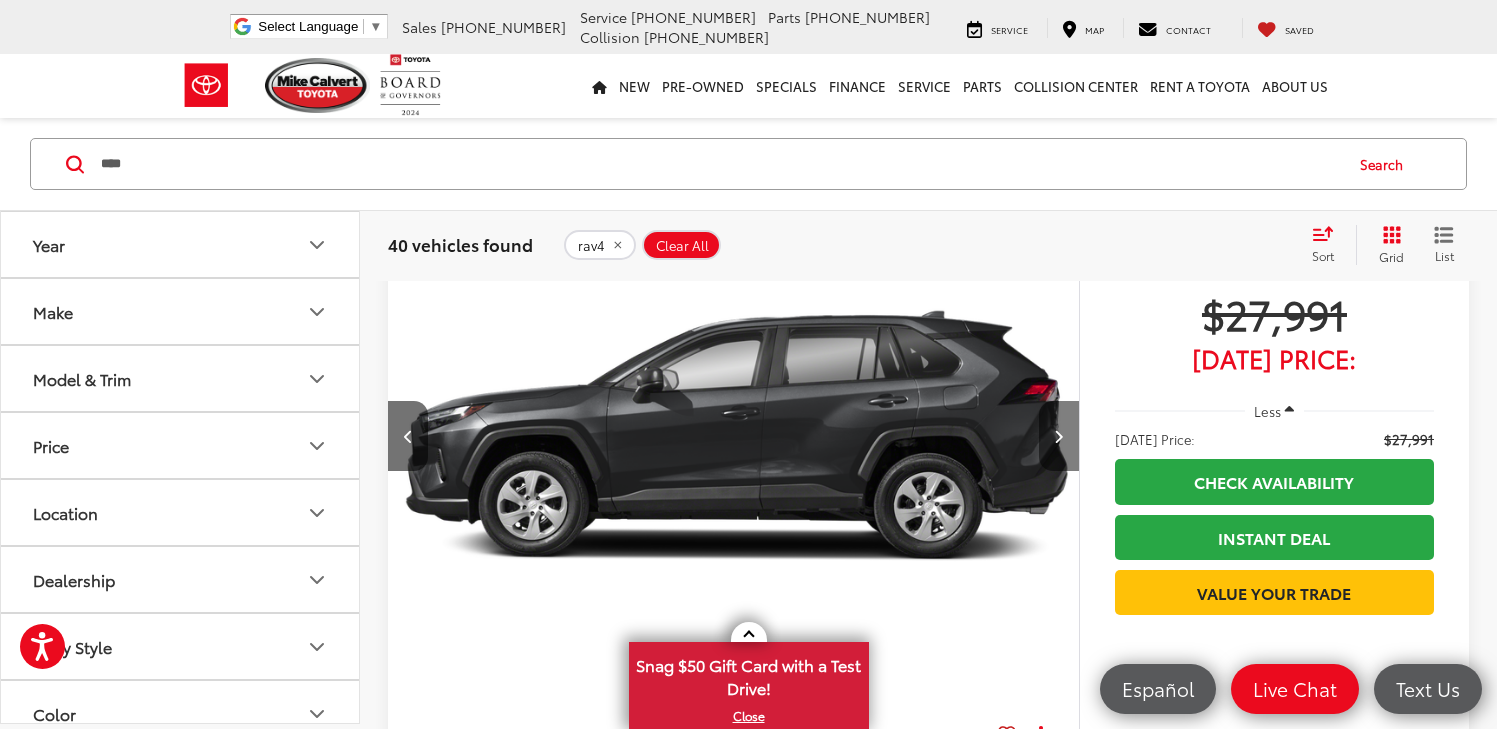 scroll, scrollTop: 0, scrollLeft: 1388, axis: horizontal 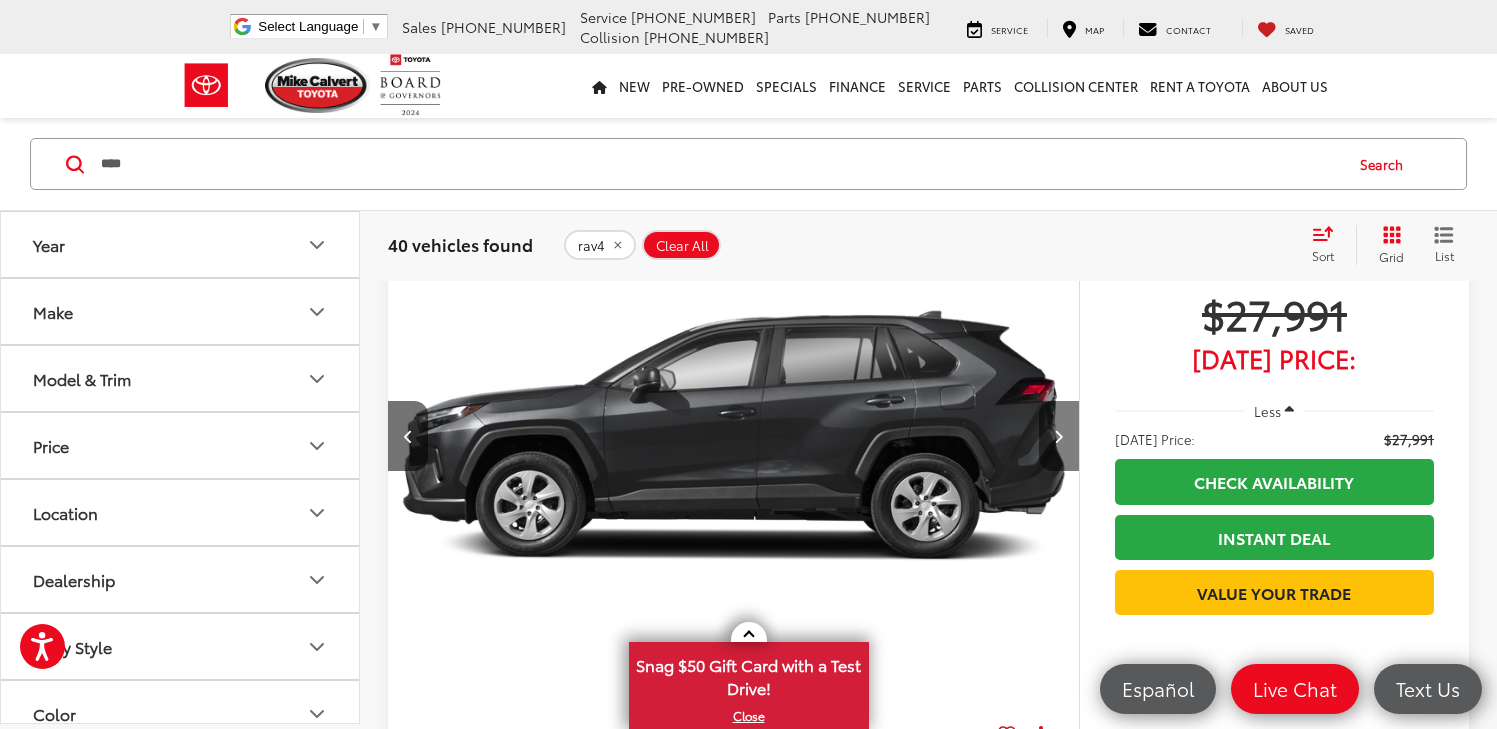 click at bounding box center [1058, 436] 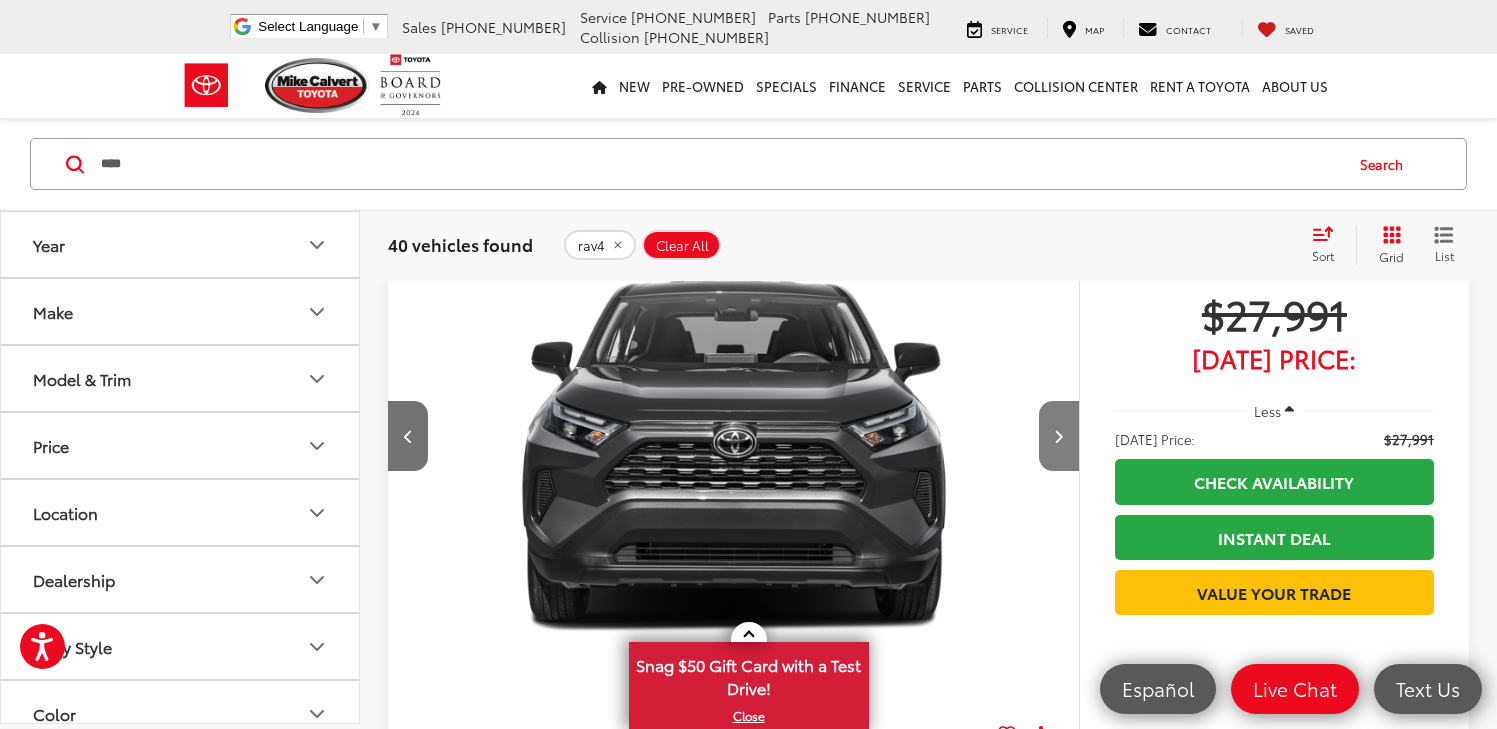 click at bounding box center (1058, 436) 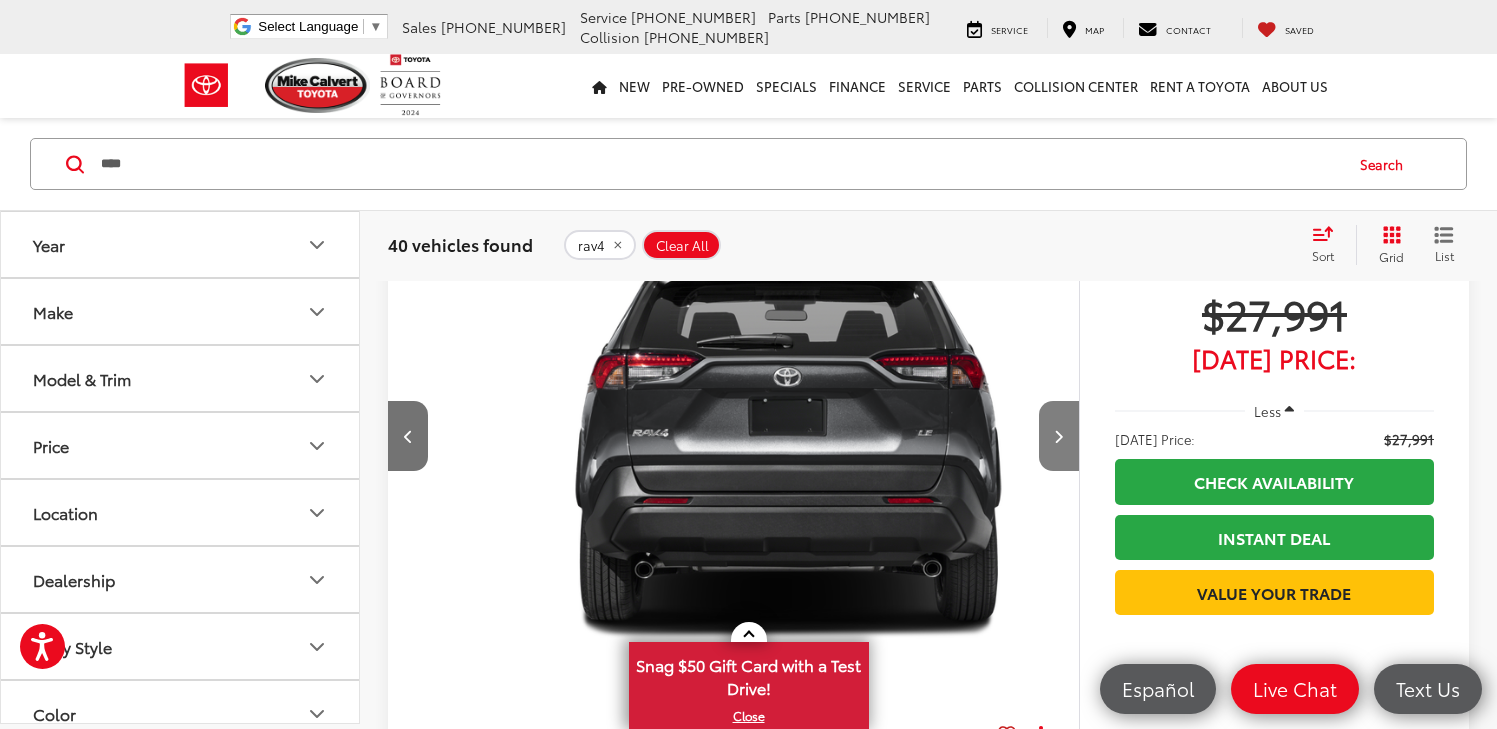 scroll, scrollTop: 0, scrollLeft: 2776, axis: horizontal 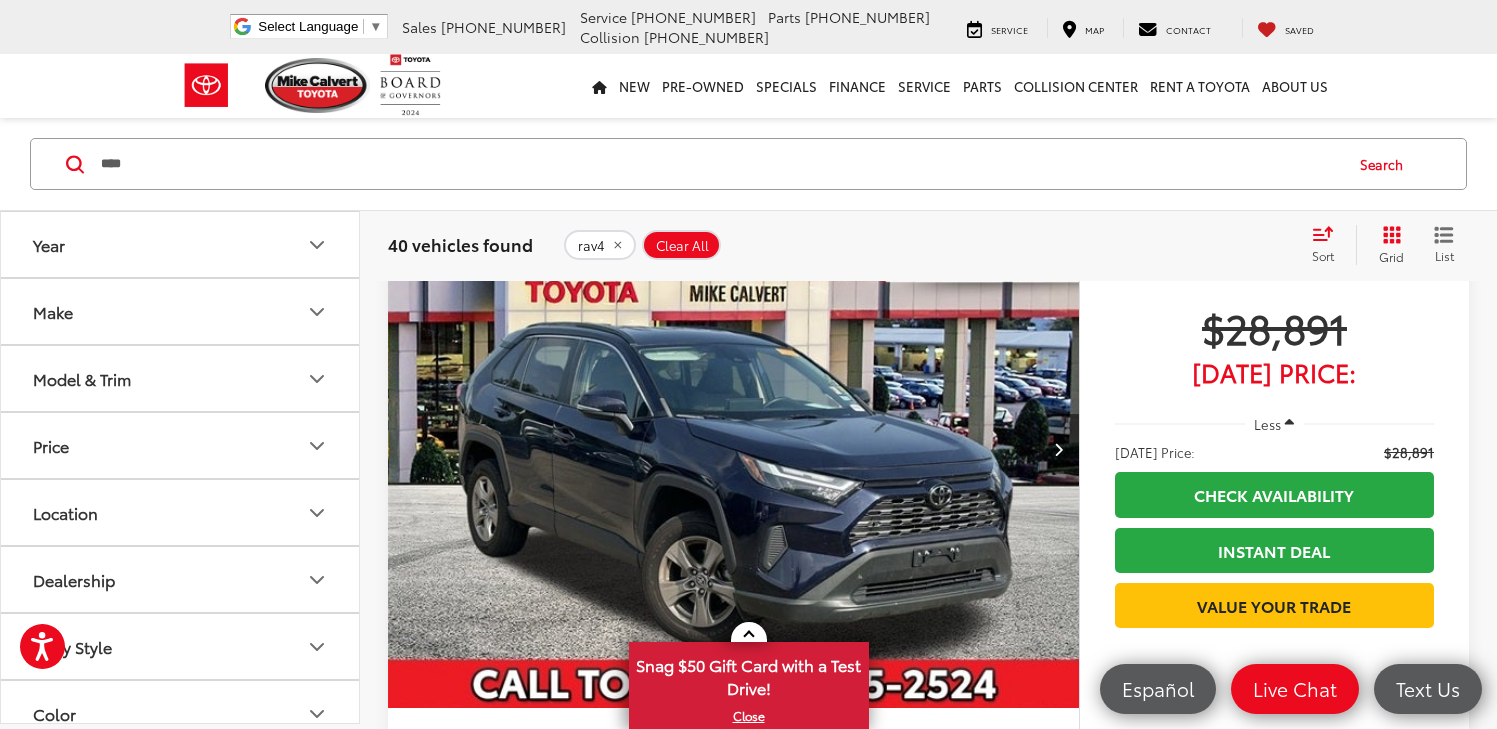 click at bounding box center (1059, 449) 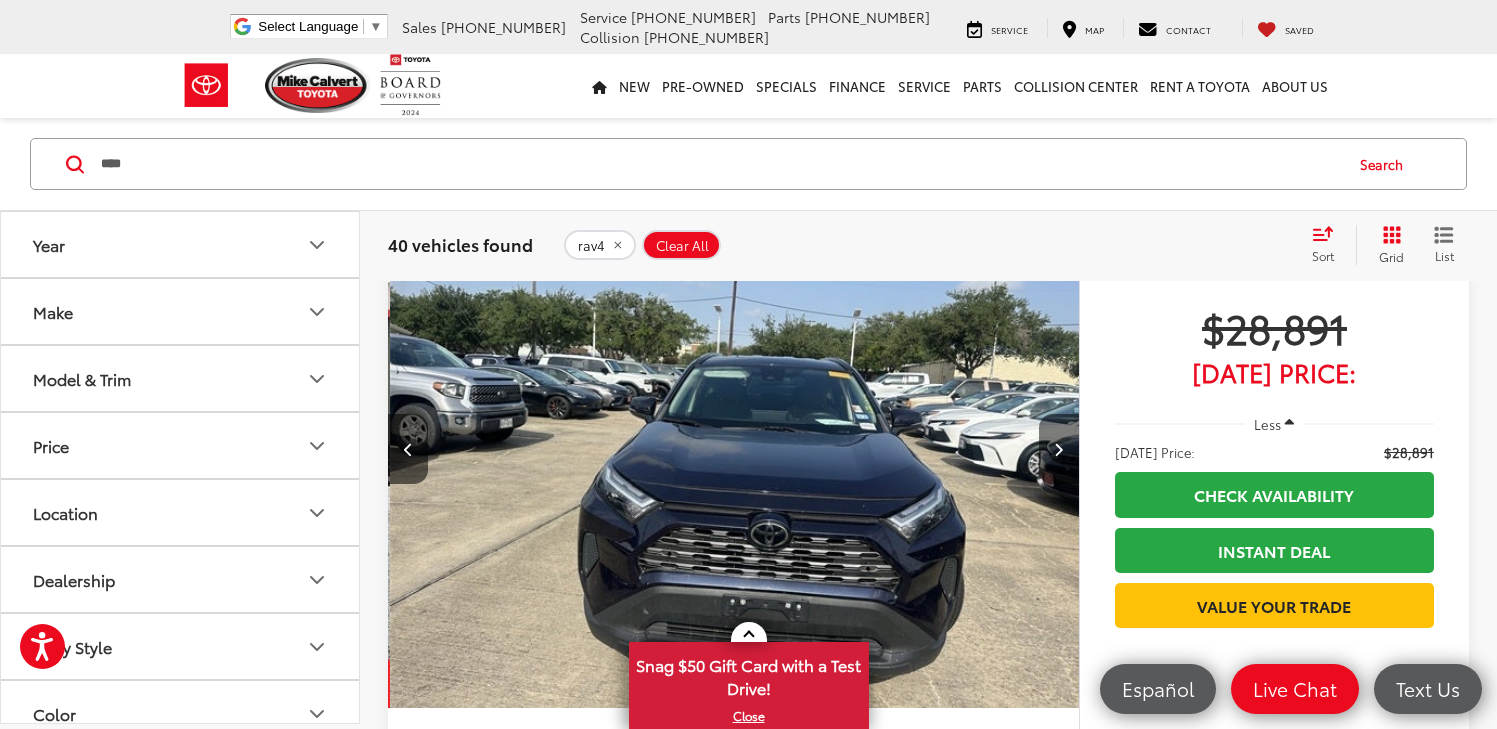 scroll, scrollTop: 0, scrollLeft: 694, axis: horizontal 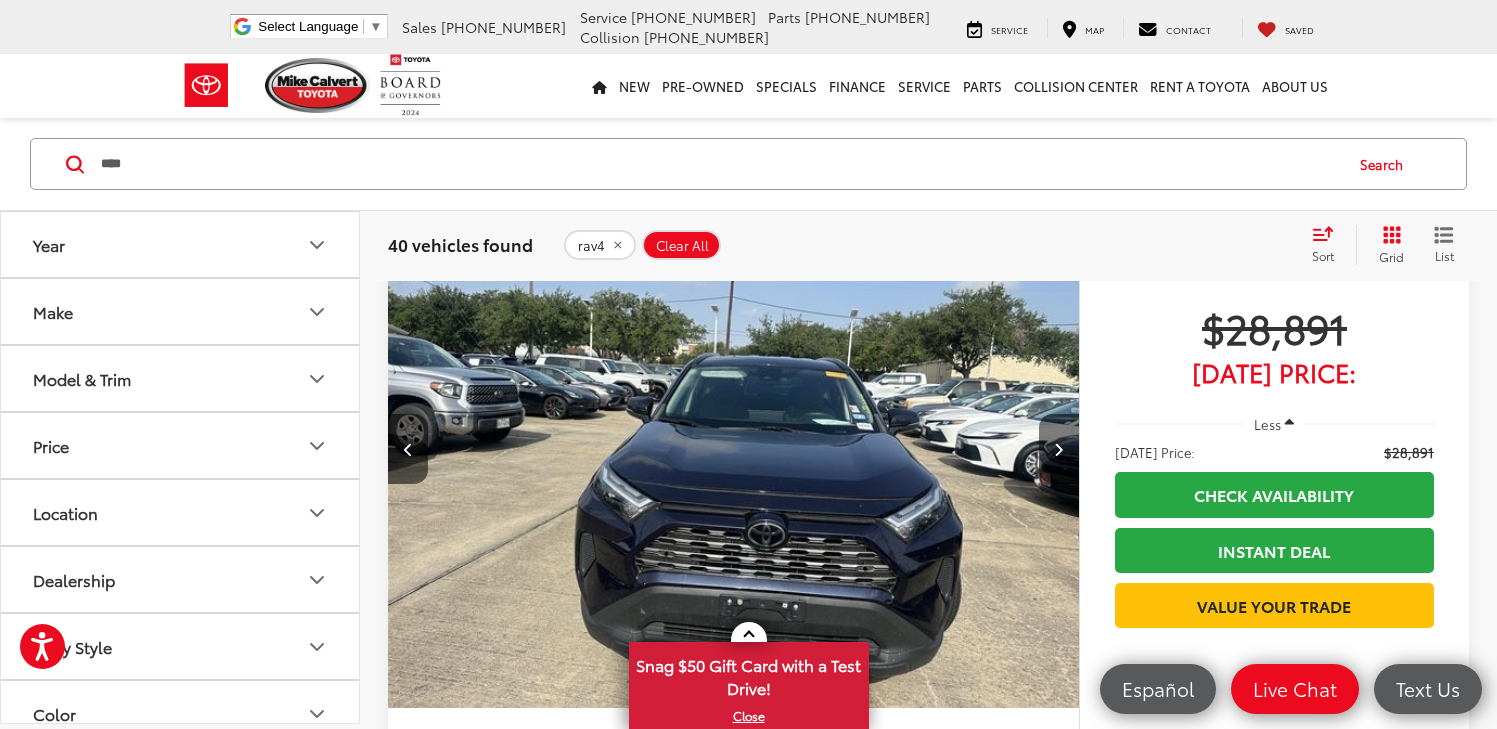 click at bounding box center [1059, 449] 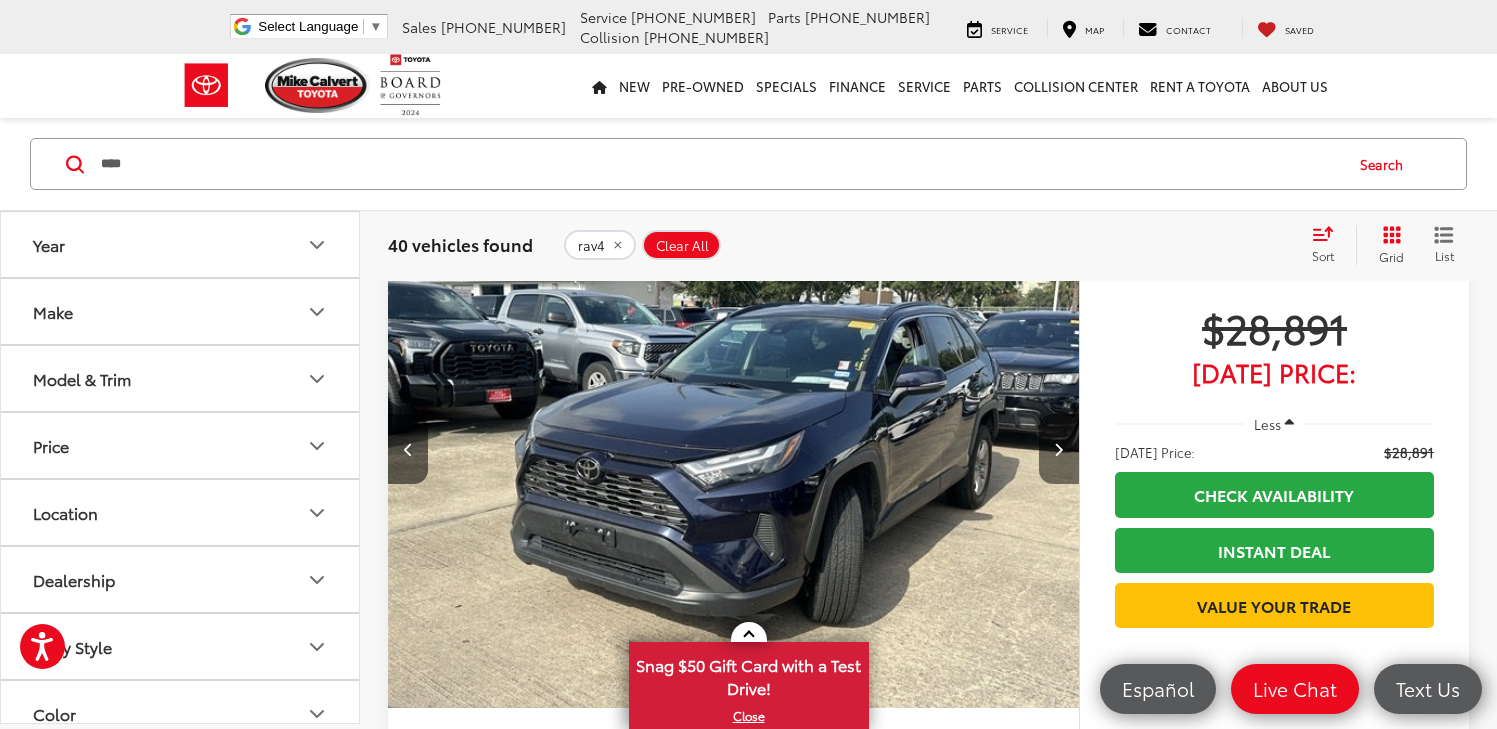 click at bounding box center (1059, 449) 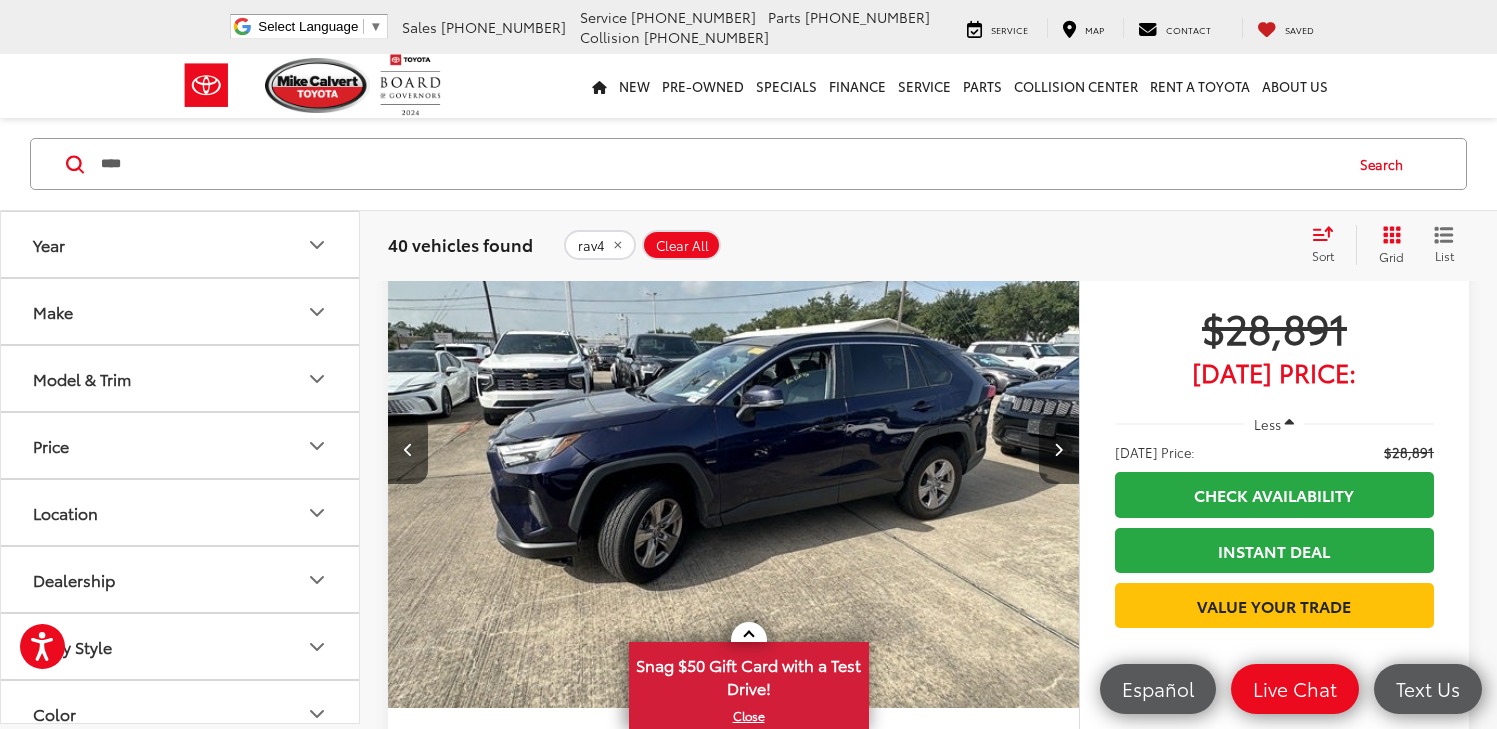click at bounding box center (1059, 449) 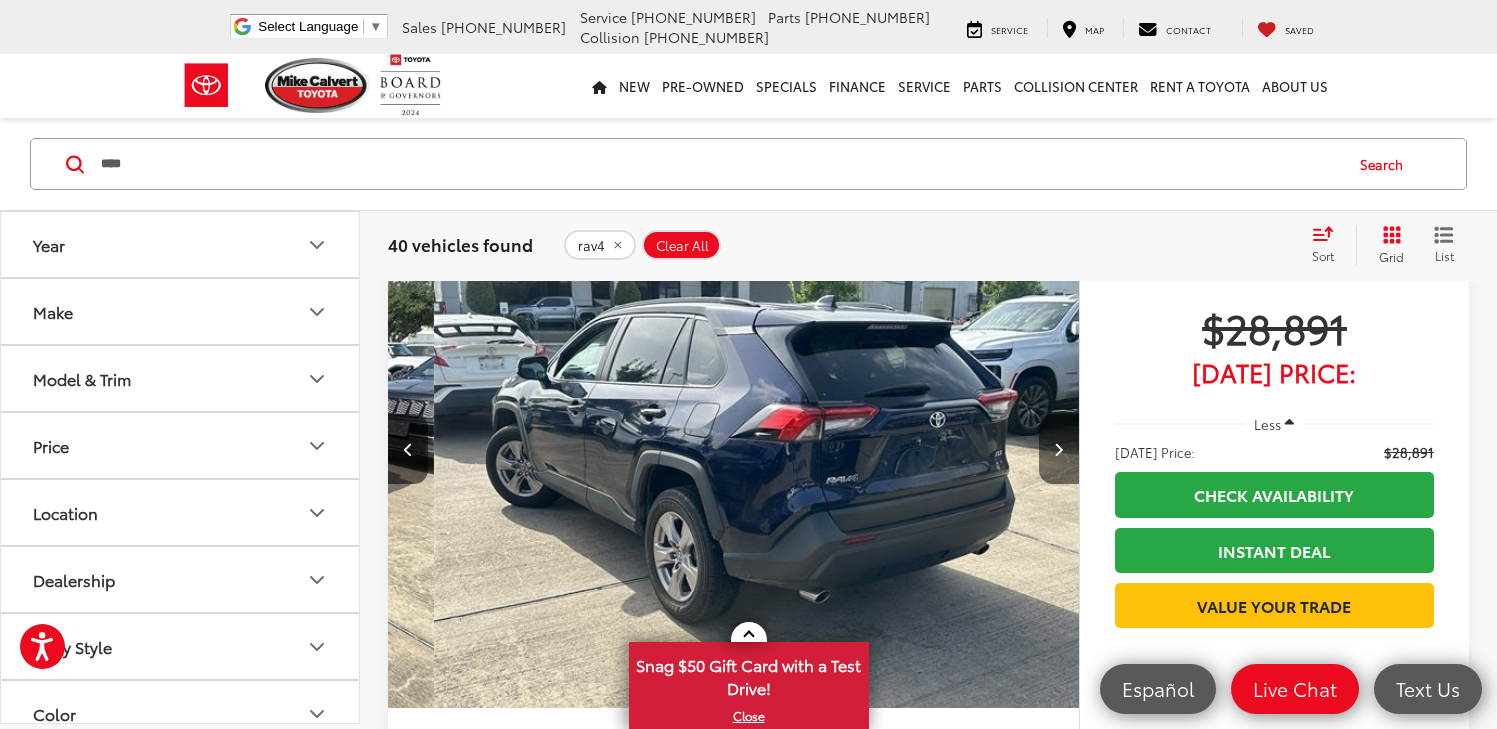 scroll, scrollTop: 0, scrollLeft: 2776, axis: horizontal 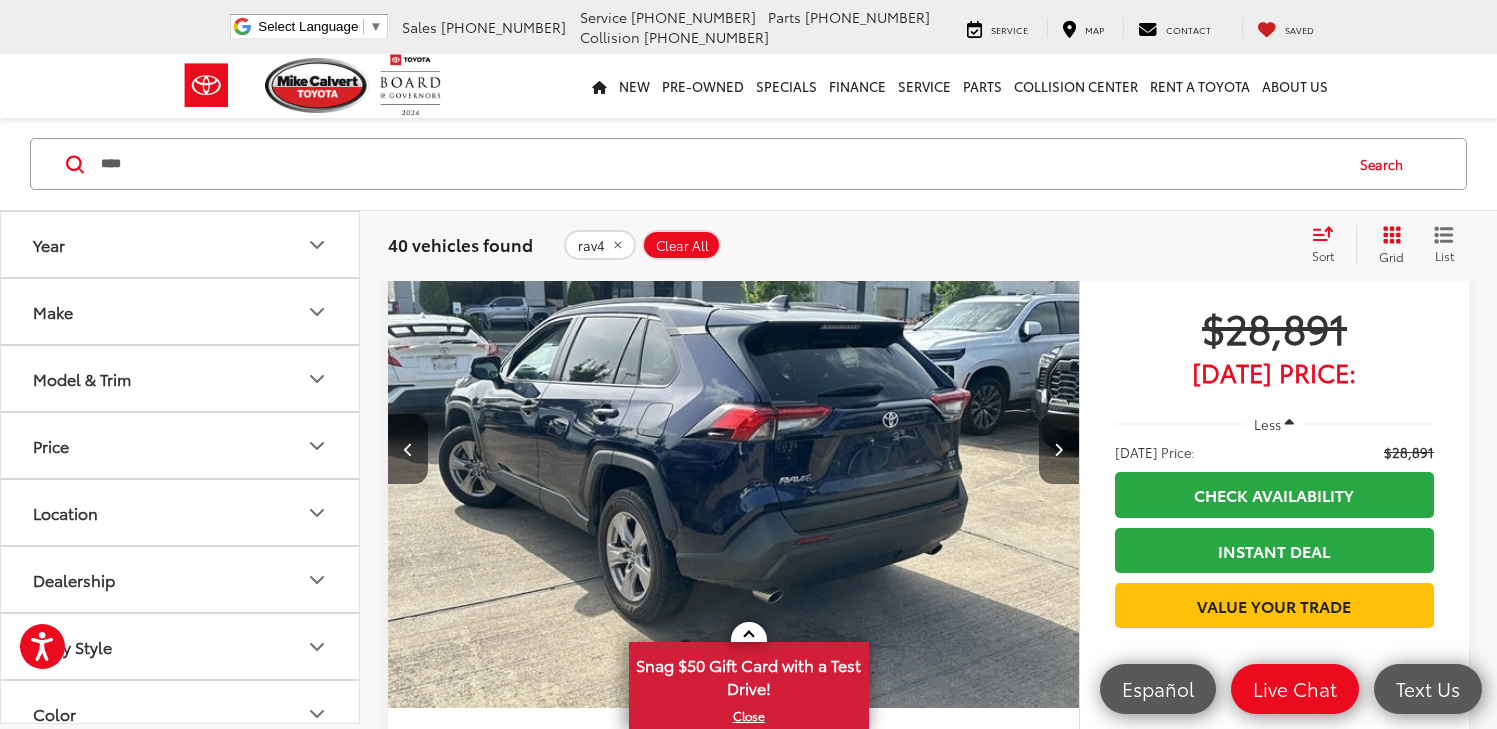 click at bounding box center [1059, 449] 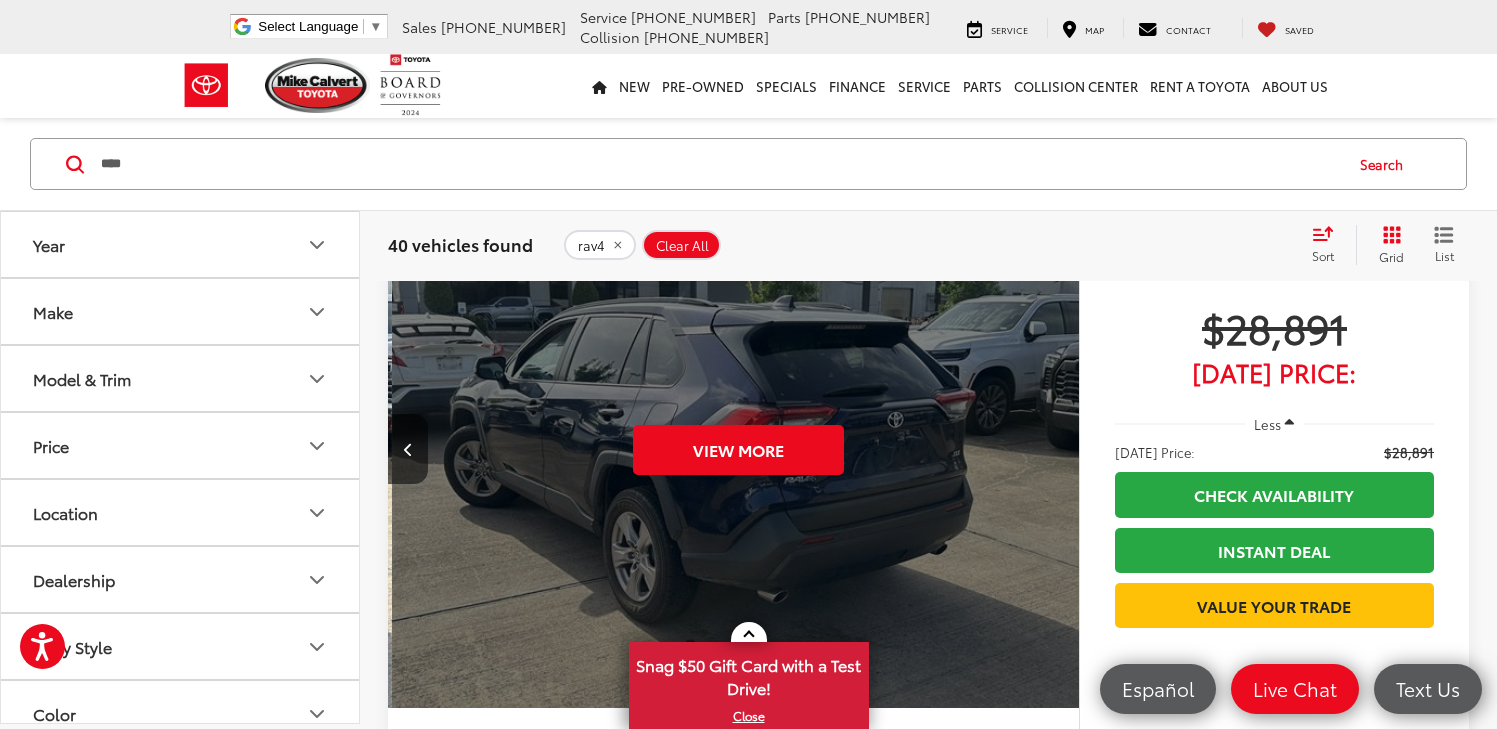 scroll, scrollTop: 0, scrollLeft: 3470, axis: horizontal 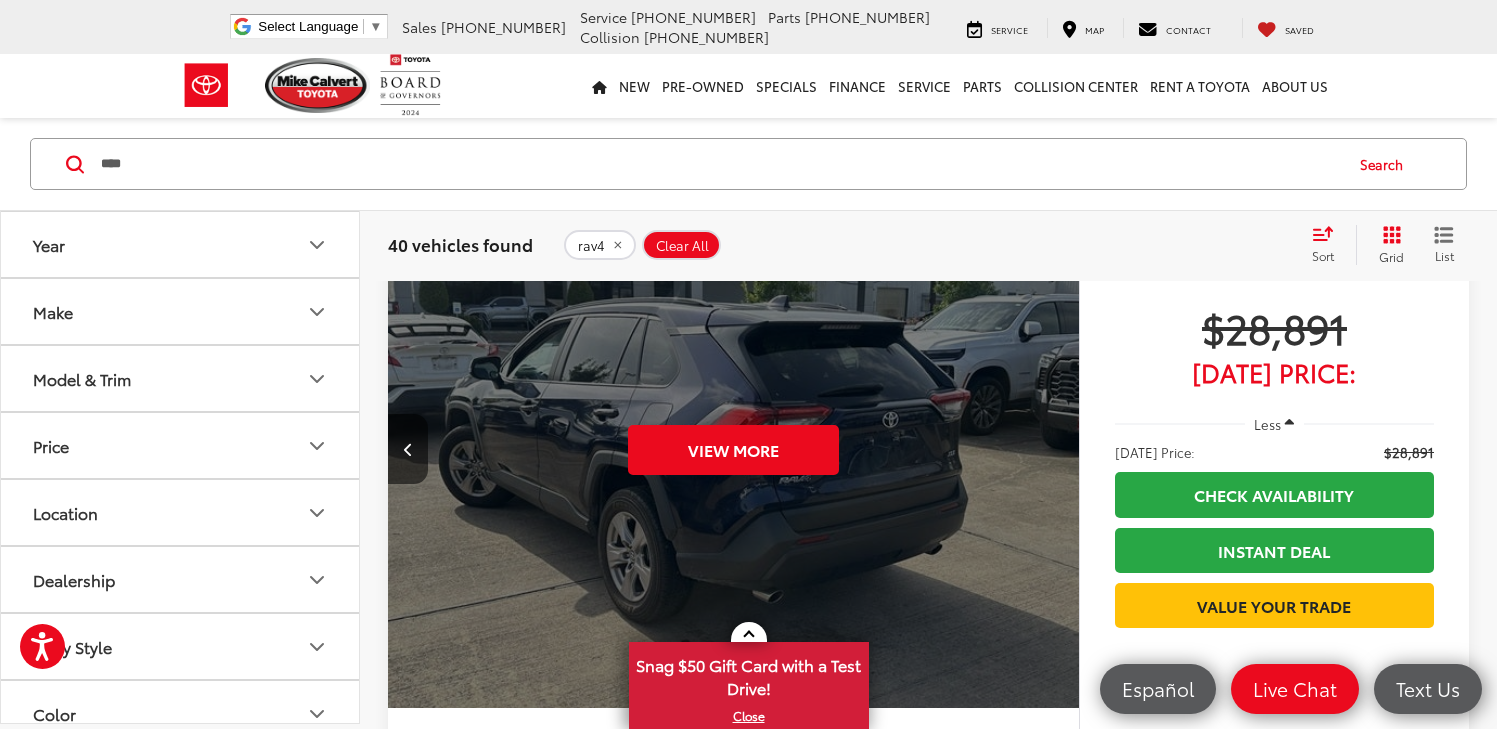 click on "View More" at bounding box center [734, 450] 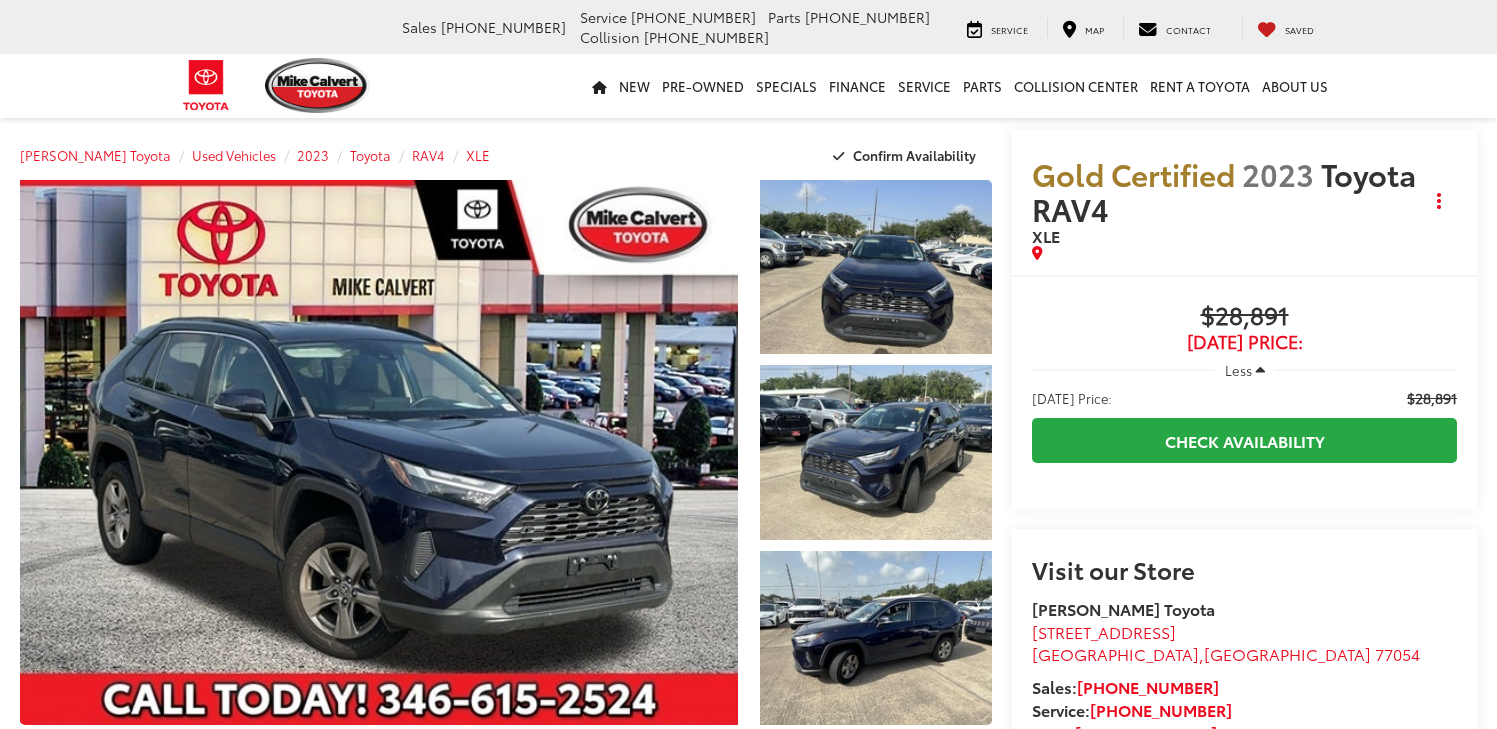 scroll, scrollTop: 0, scrollLeft: 0, axis: both 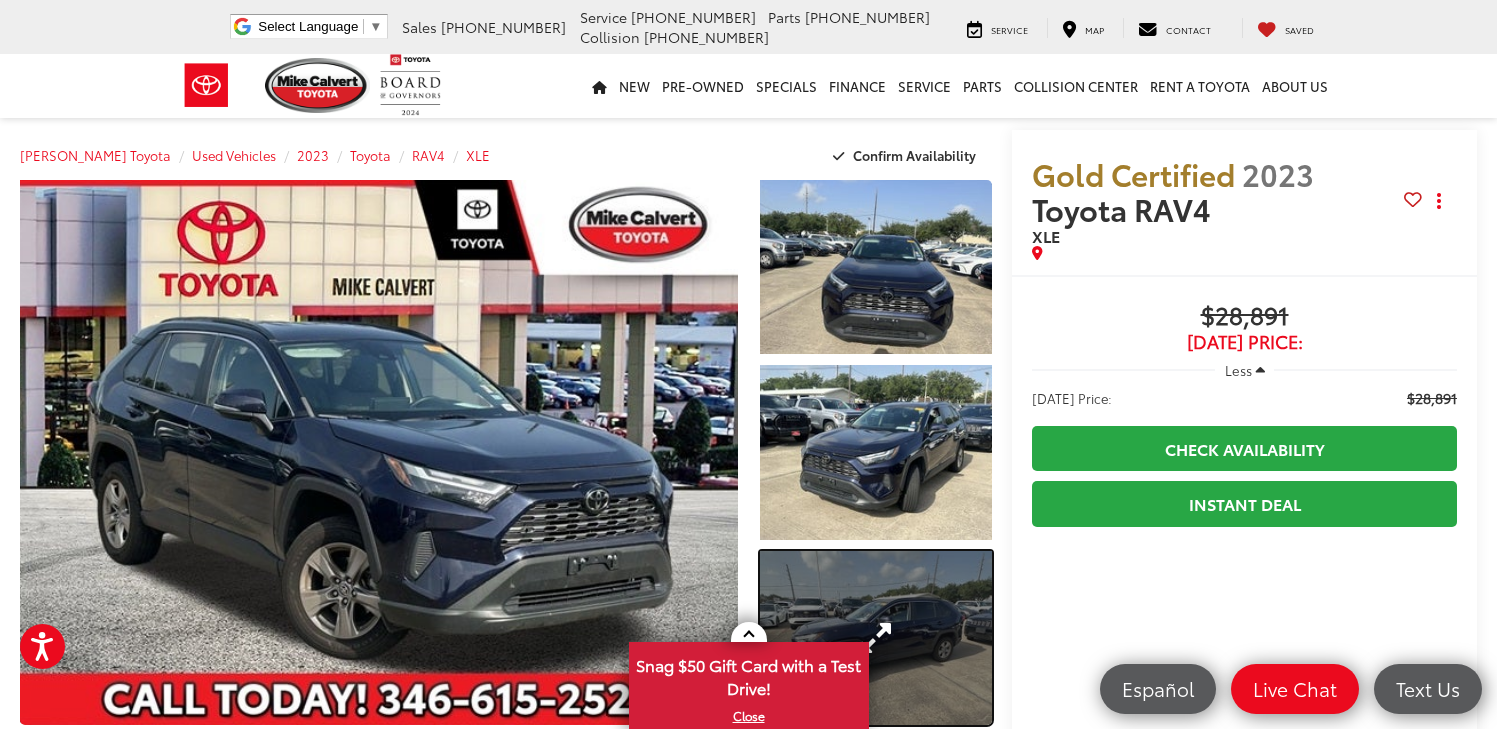 click at bounding box center [876, 638] 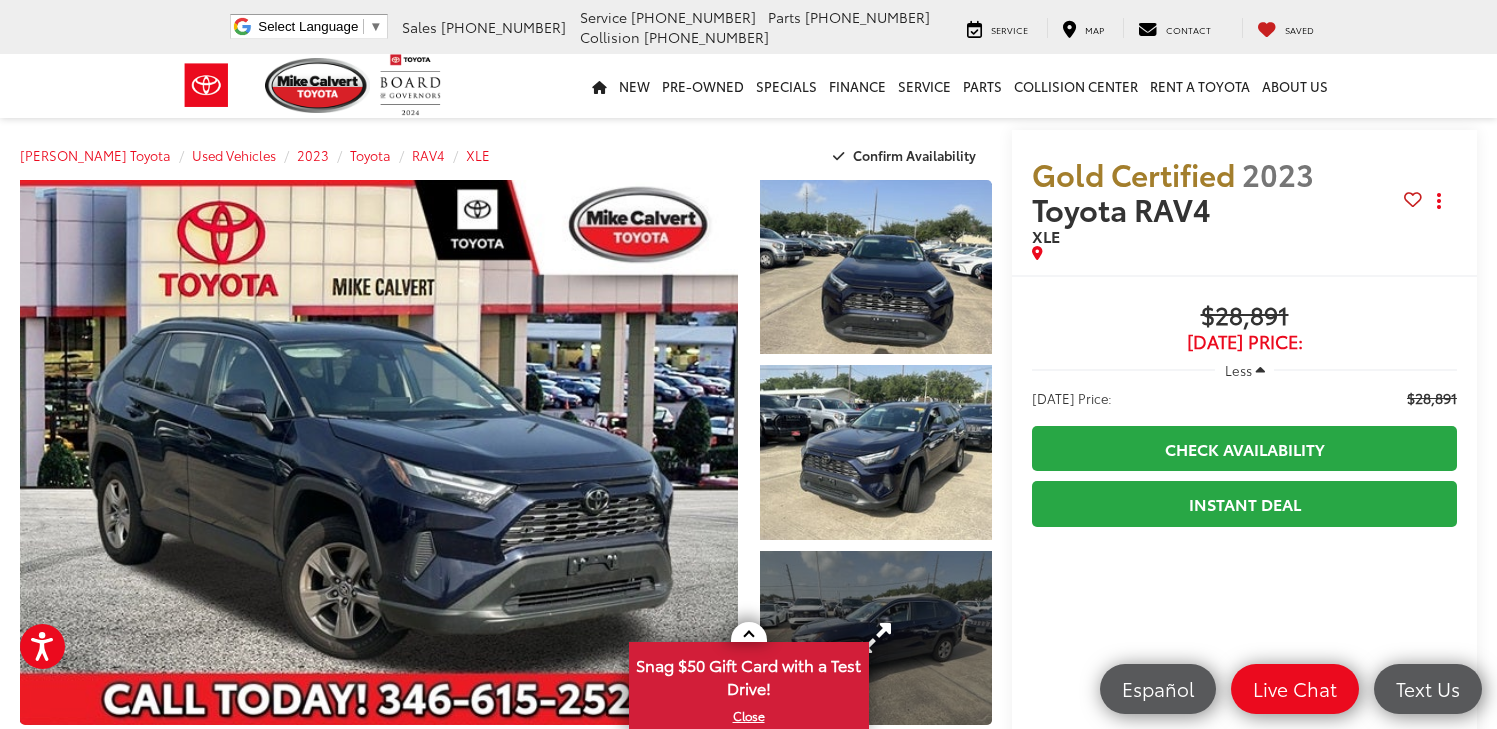 scroll, scrollTop: 491, scrollLeft: 0, axis: vertical 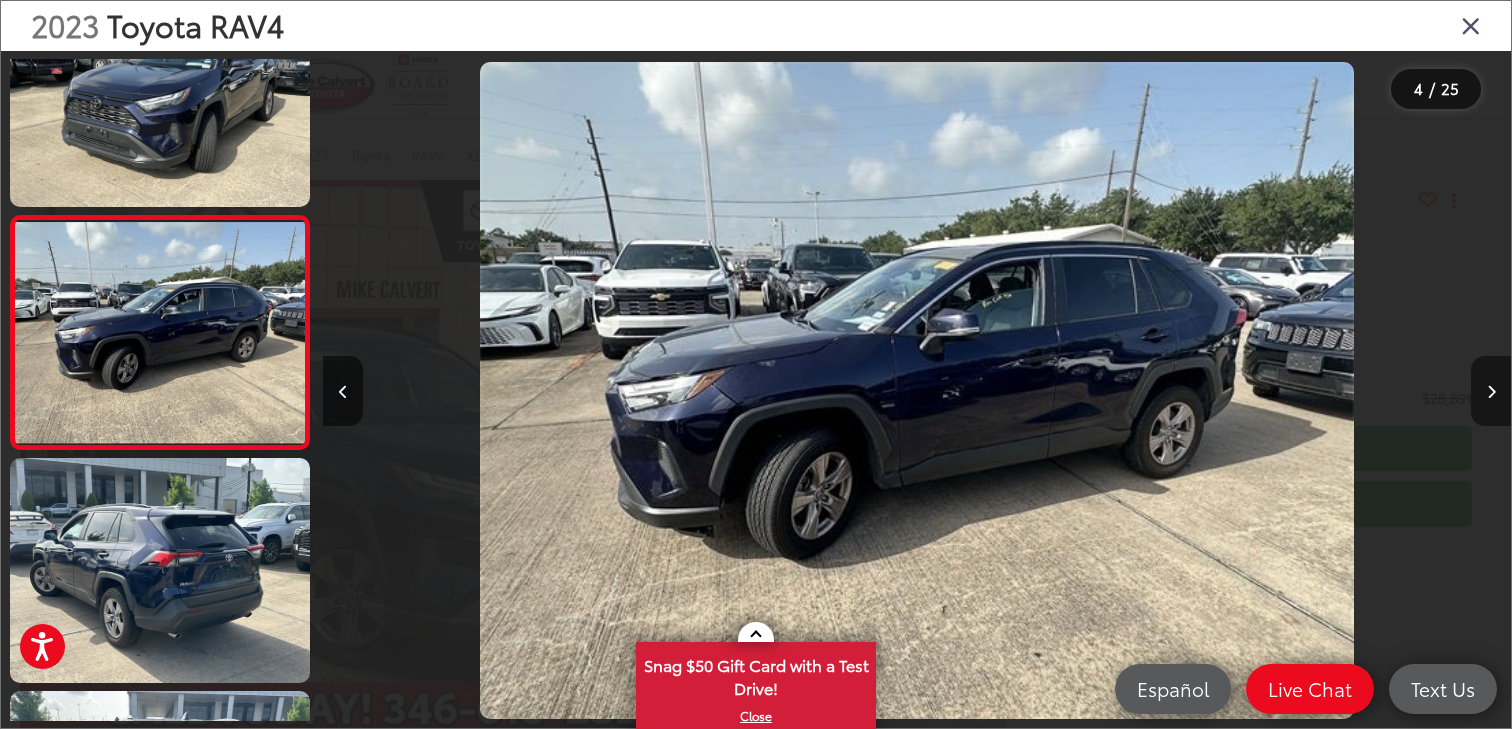 click at bounding box center (1491, 391) 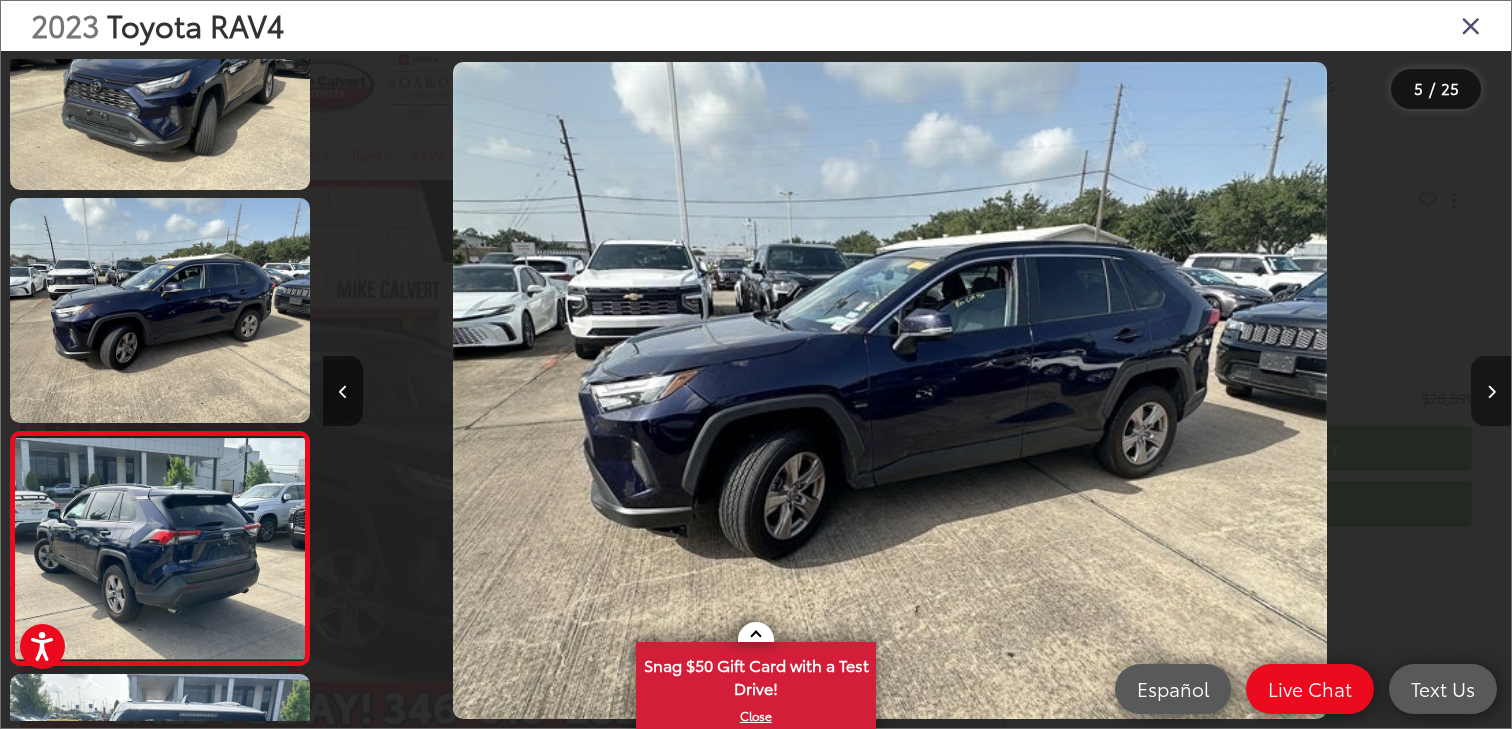scroll, scrollTop: 629, scrollLeft: 0, axis: vertical 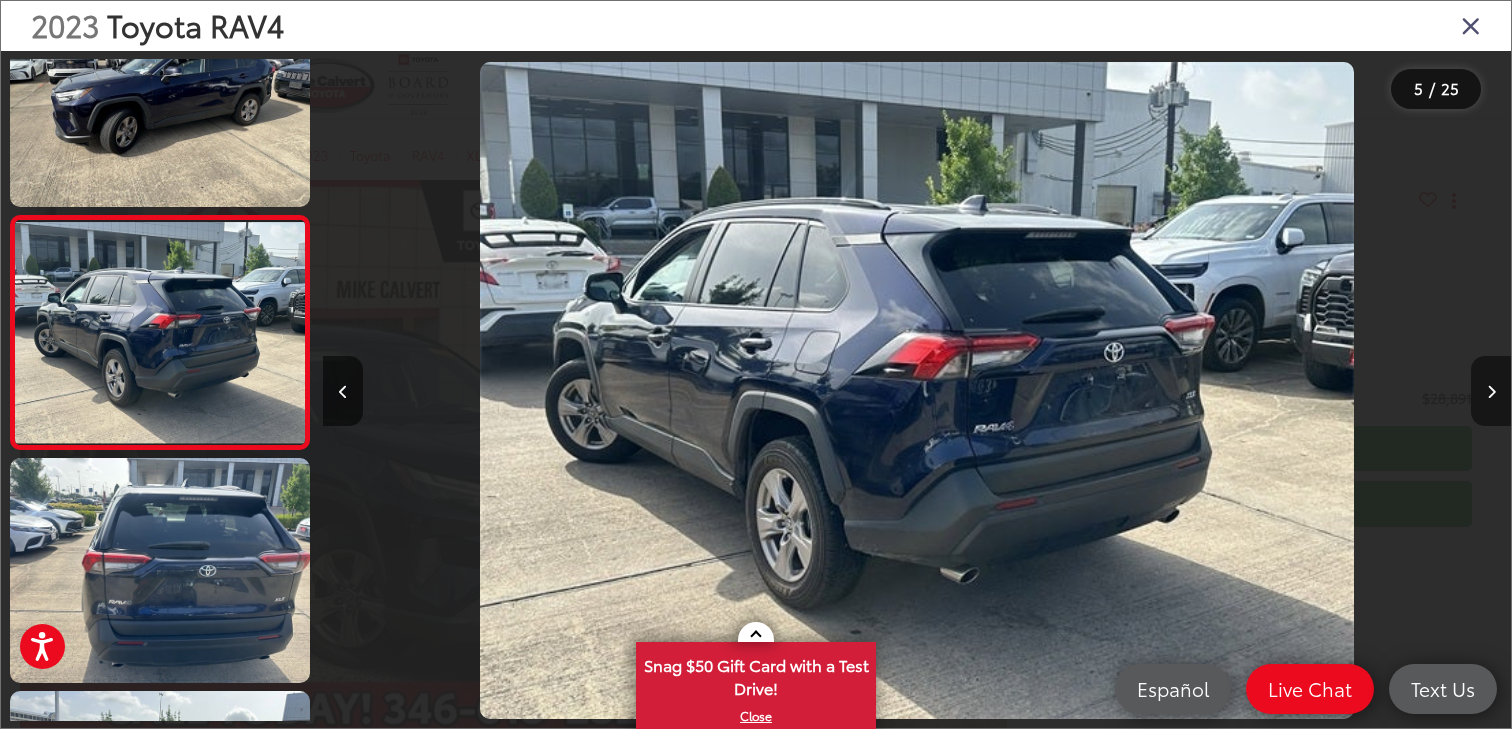 click at bounding box center [1491, 391] 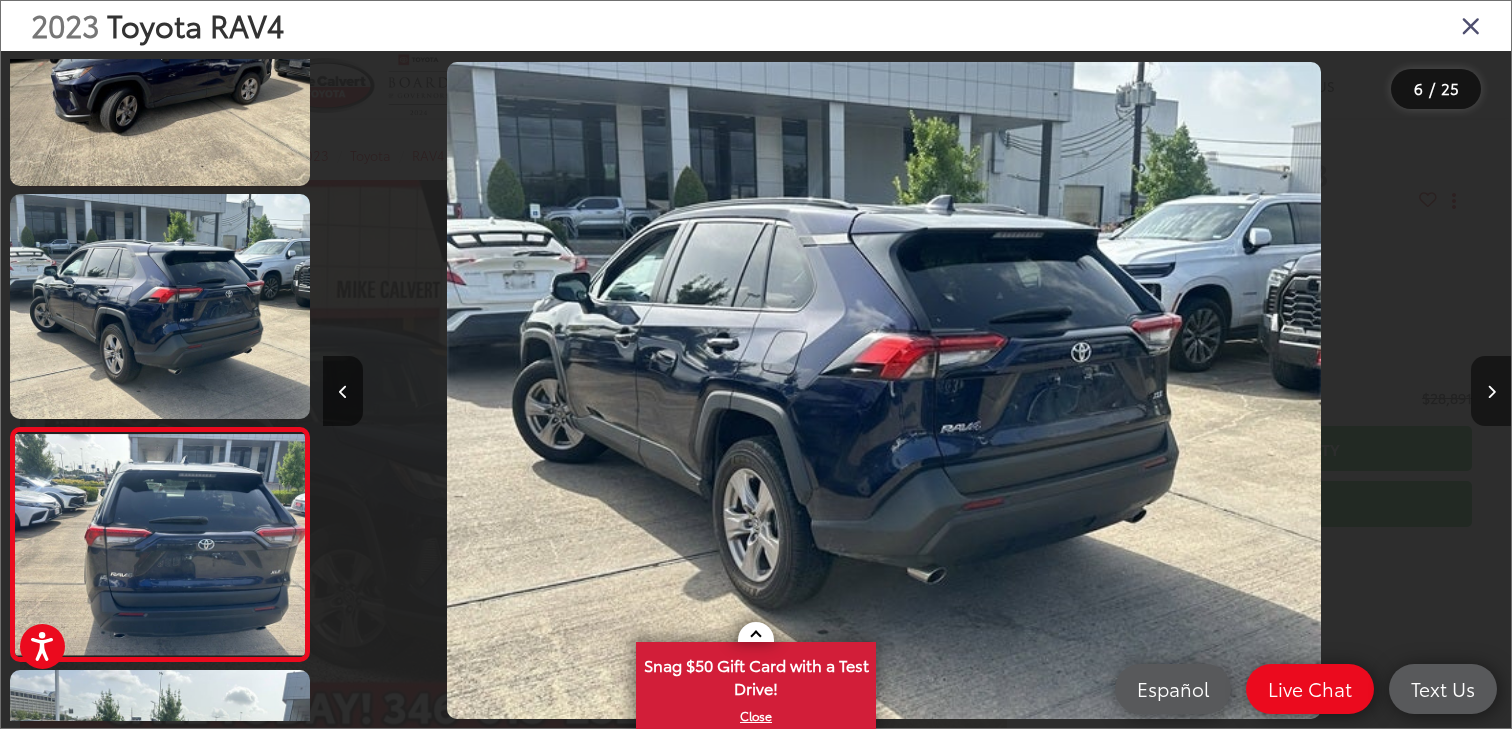 scroll, scrollTop: 861, scrollLeft: 0, axis: vertical 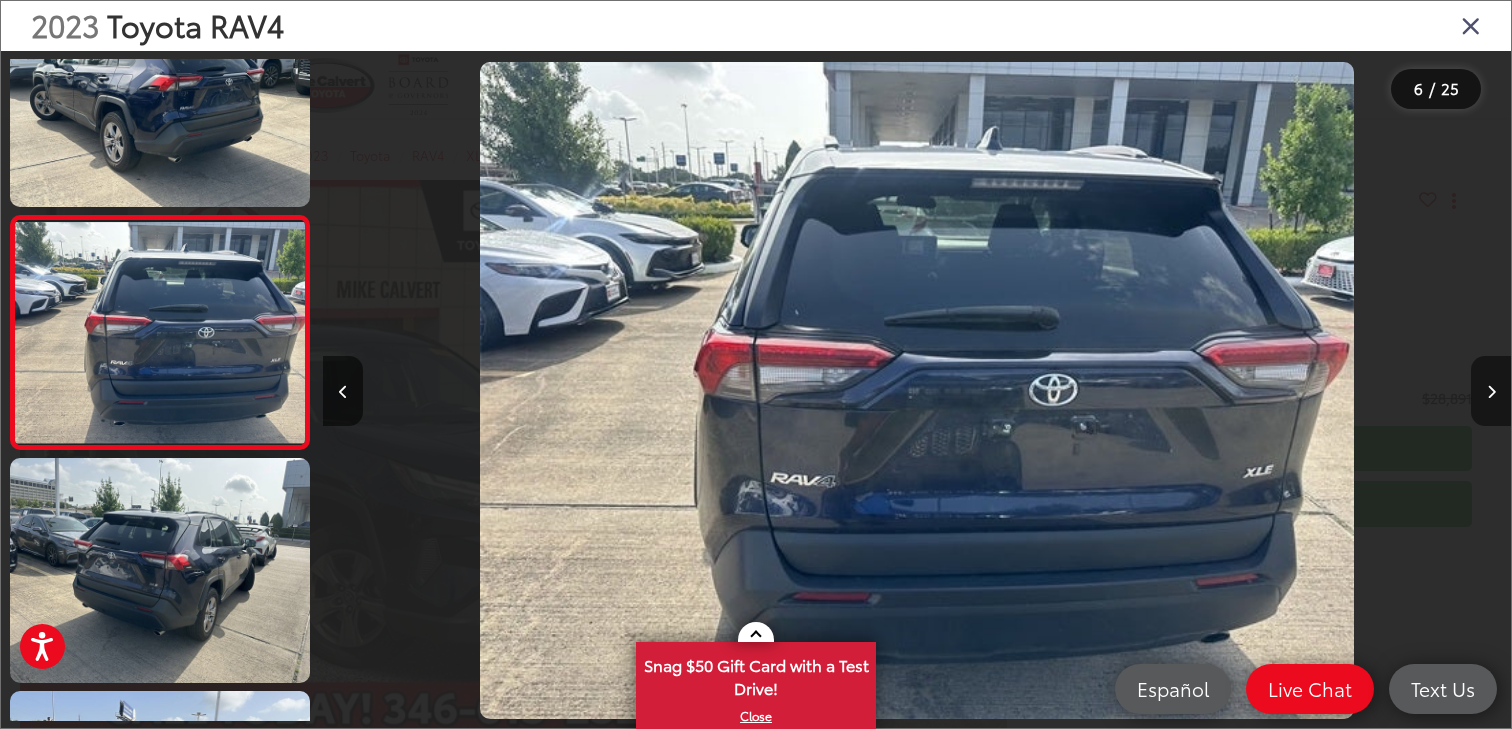 click at bounding box center [1491, 391] 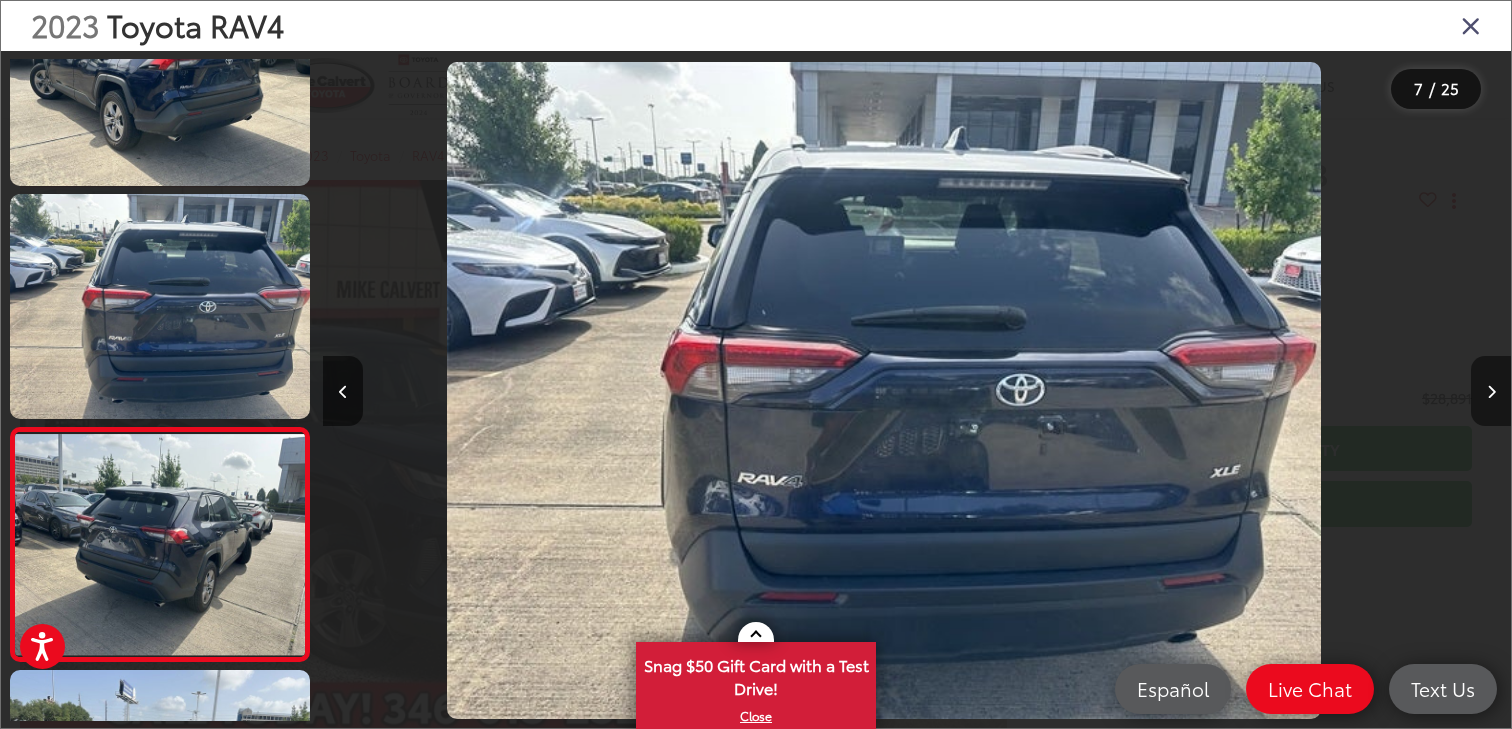 scroll, scrollTop: 1103, scrollLeft: 0, axis: vertical 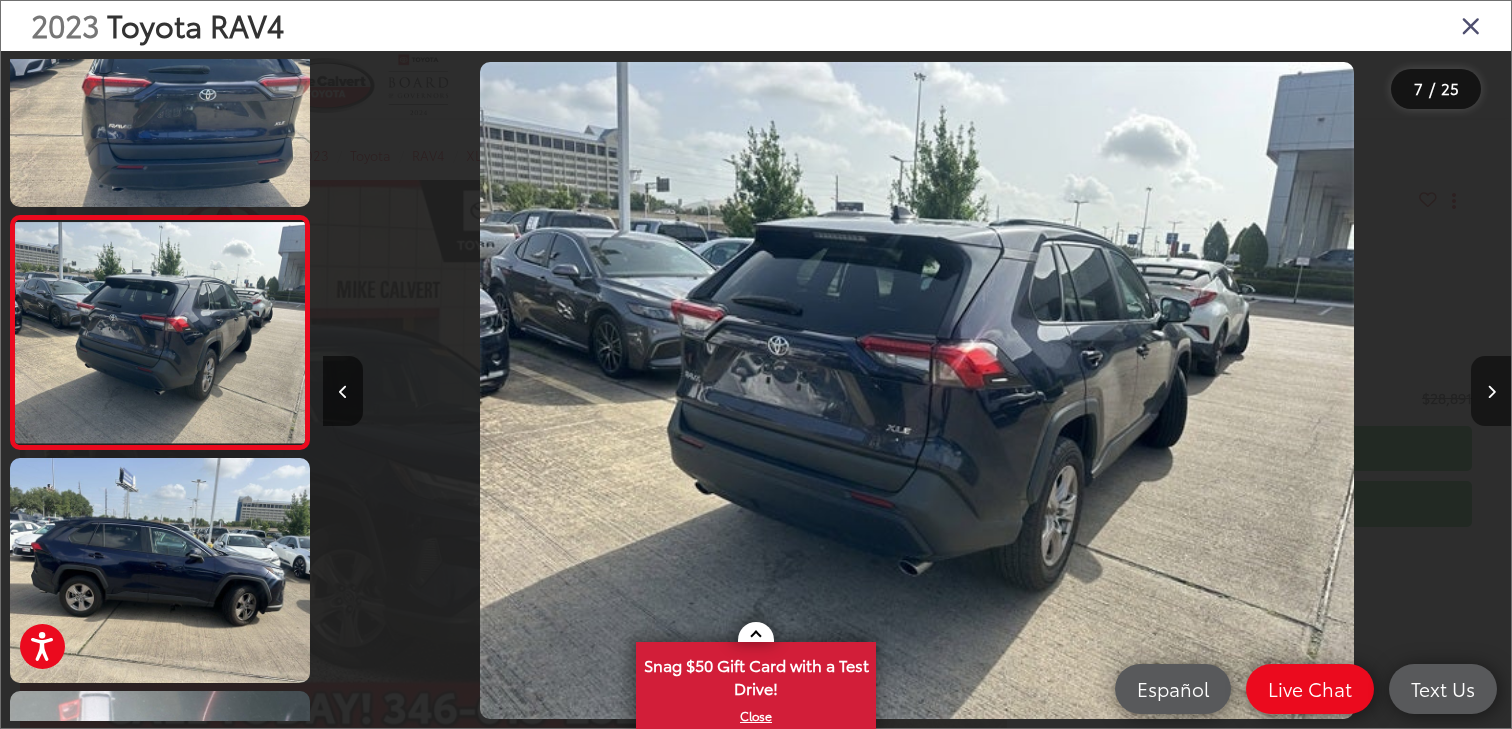 click at bounding box center (1491, 391) 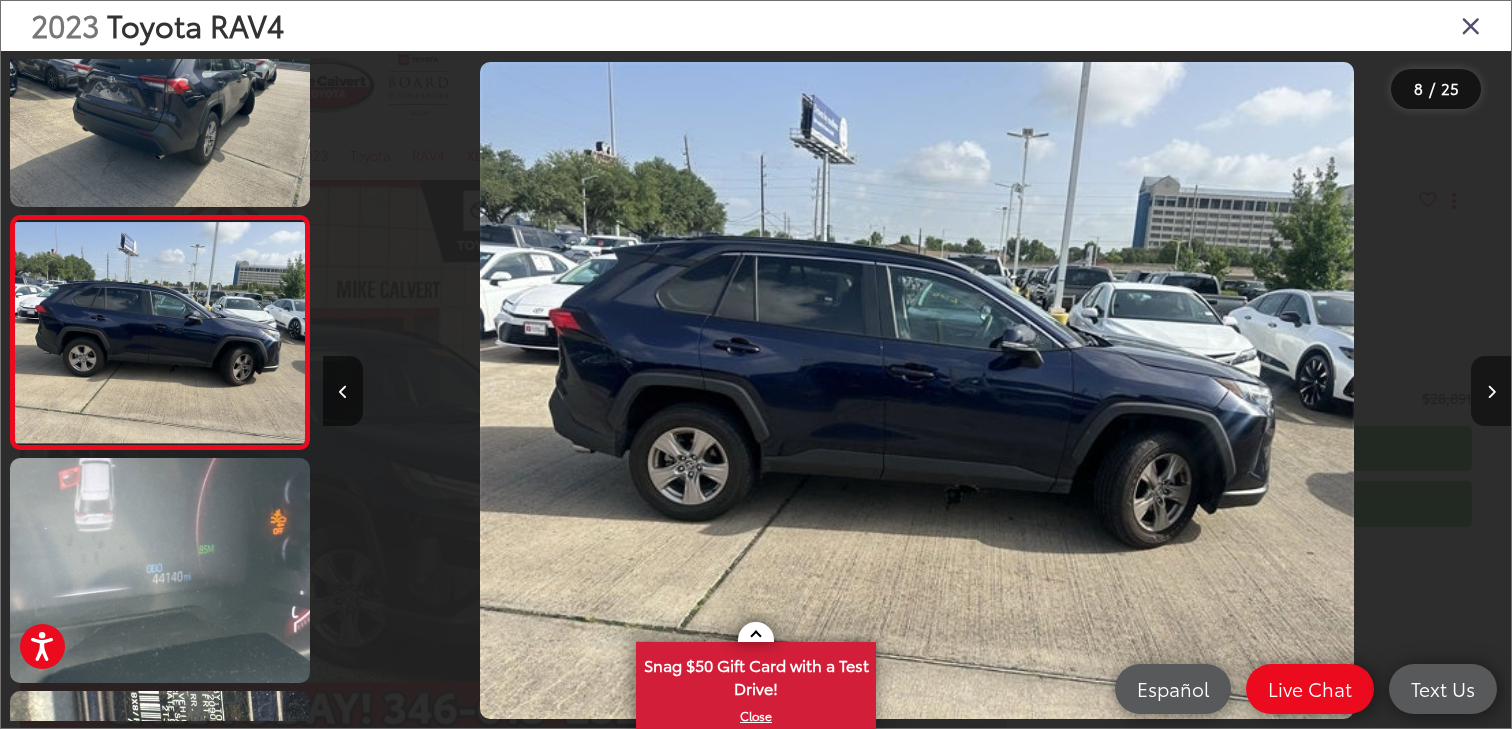 click at bounding box center [1491, 391] 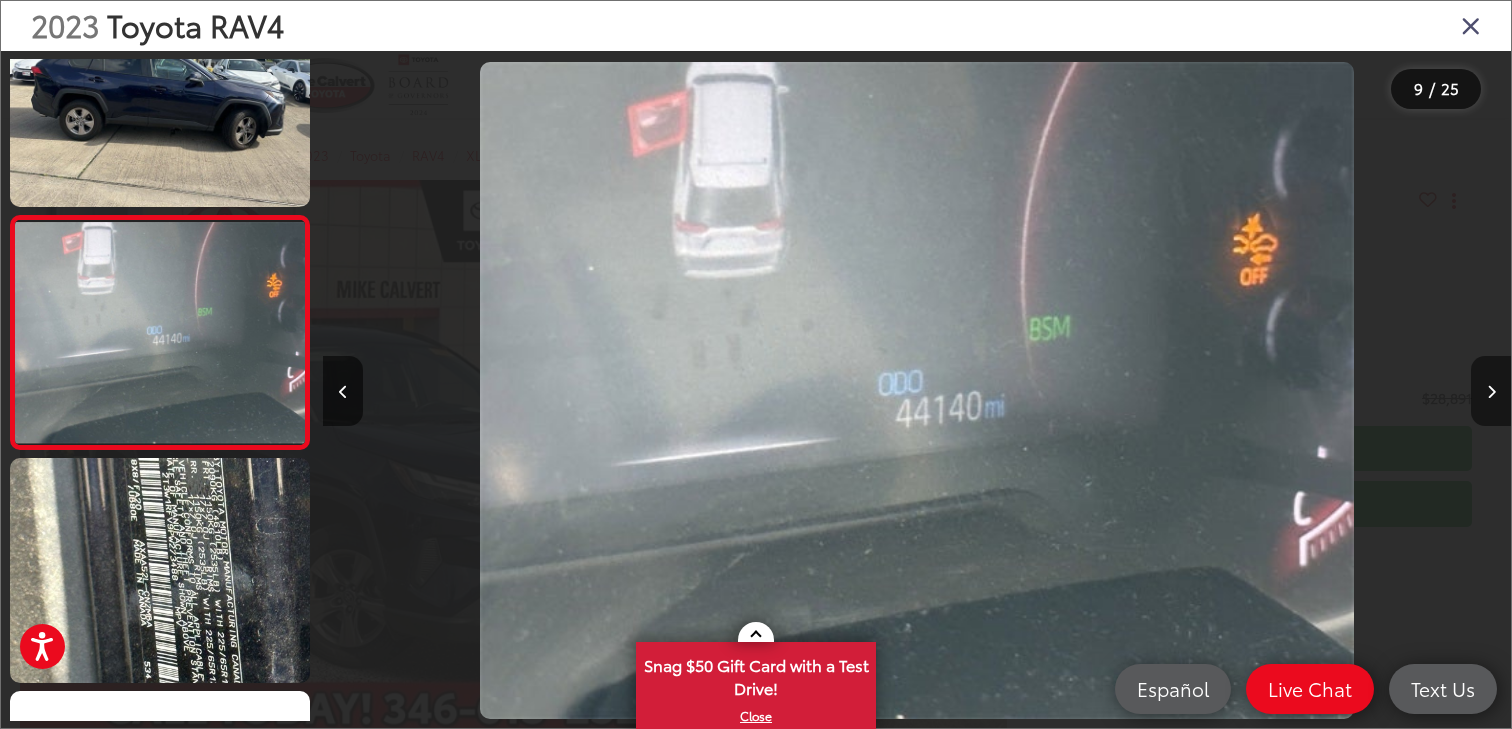 click at bounding box center (1491, 391) 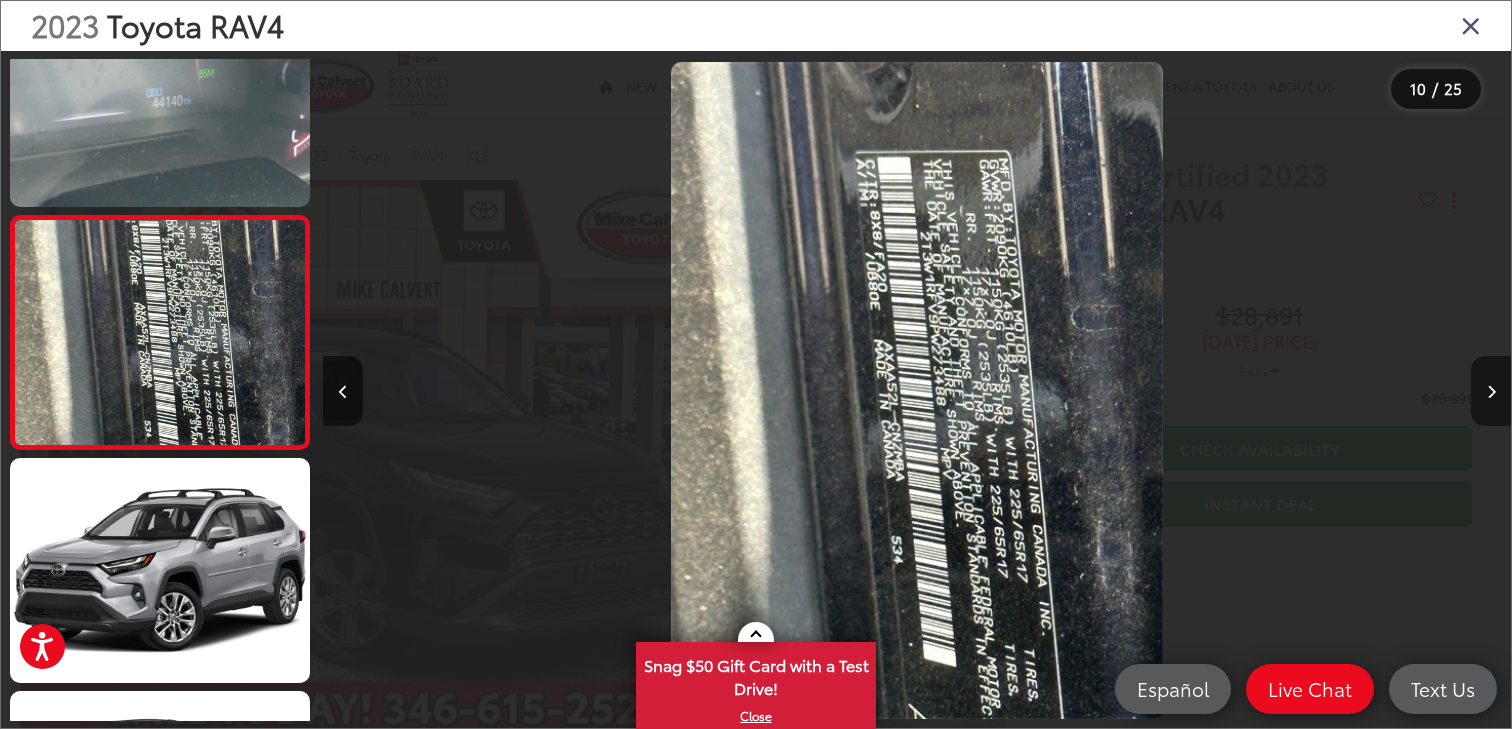 click at bounding box center [1491, 391] 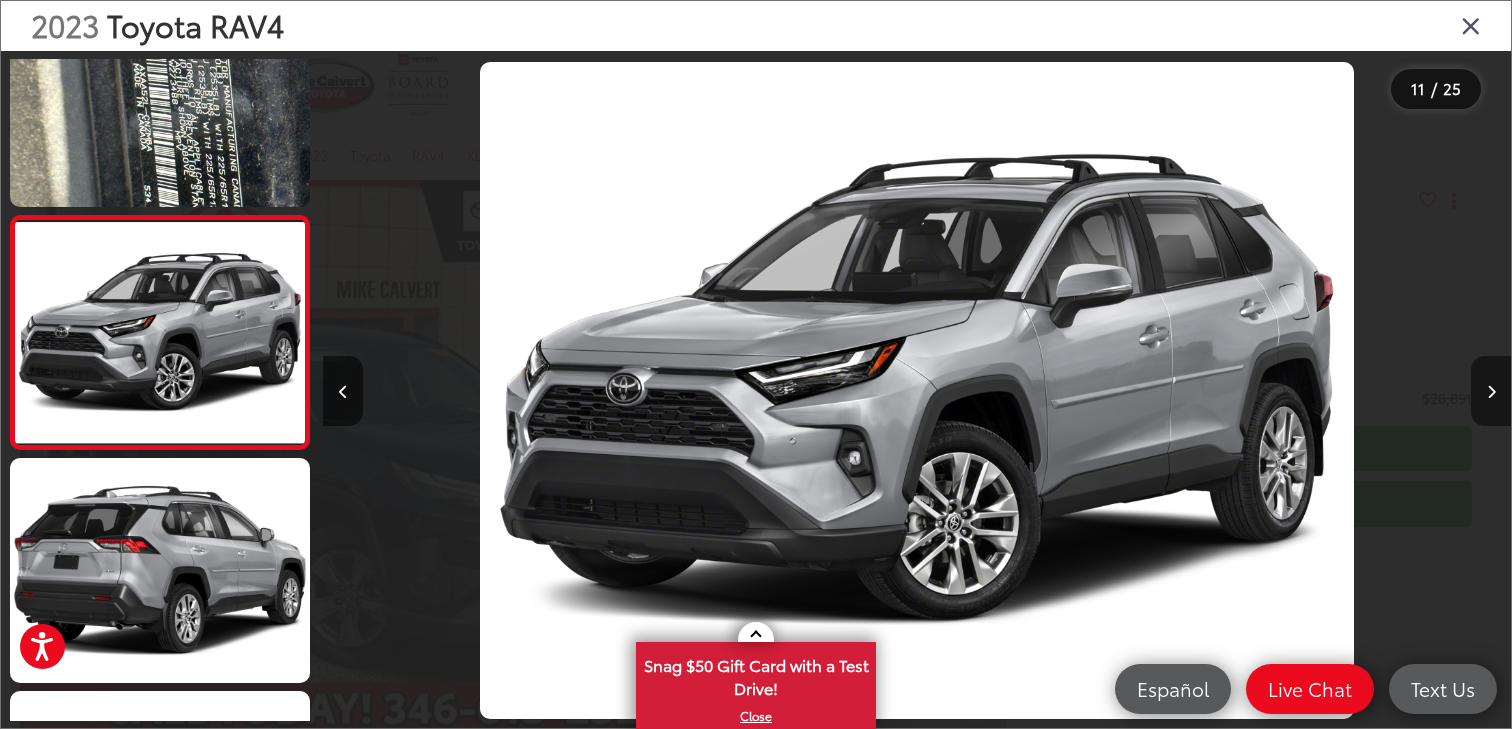 click at bounding box center (1491, 391) 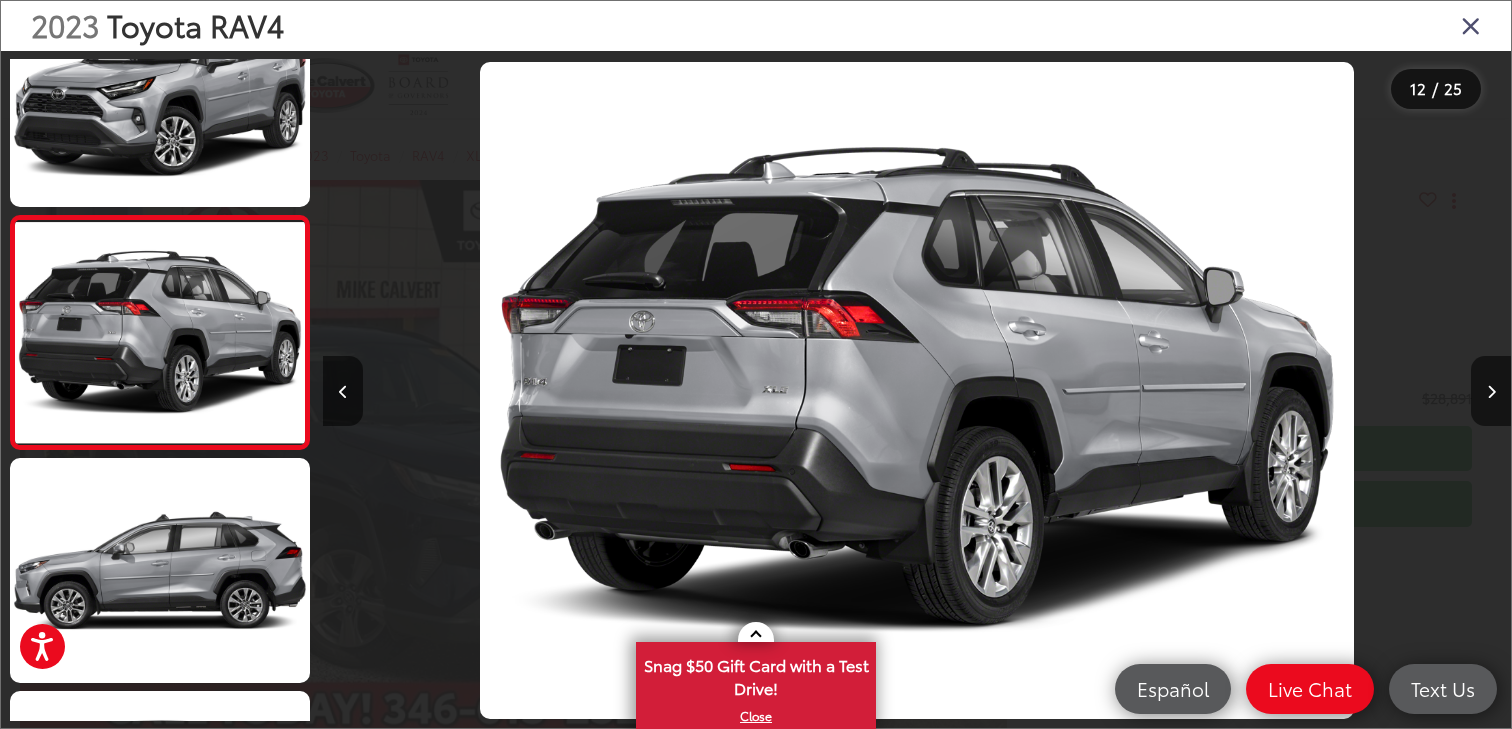 click at bounding box center [1471, 25] 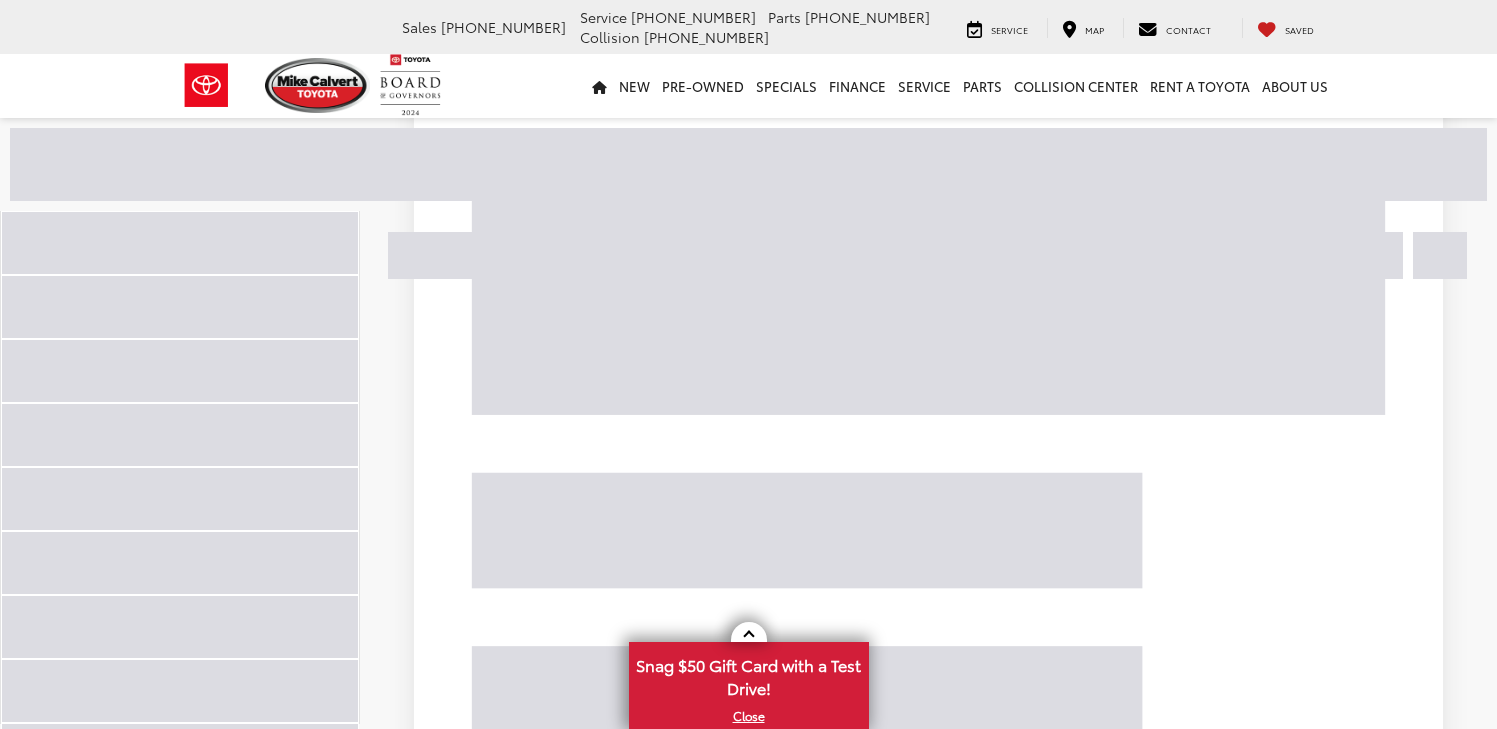 scroll, scrollTop: 7593, scrollLeft: 0, axis: vertical 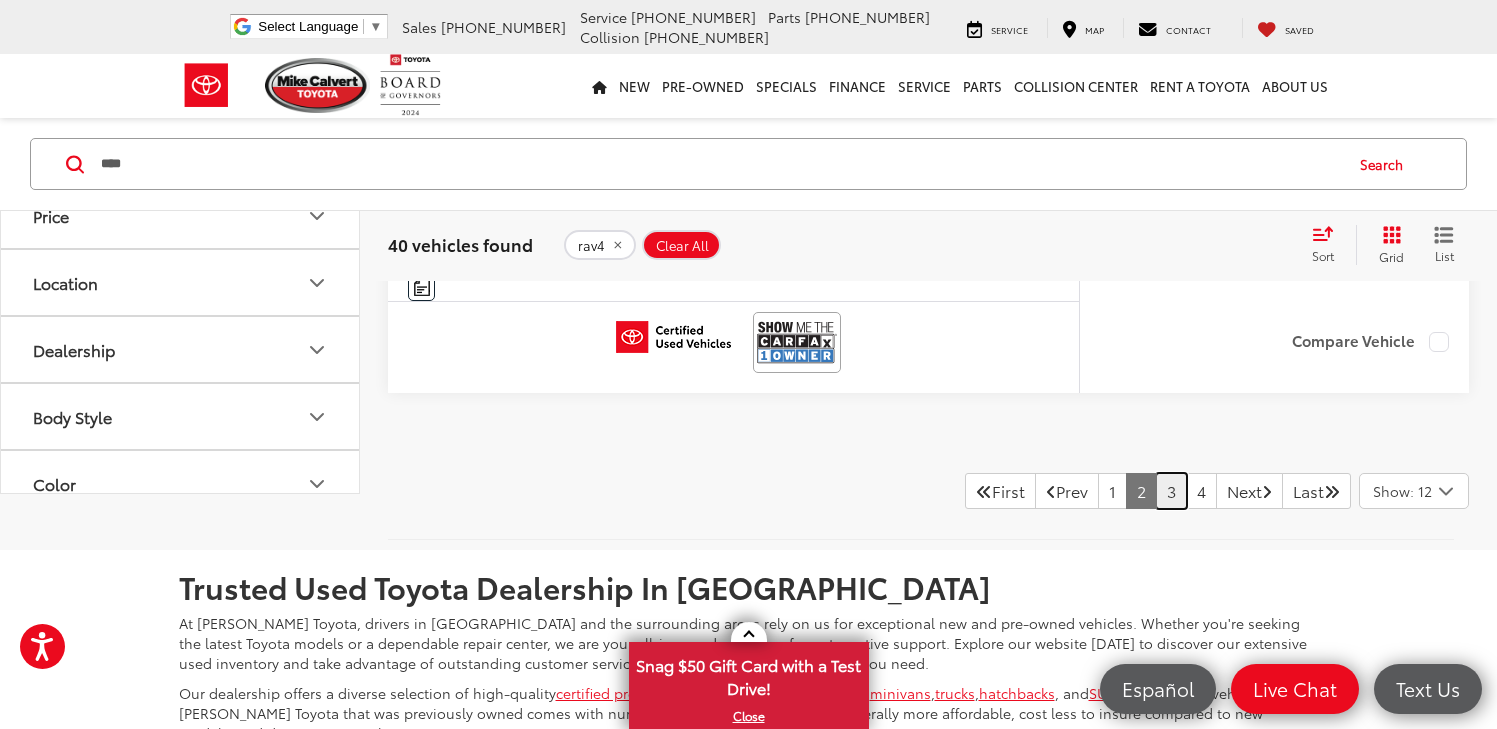click on "3" at bounding box center (1171, 491) 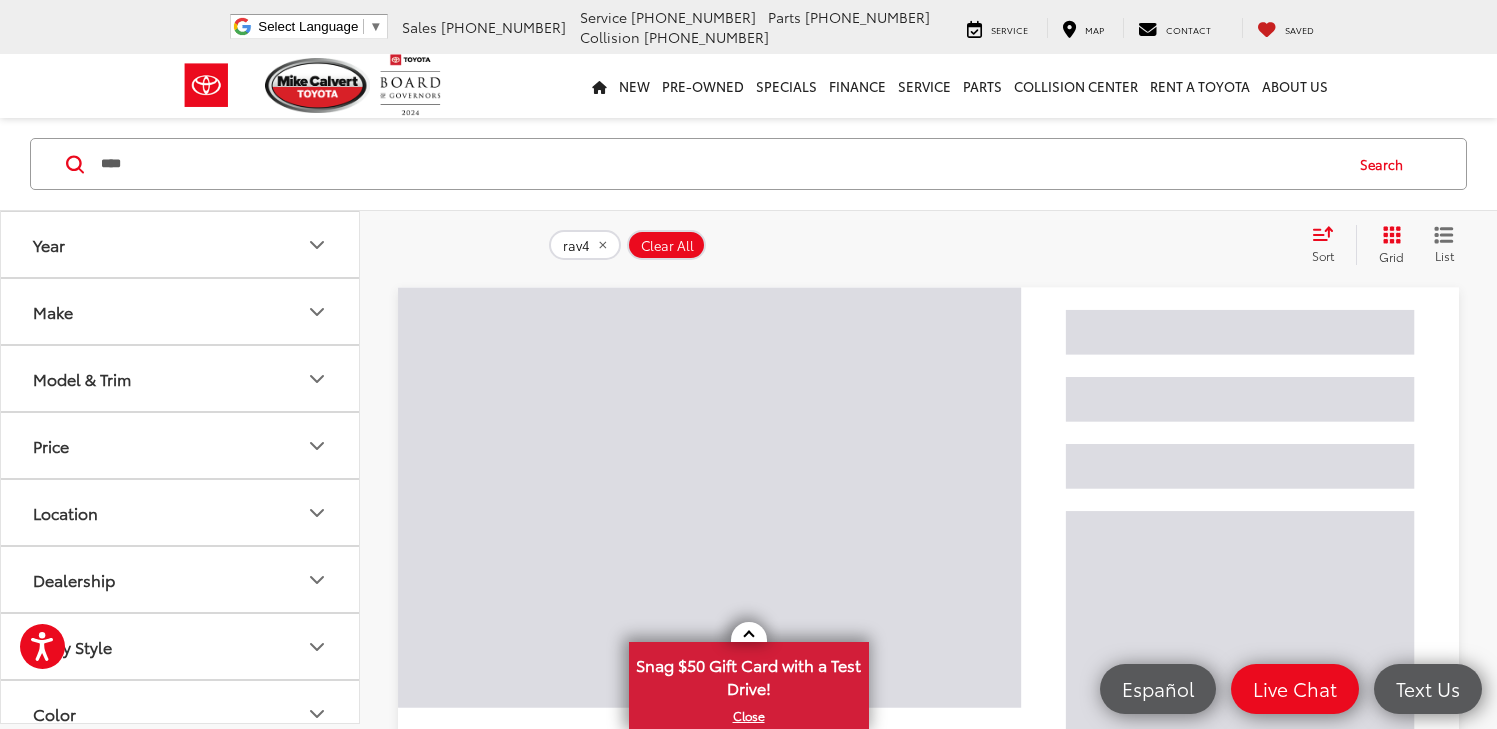scroll, scrollTop: 129, scrollLeft: 0, axis: vertical 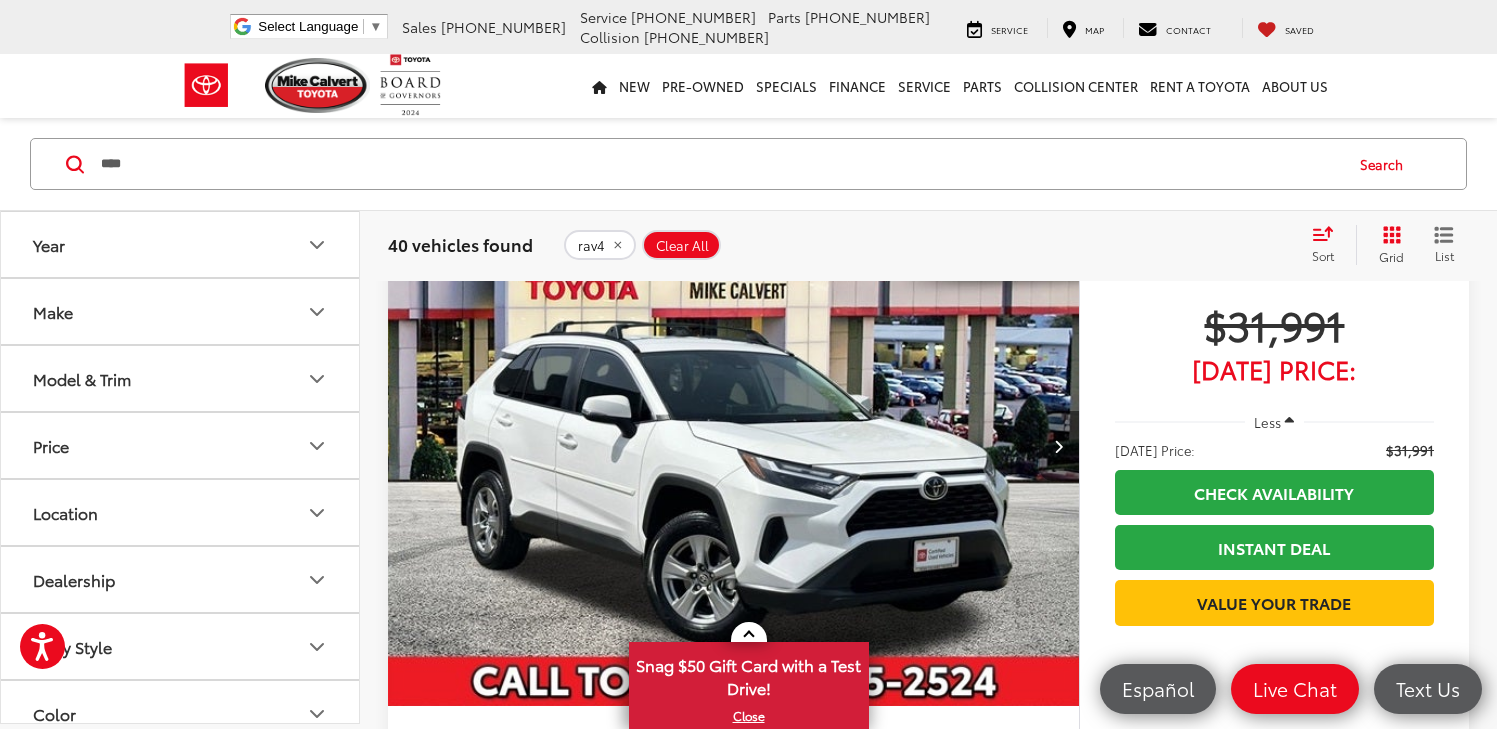 click at bounding box center [1058, 446] 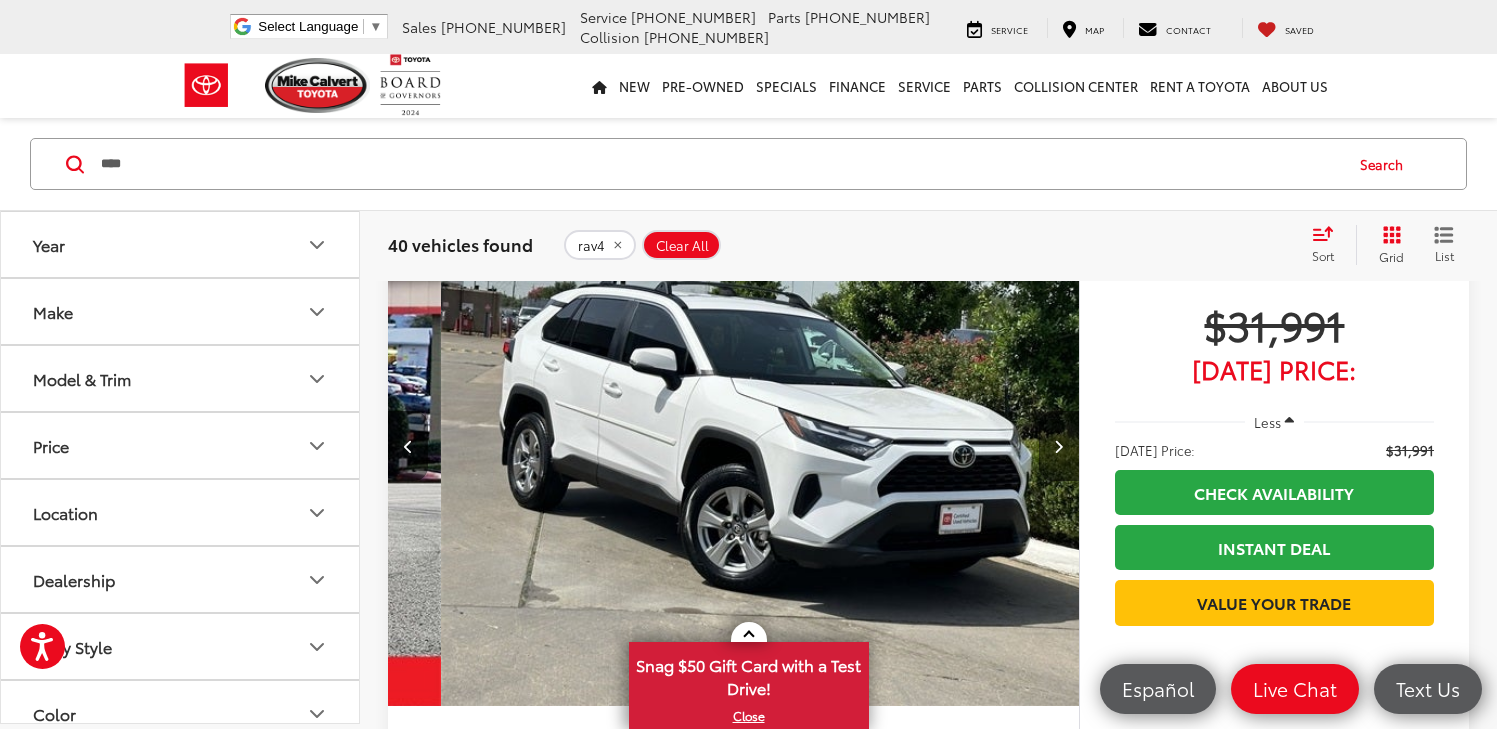 scroll, scrollTop: 0, scrollLeft: 694, axis: horizontal 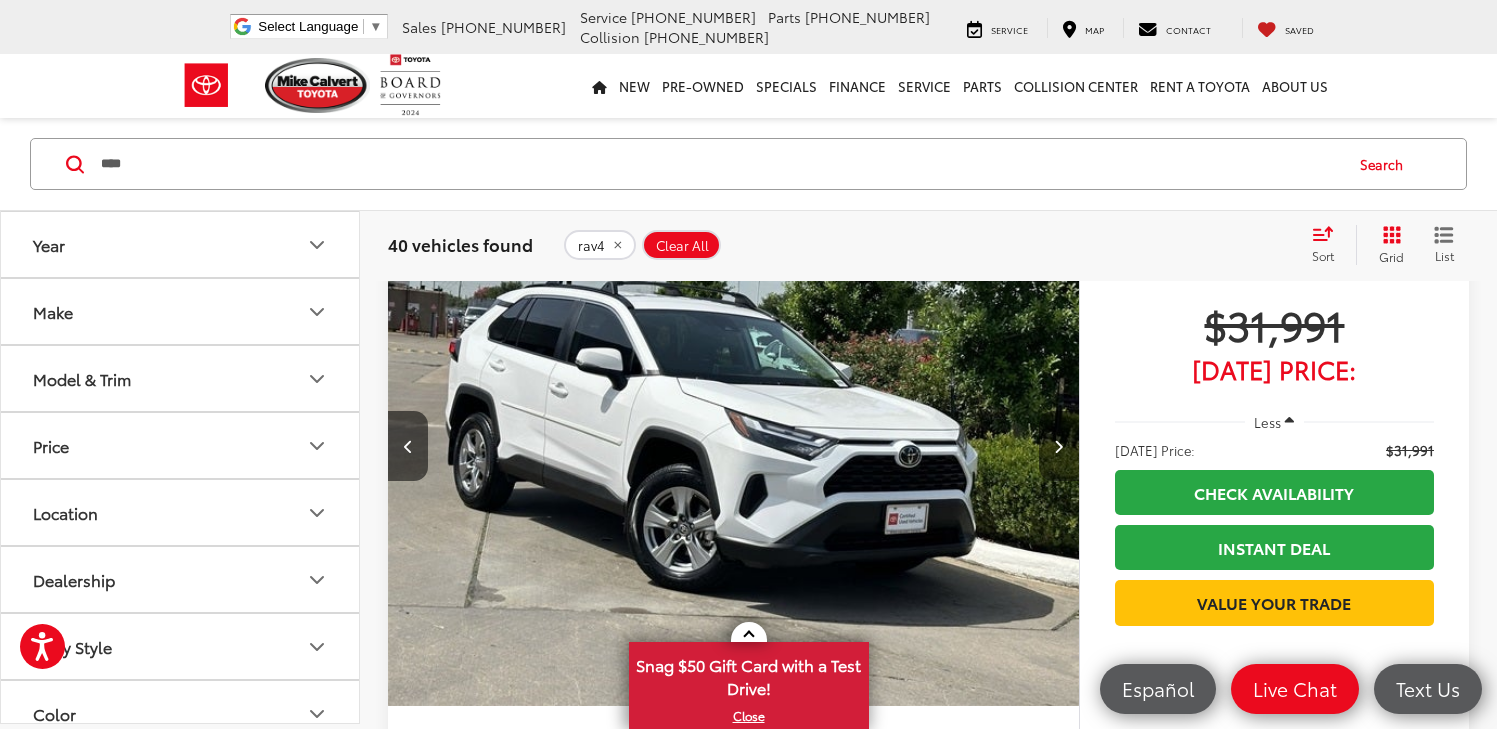 click at bounding box center (1058, 446) 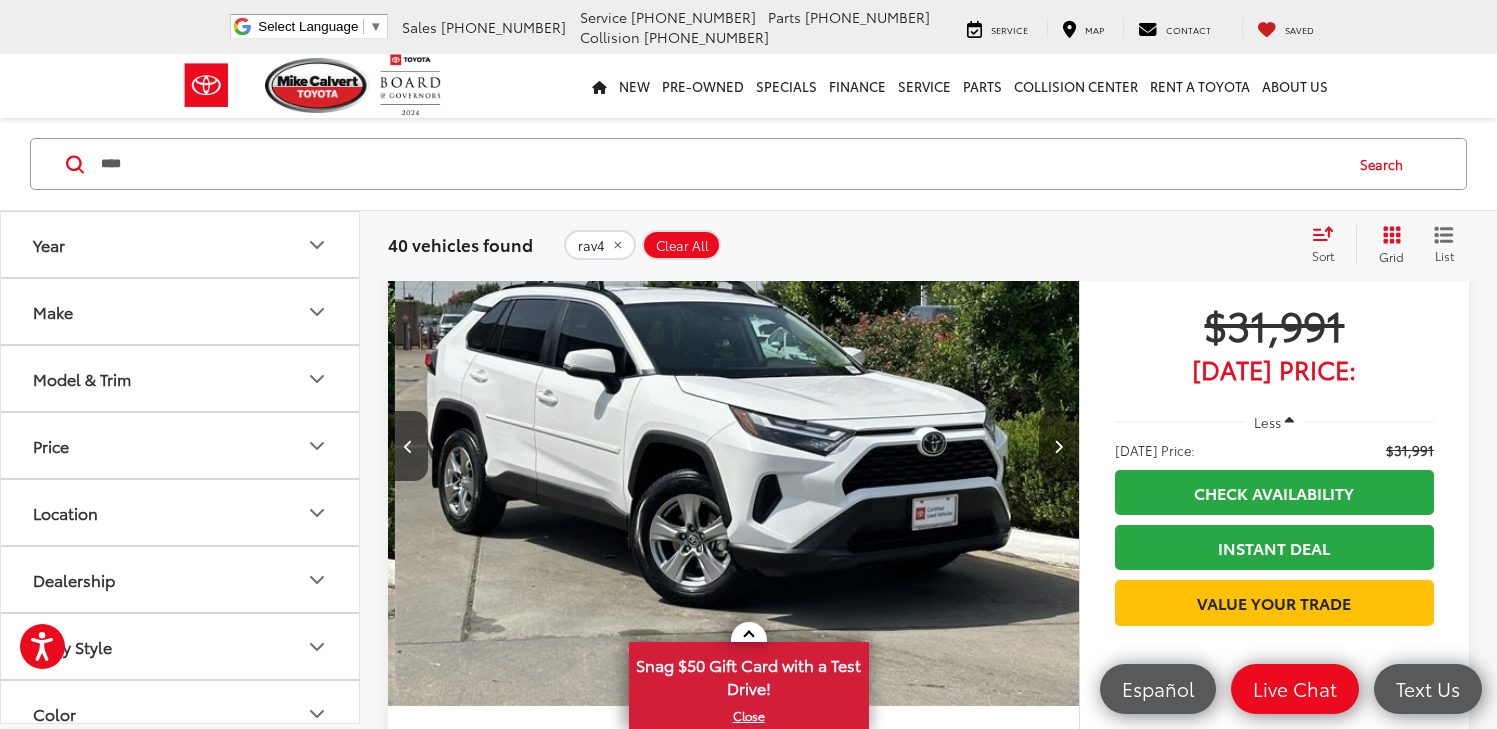 scroll, scrollTop: 0, scrollLeft: 1388, axis: horizontal 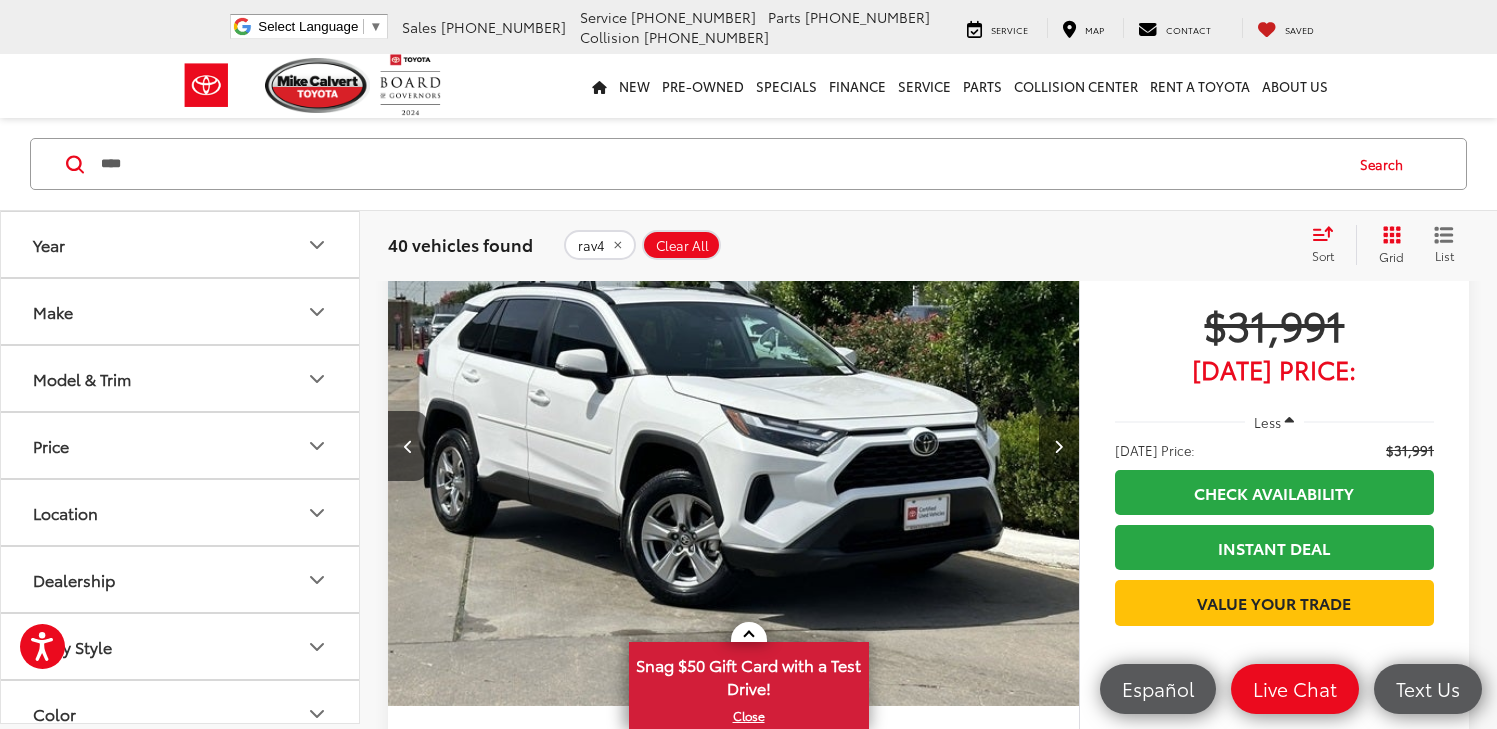 click at bounding box center [1058, 446] 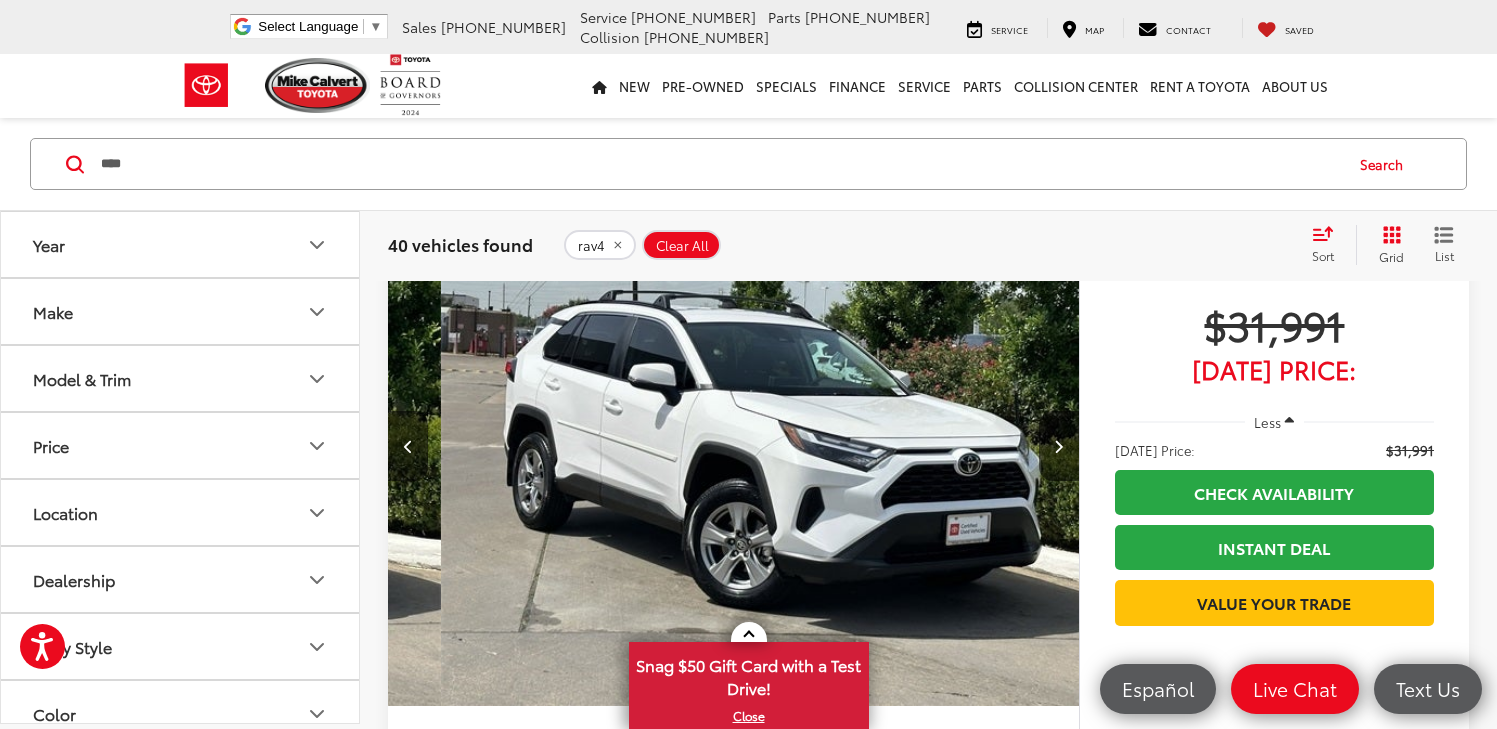 scroll, scrollTop: 0, scrollLeft: 2082, axis: horizontal 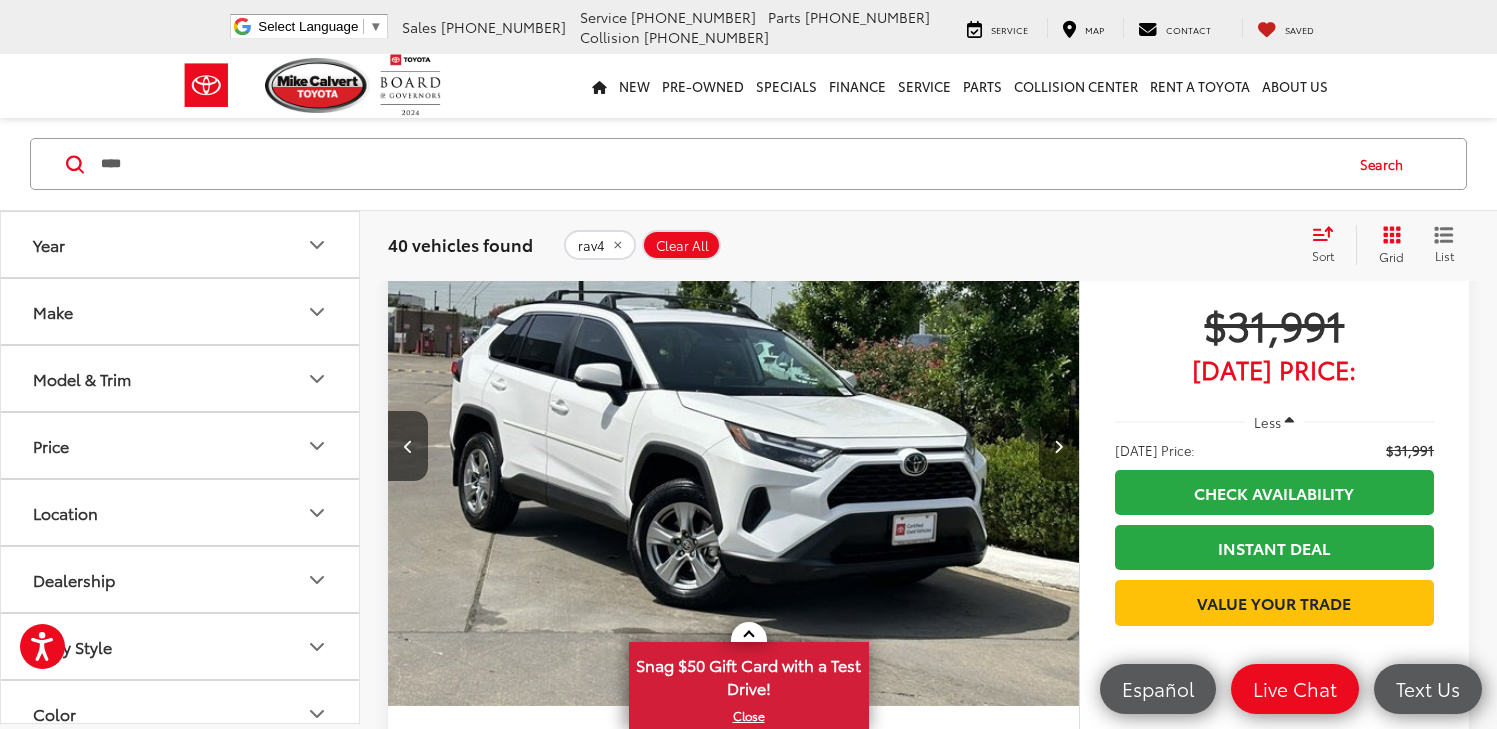 click at bounding box center (1058, 446) 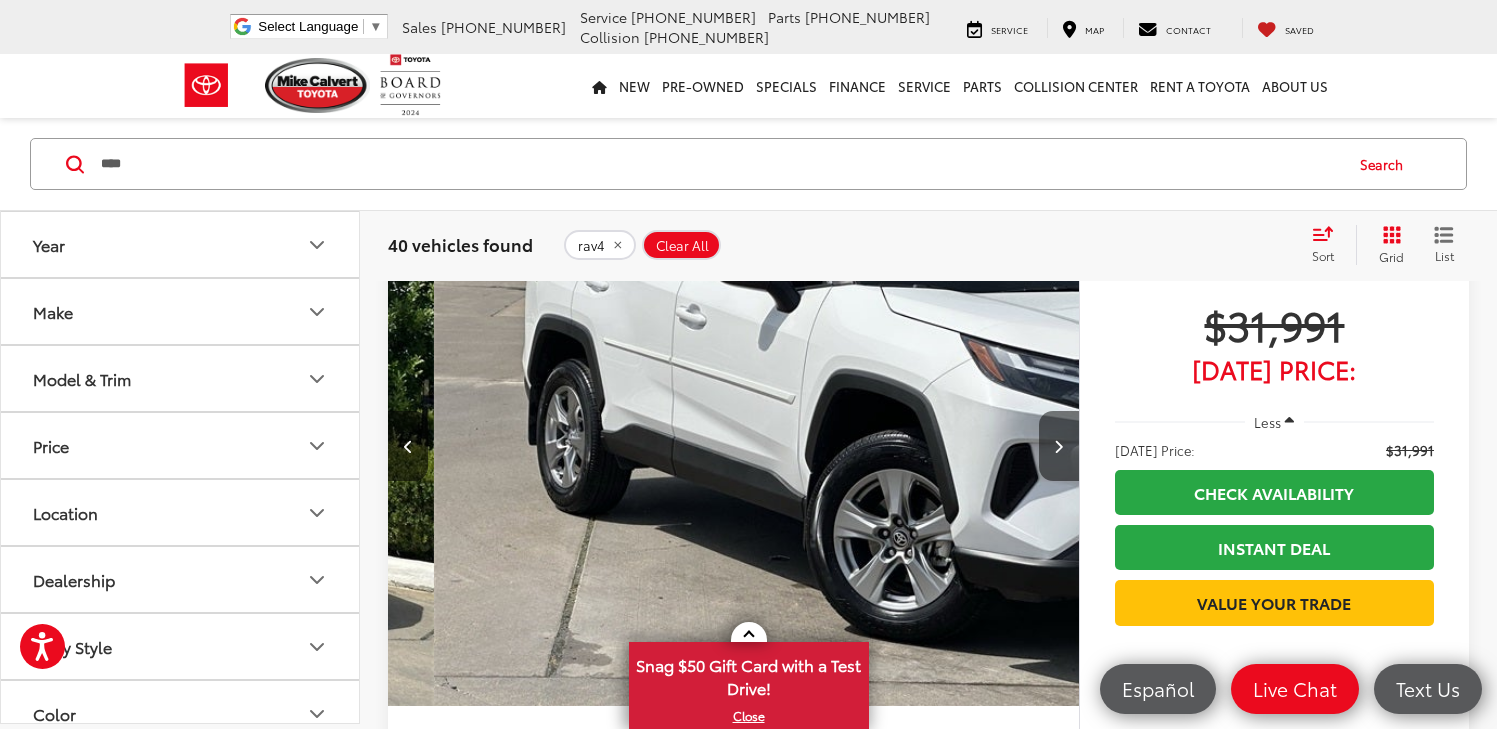 scroll, scrollTop: 0, scrollLeft: 2776, axis: horizontal 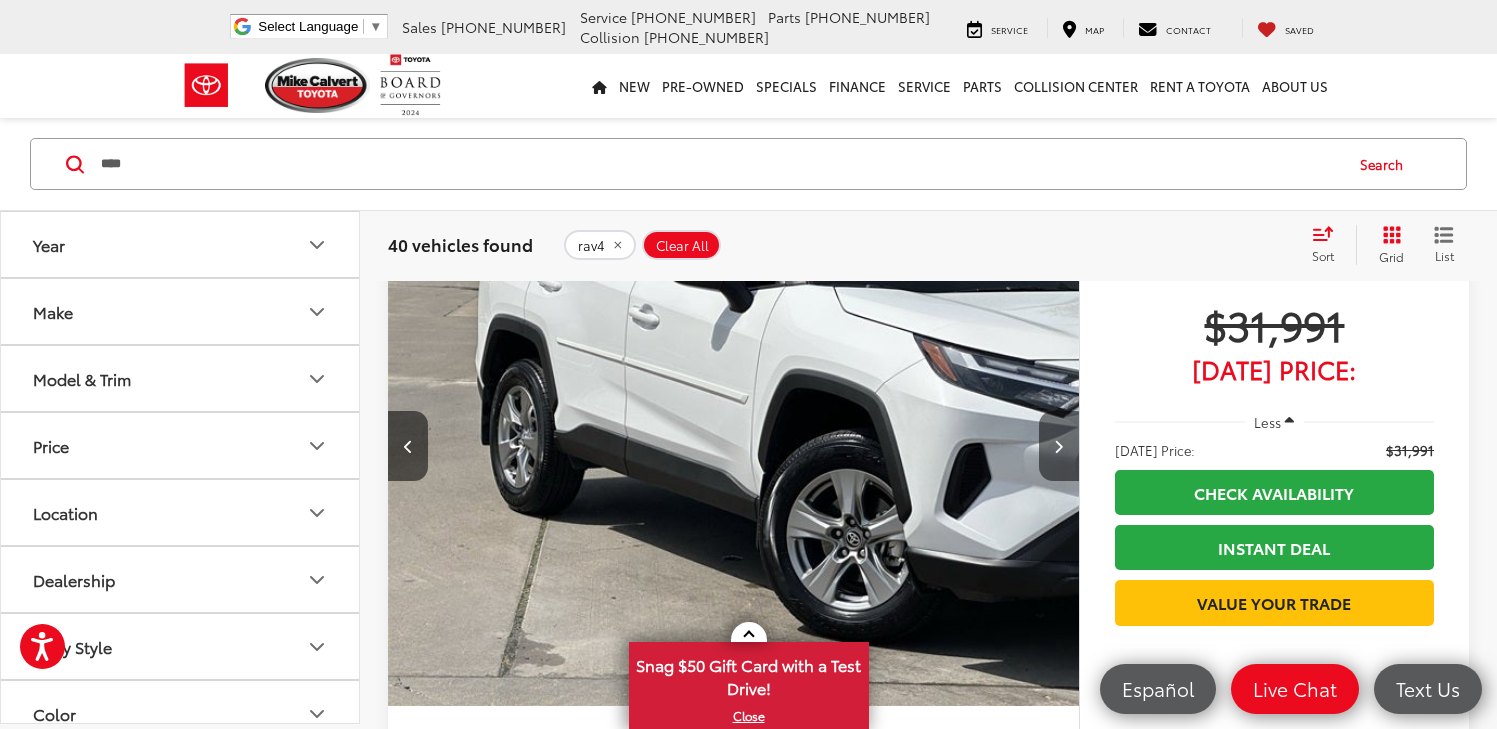 click at bounding box center [1058, 446] 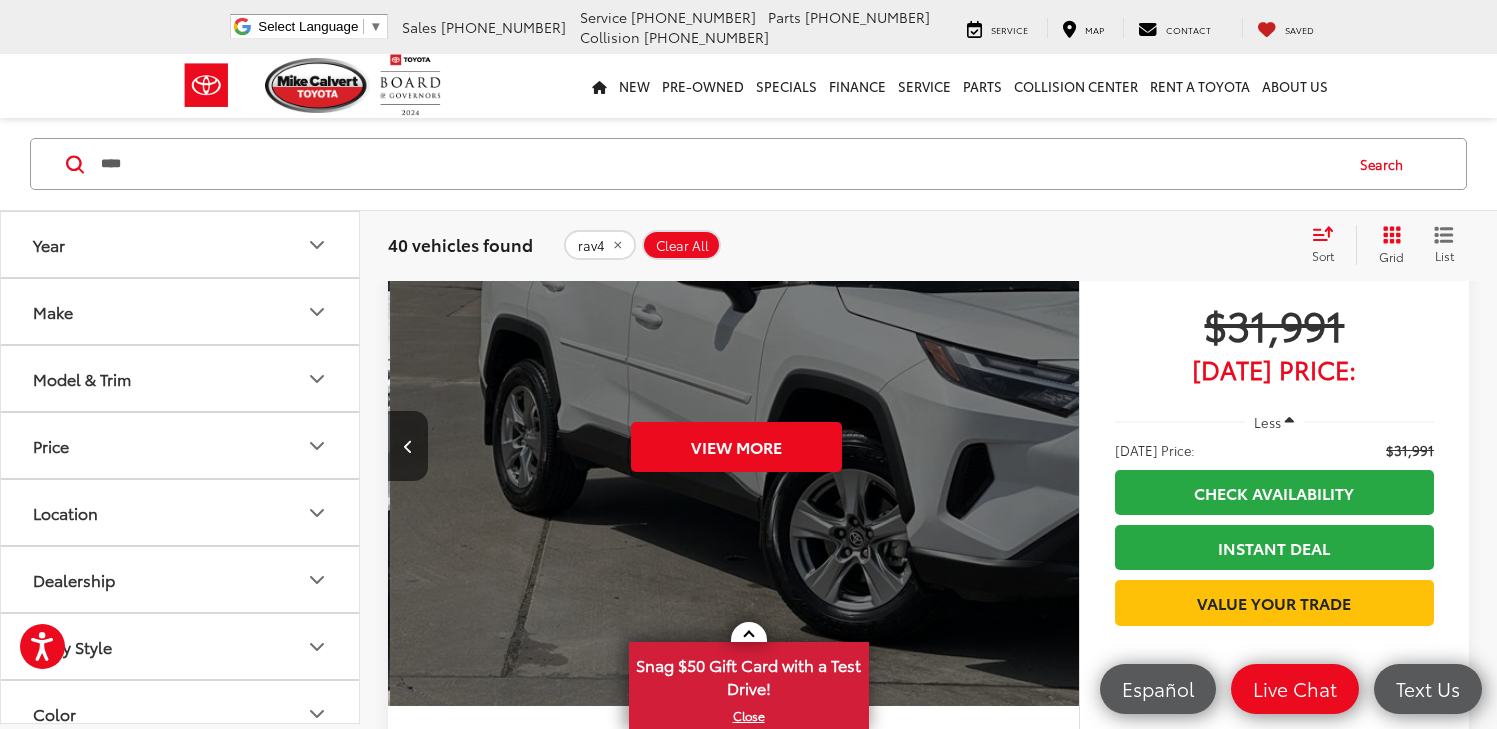 scroll, scrollTop: 0, scrollLeft: 3470, axis: horizontal 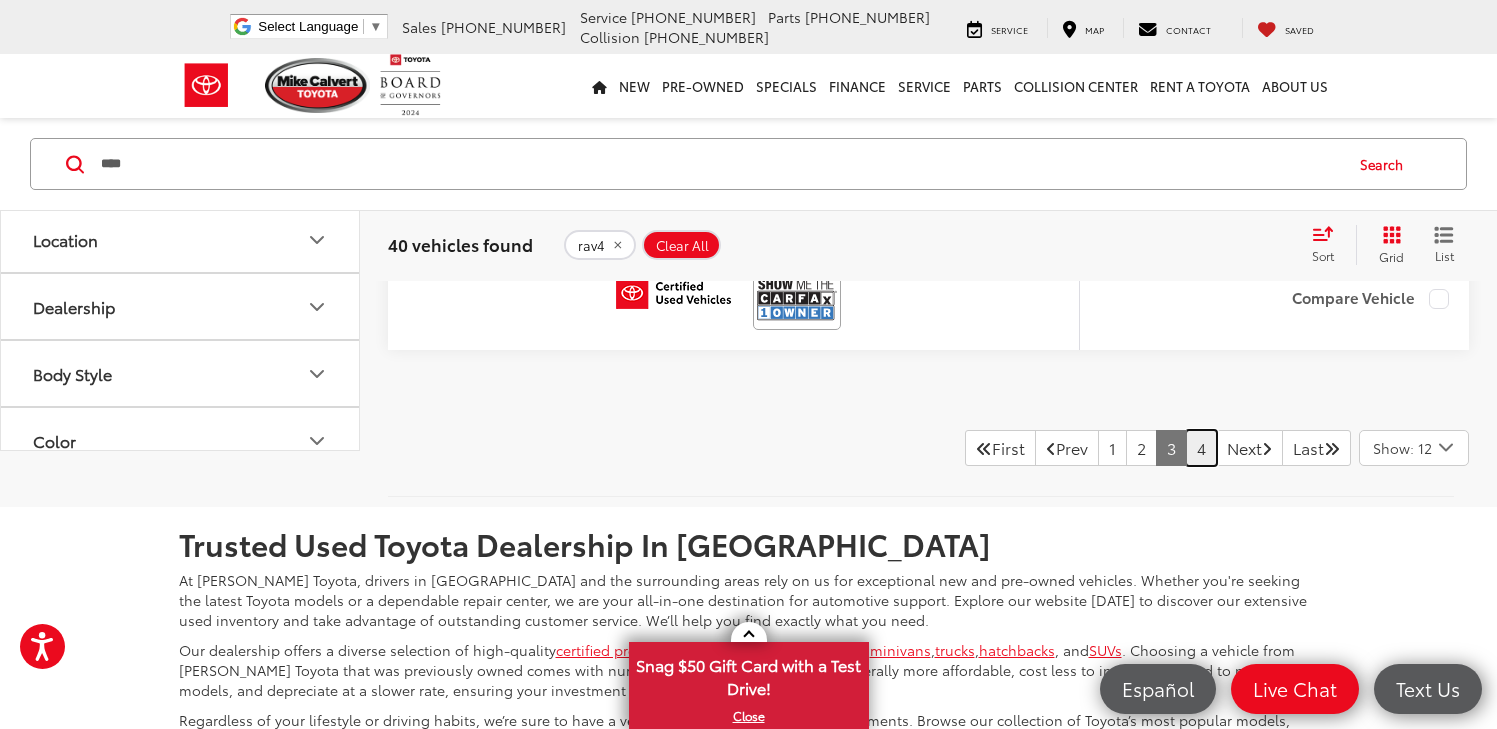 click on "4" at bounding box center (1201, 448) 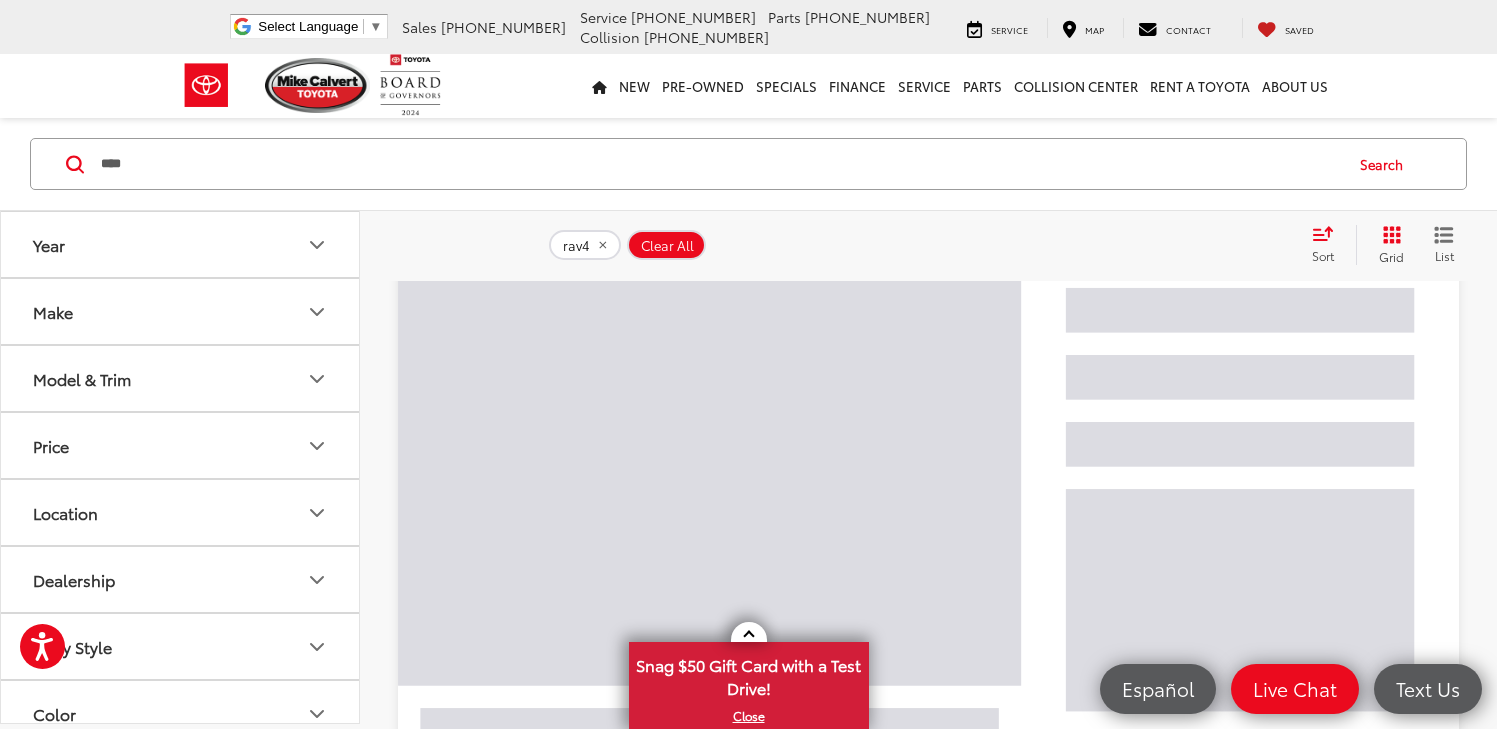 scroll, scrollTop: 129, scrollLeft: 0, axis: vertical 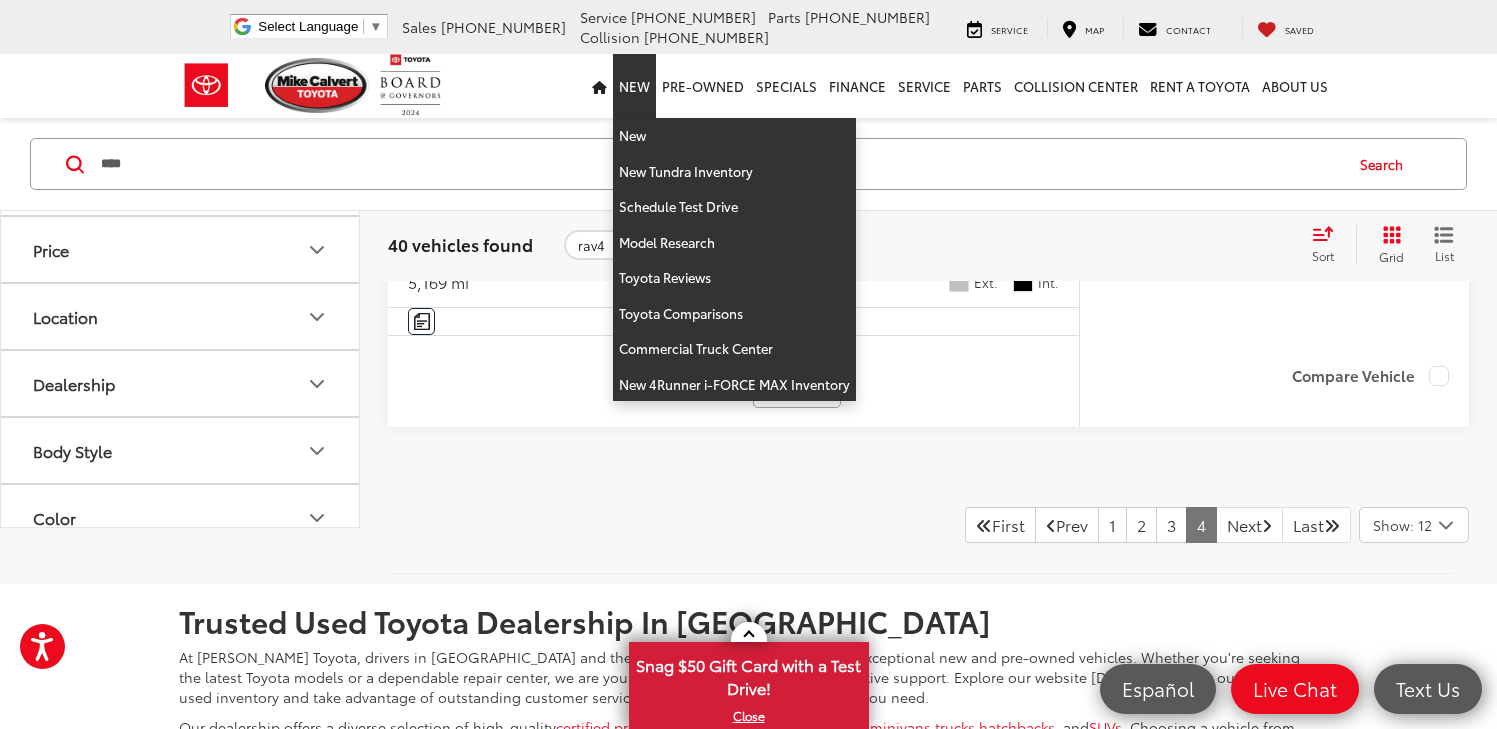 click on "New" at bounding box center [634, 86] 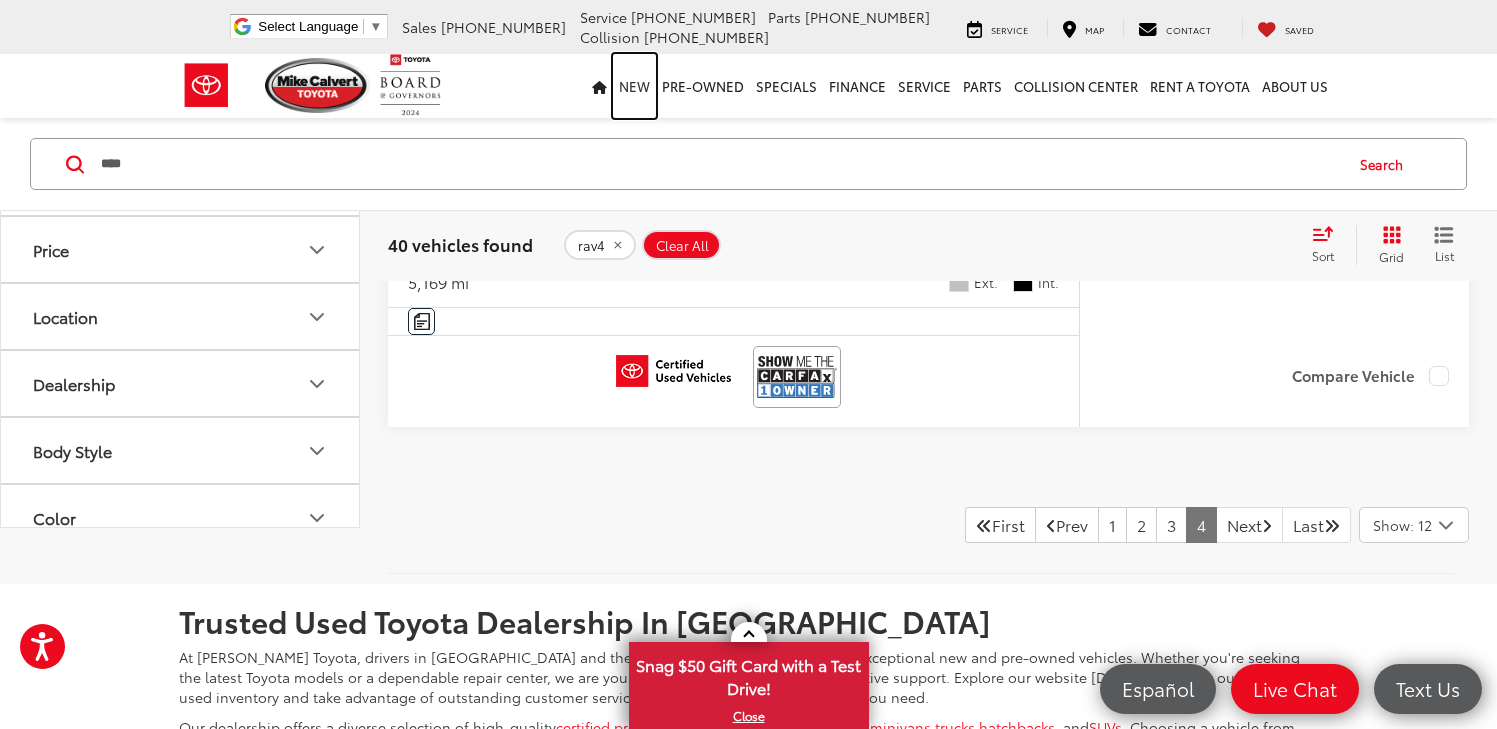 click on "New" at bounding box center (634, 86) 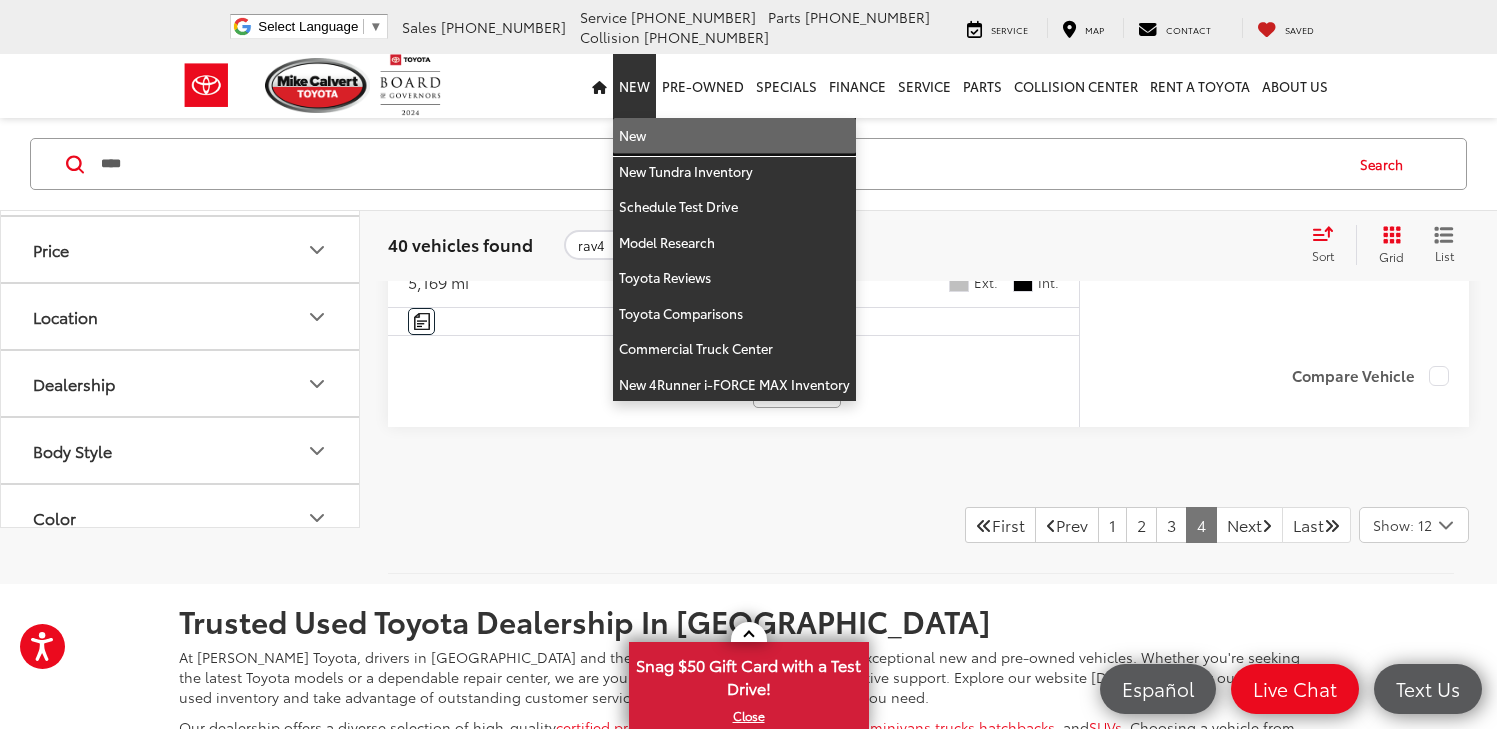 click on "New" at bounding box center [734, 136] 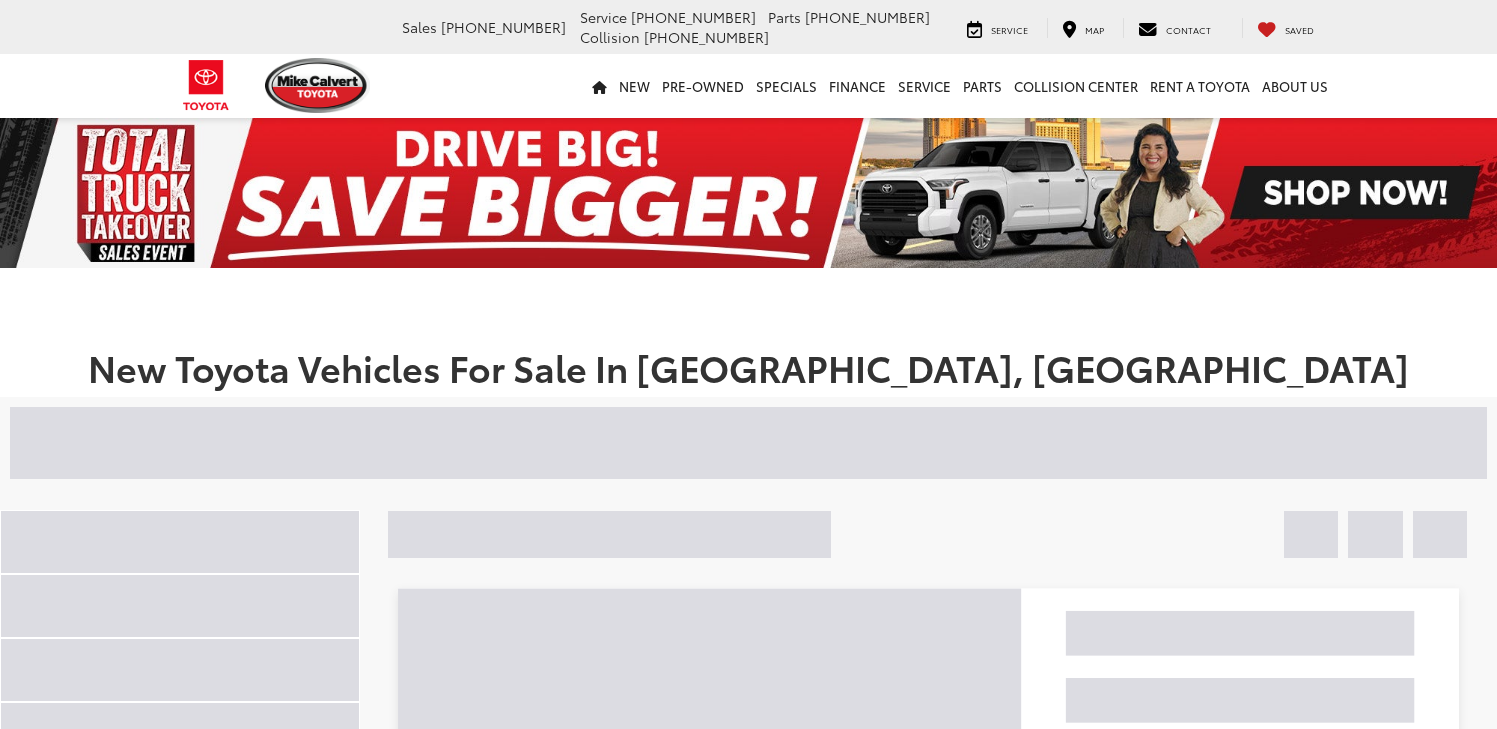 scroll, scrollTop: 0, scrollLeft: 0, axis: both 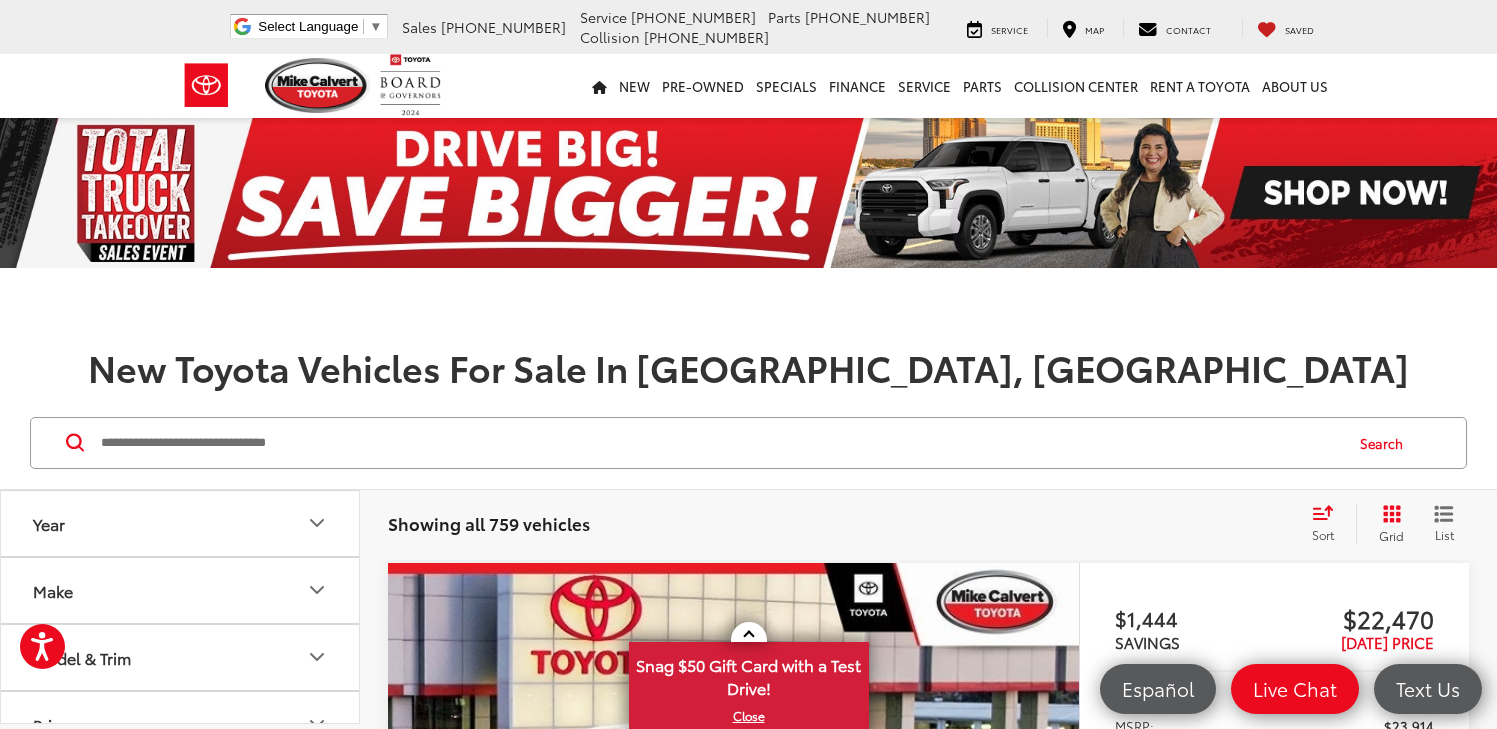 click at bounding box center [720, 443] 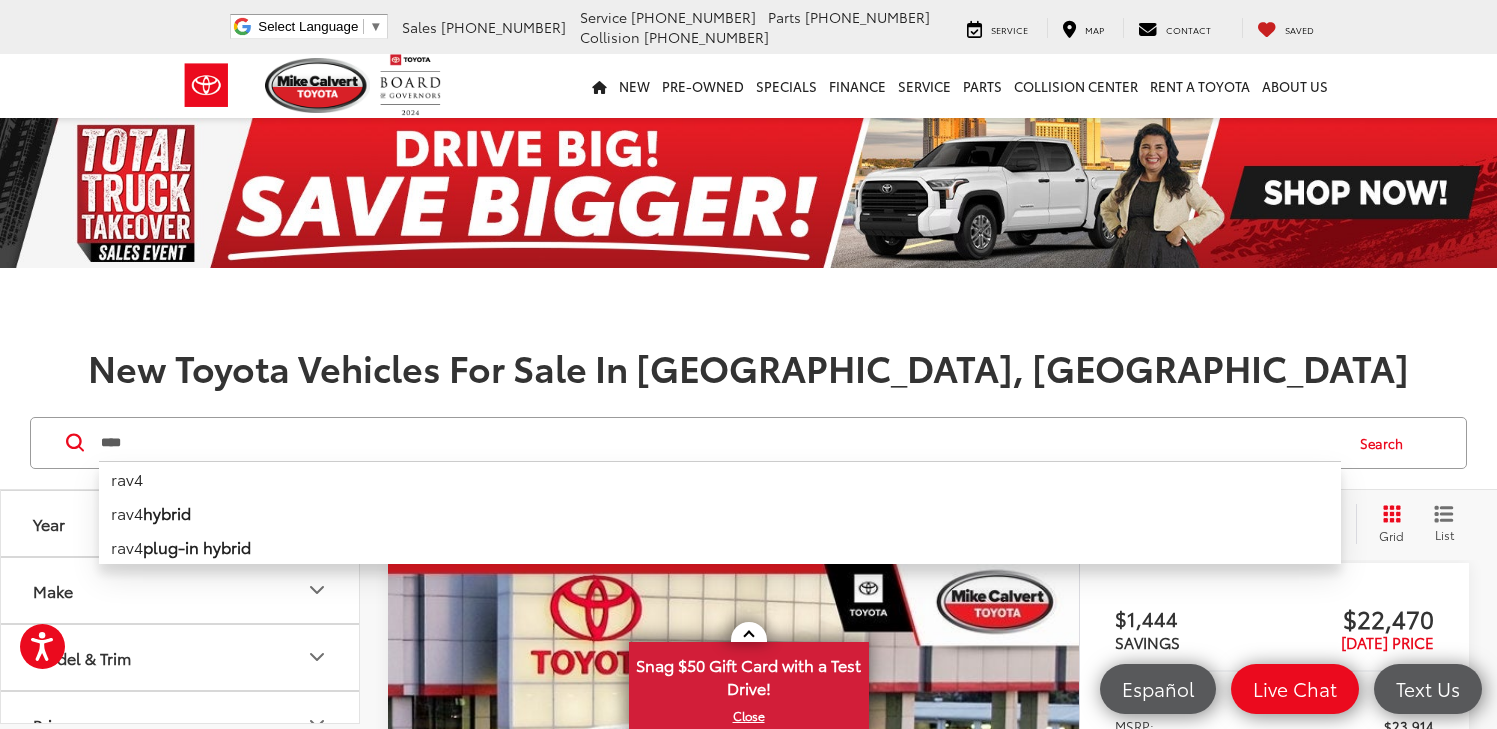 type on "****" 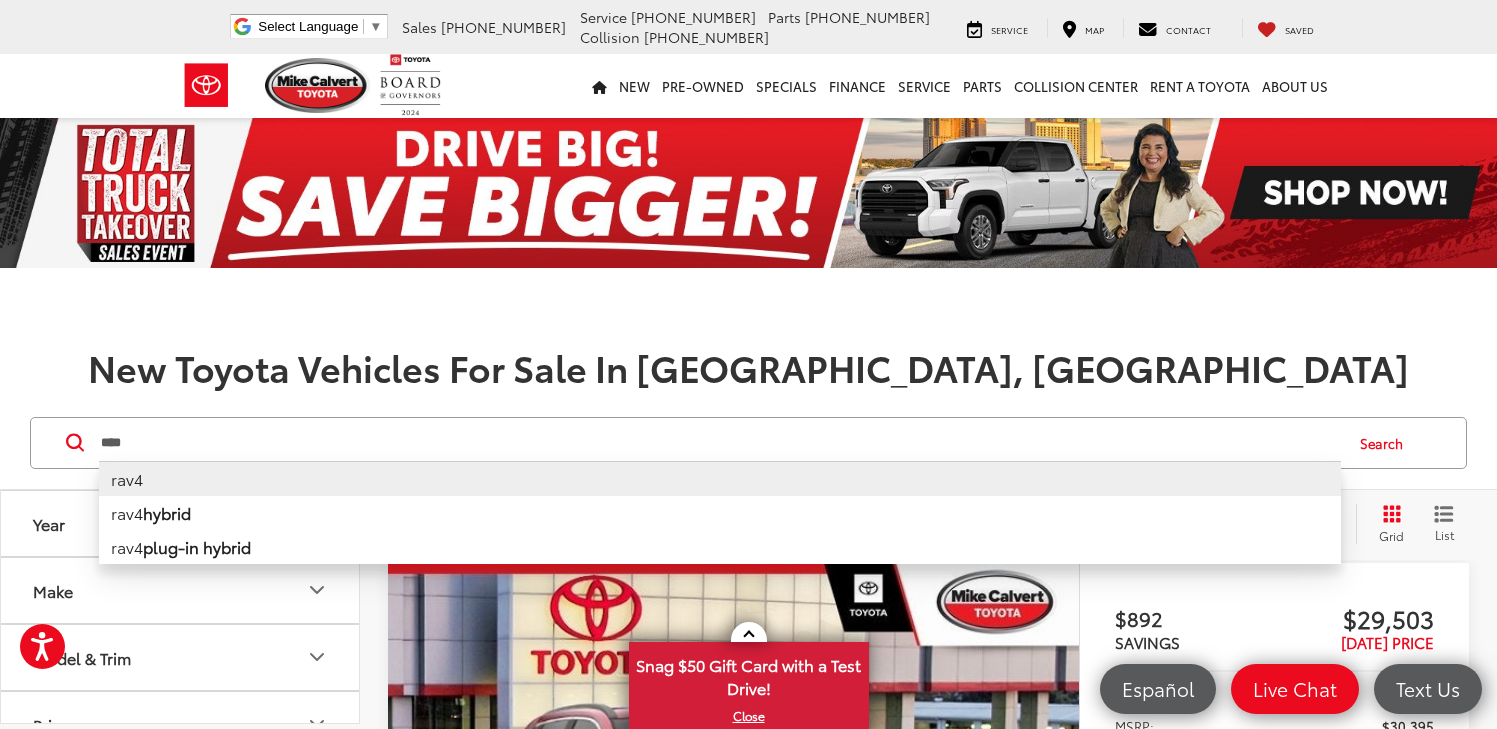 click on "rav4" at bounding box center [720, 478] 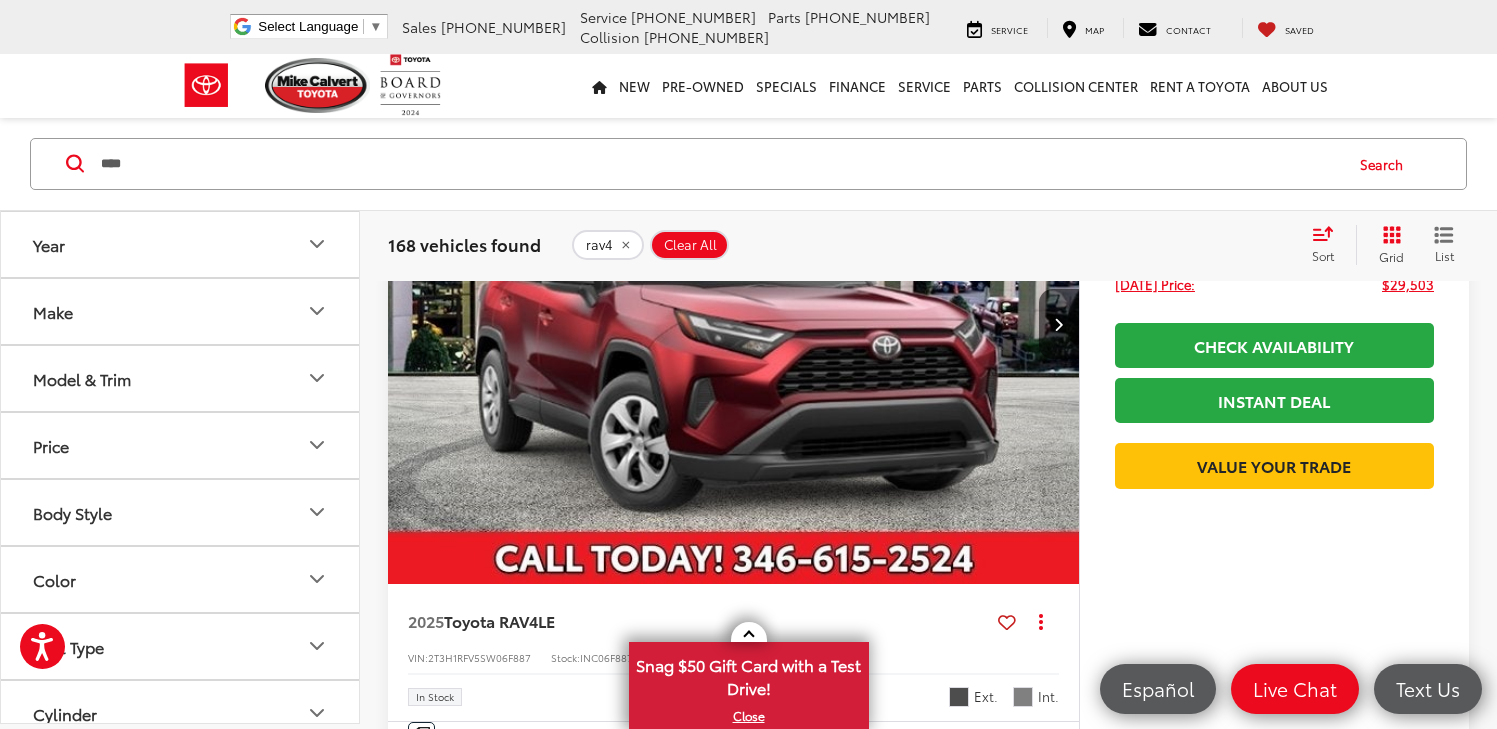 scroll, scrollTop: 490, scrollLeft: 0, axis: vertical 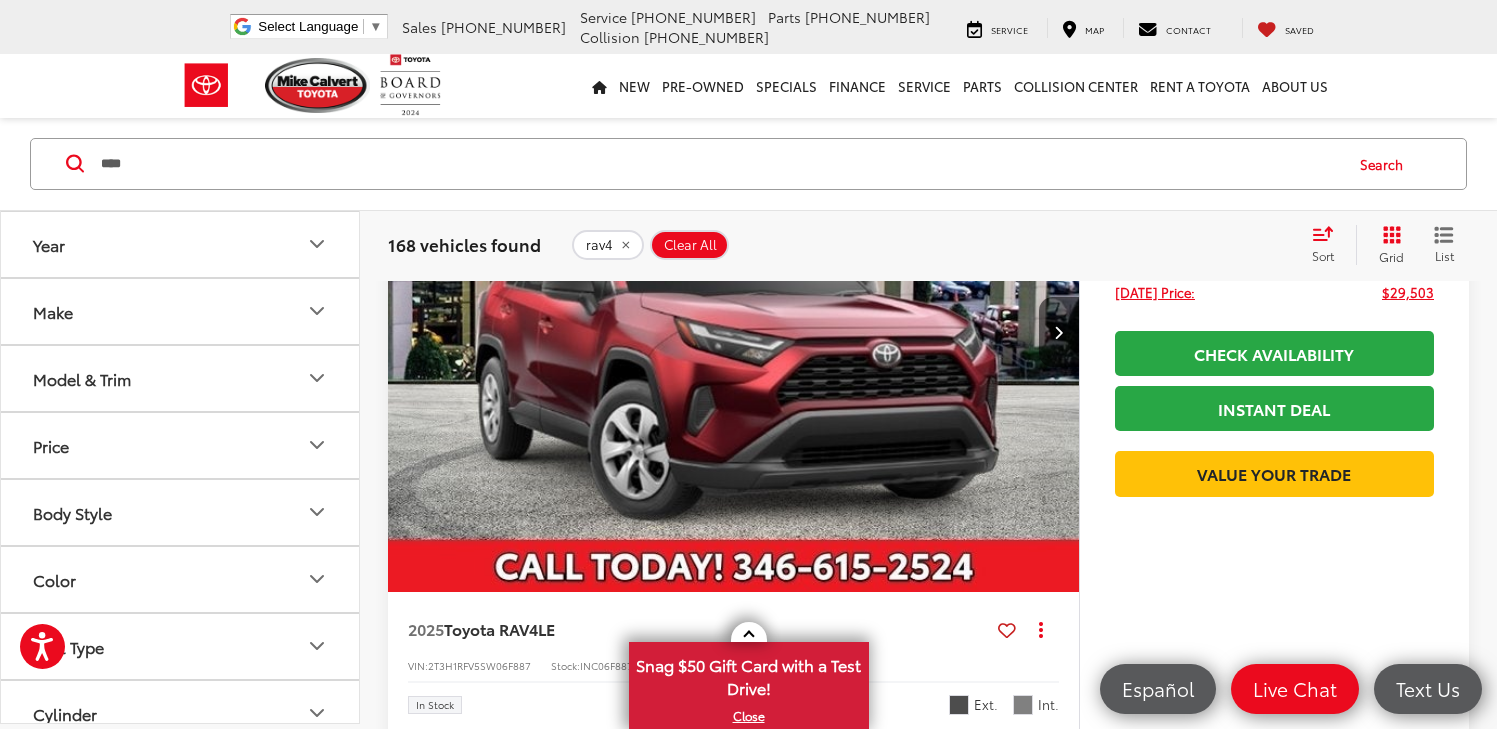 click 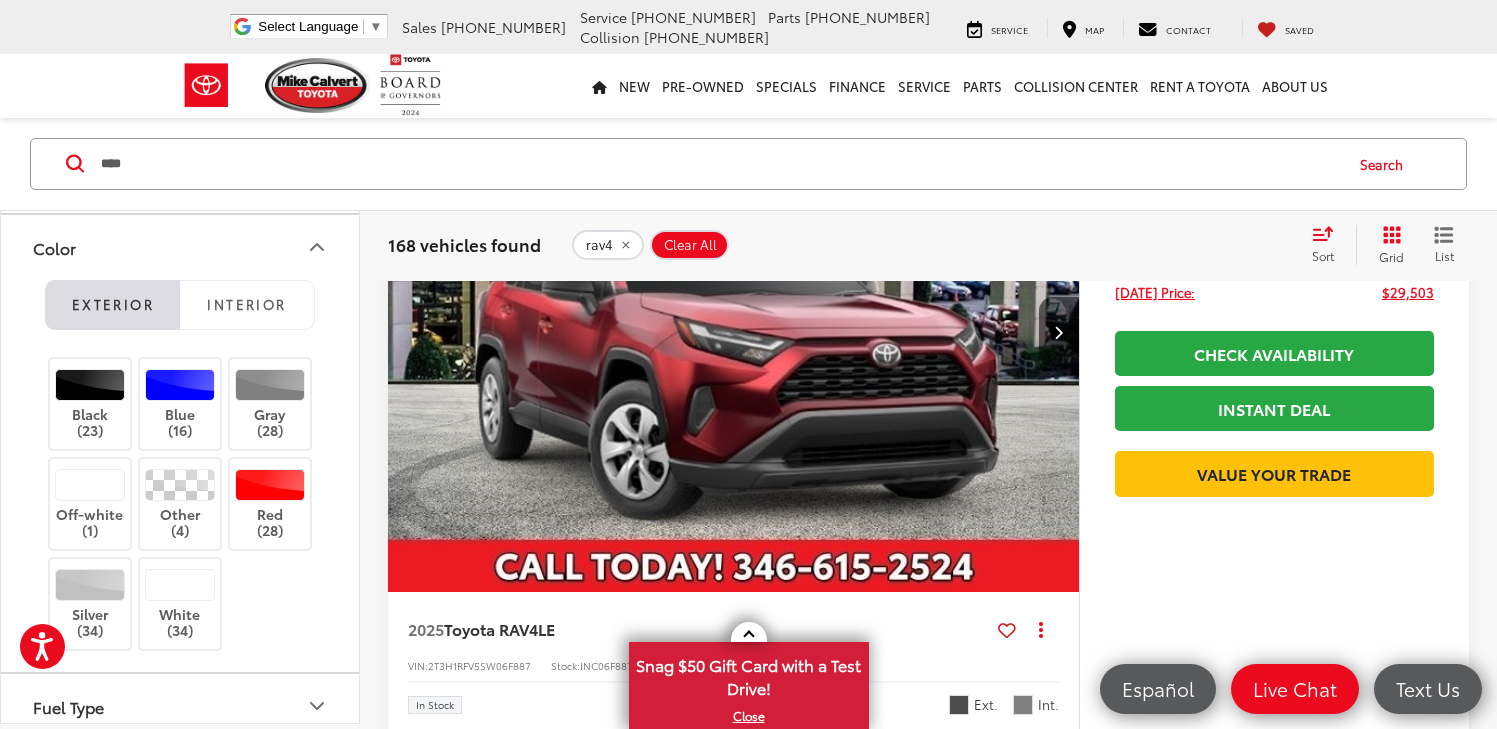 scroll, scrollTop: 337, scrollLeft: 0, axis: vertical 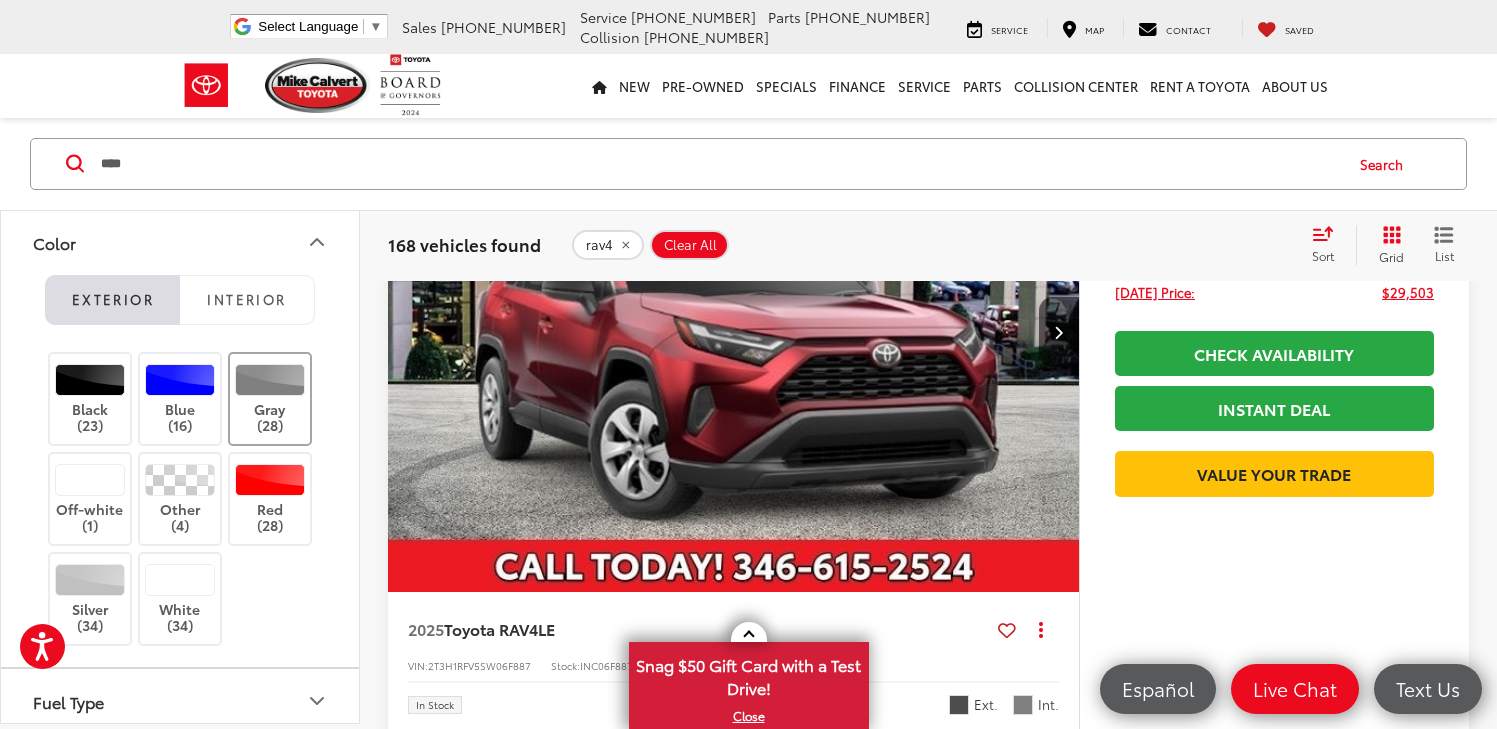 click at bounding box center (270, 380) 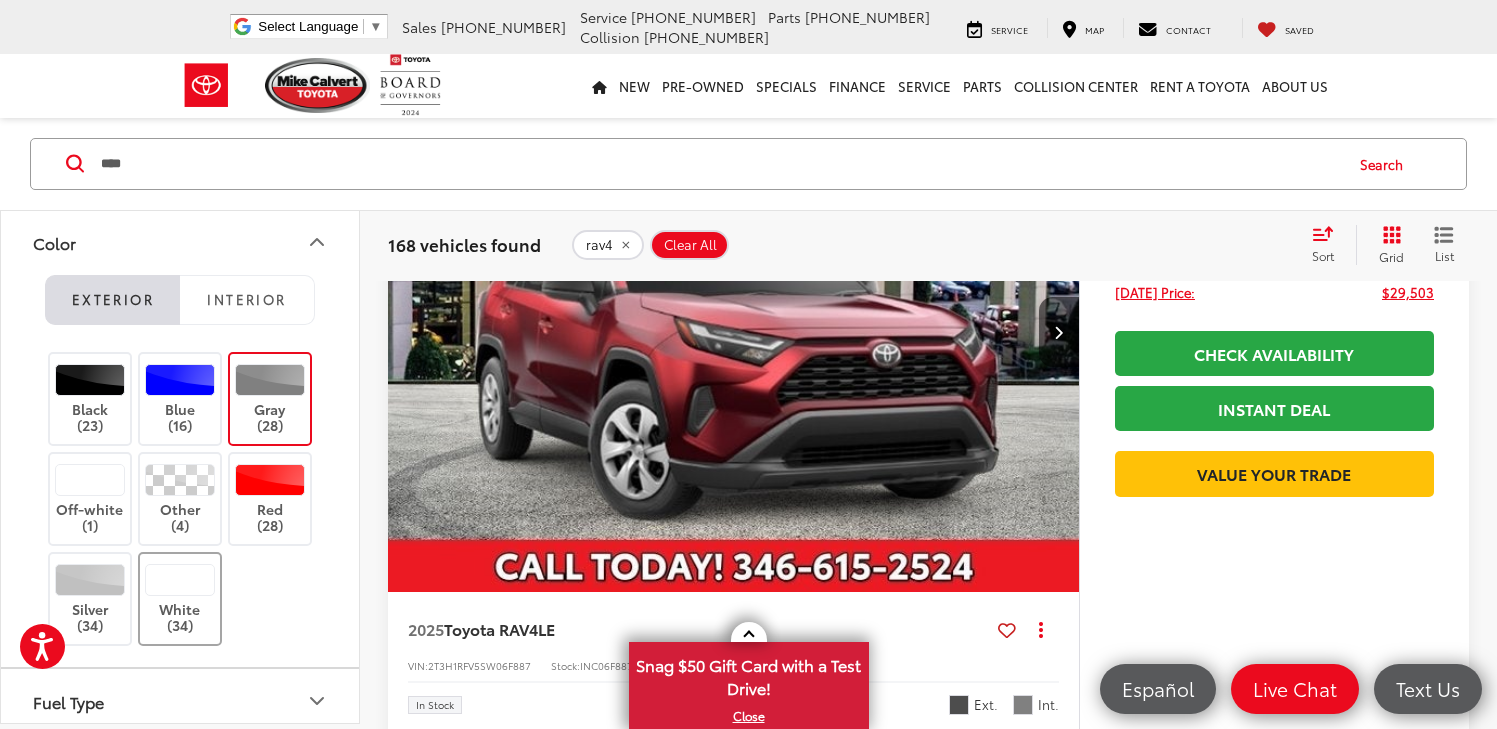 click at bounding box center [180, 580] 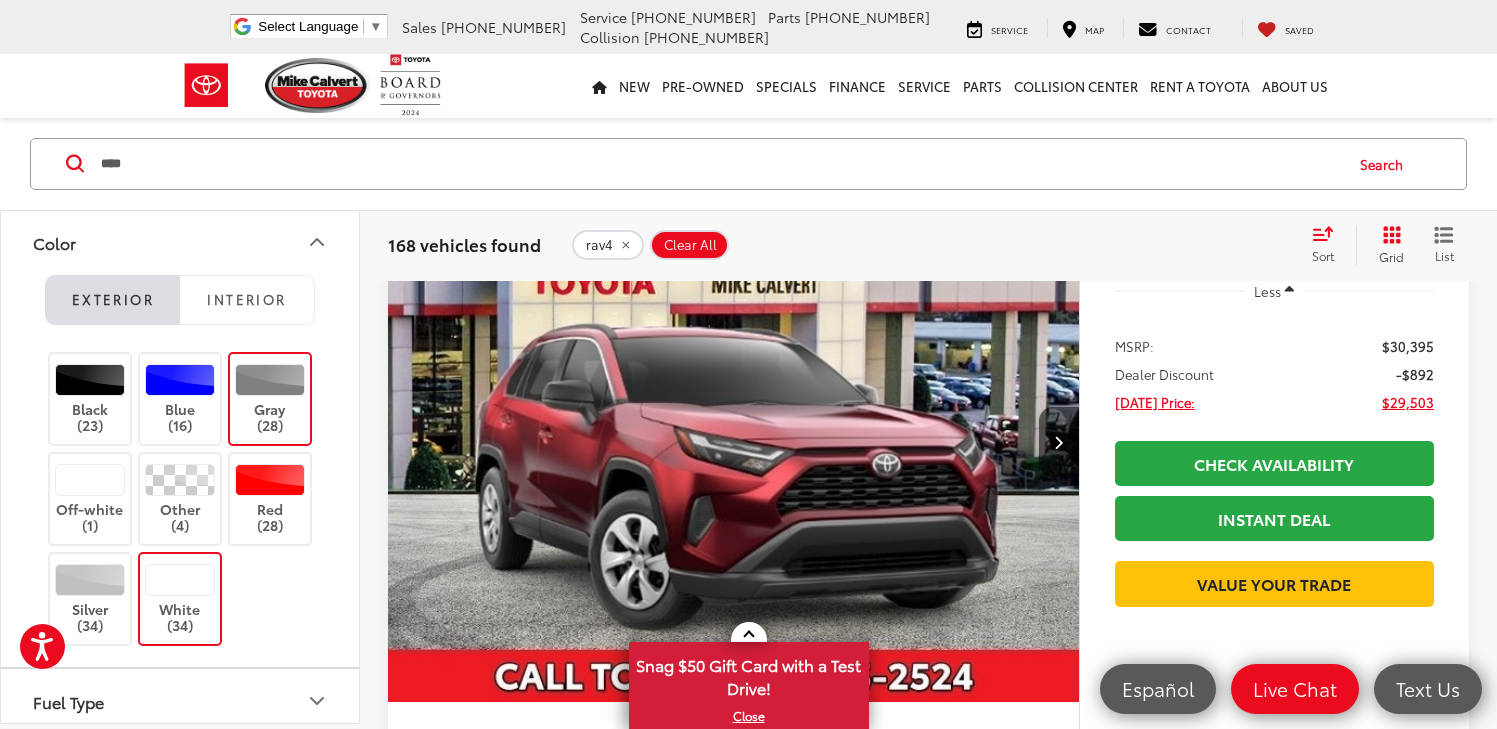 scroll, scrollTop: 279, scrollLeft: 0, axis: vertical 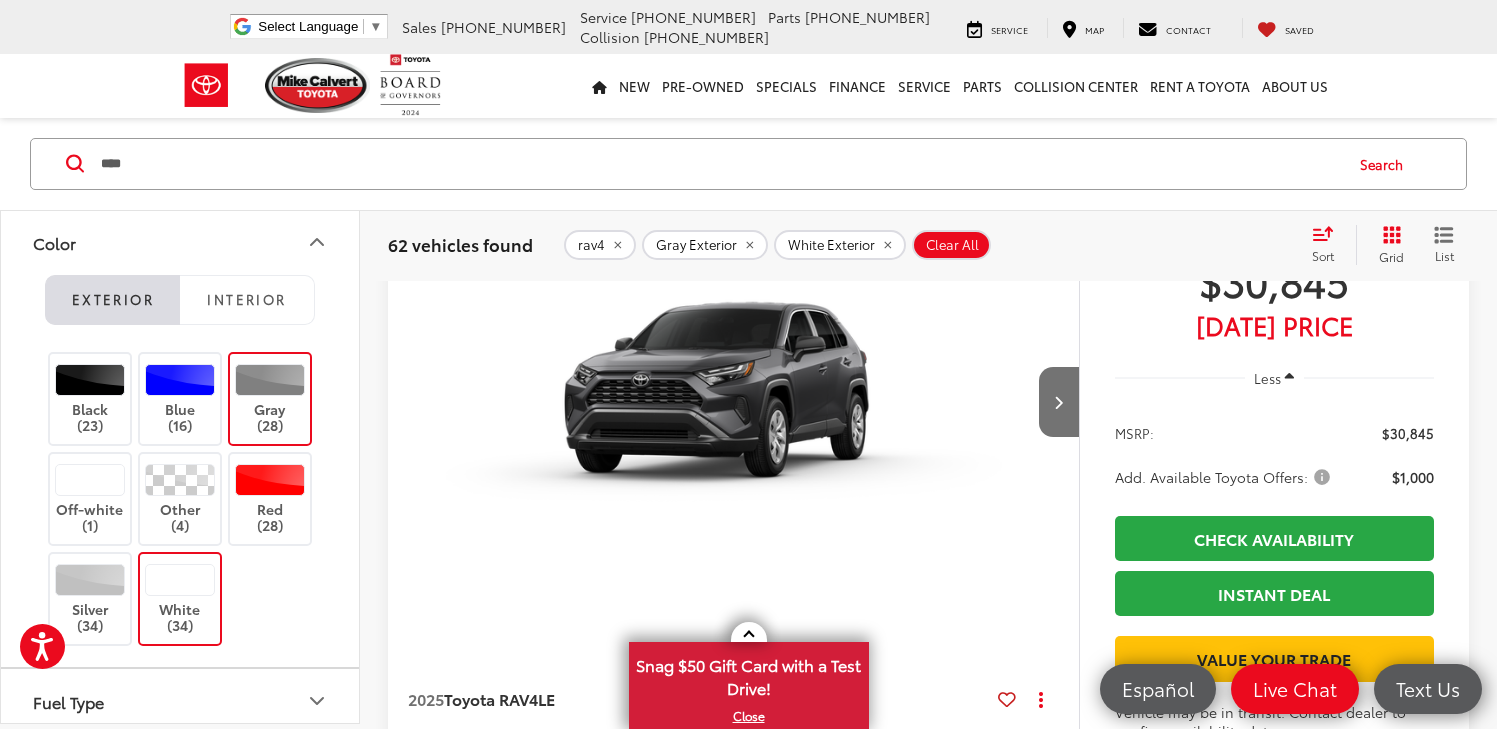 click on "Add. Available Toyota Offers:" at bounding box center (1224, 477) 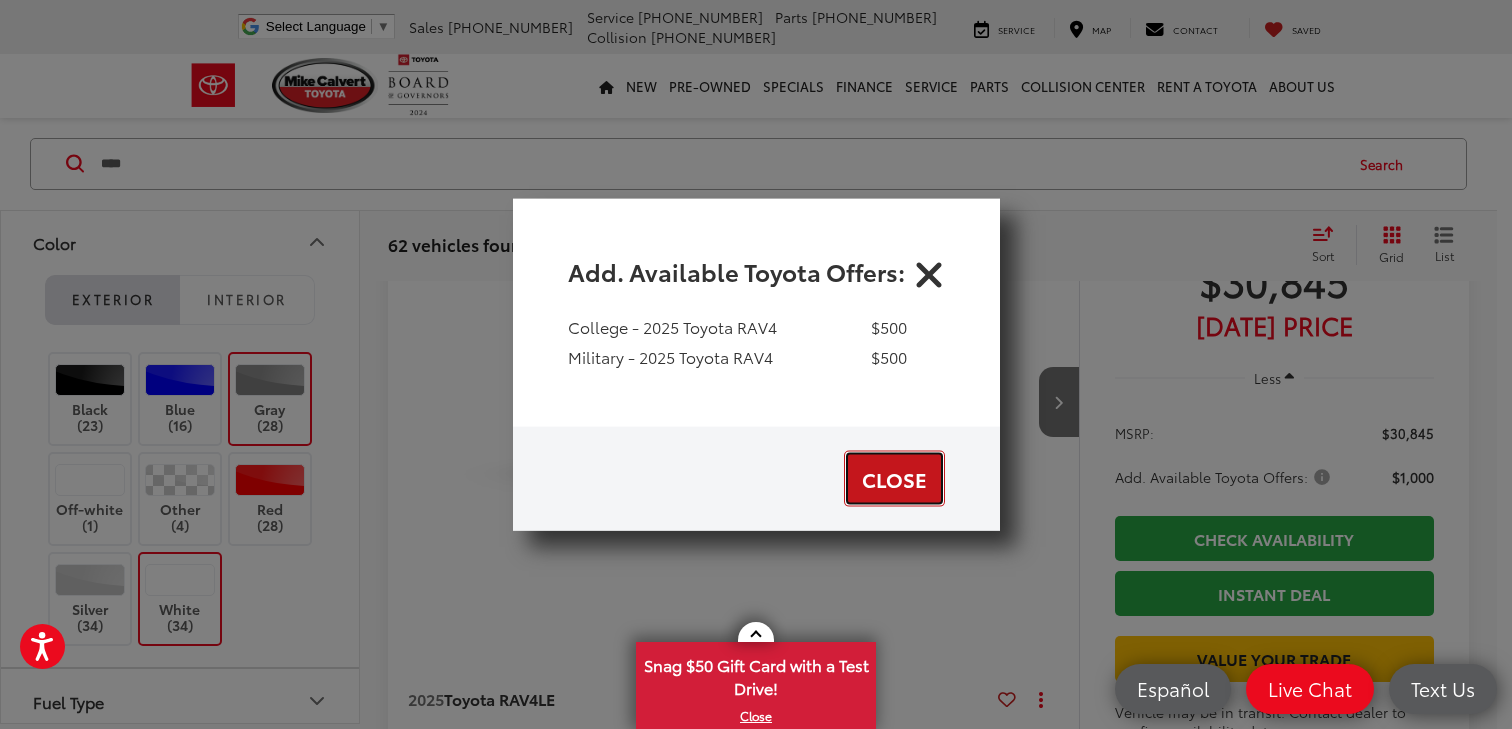 click on "Close" at bounding box center [894, 479] 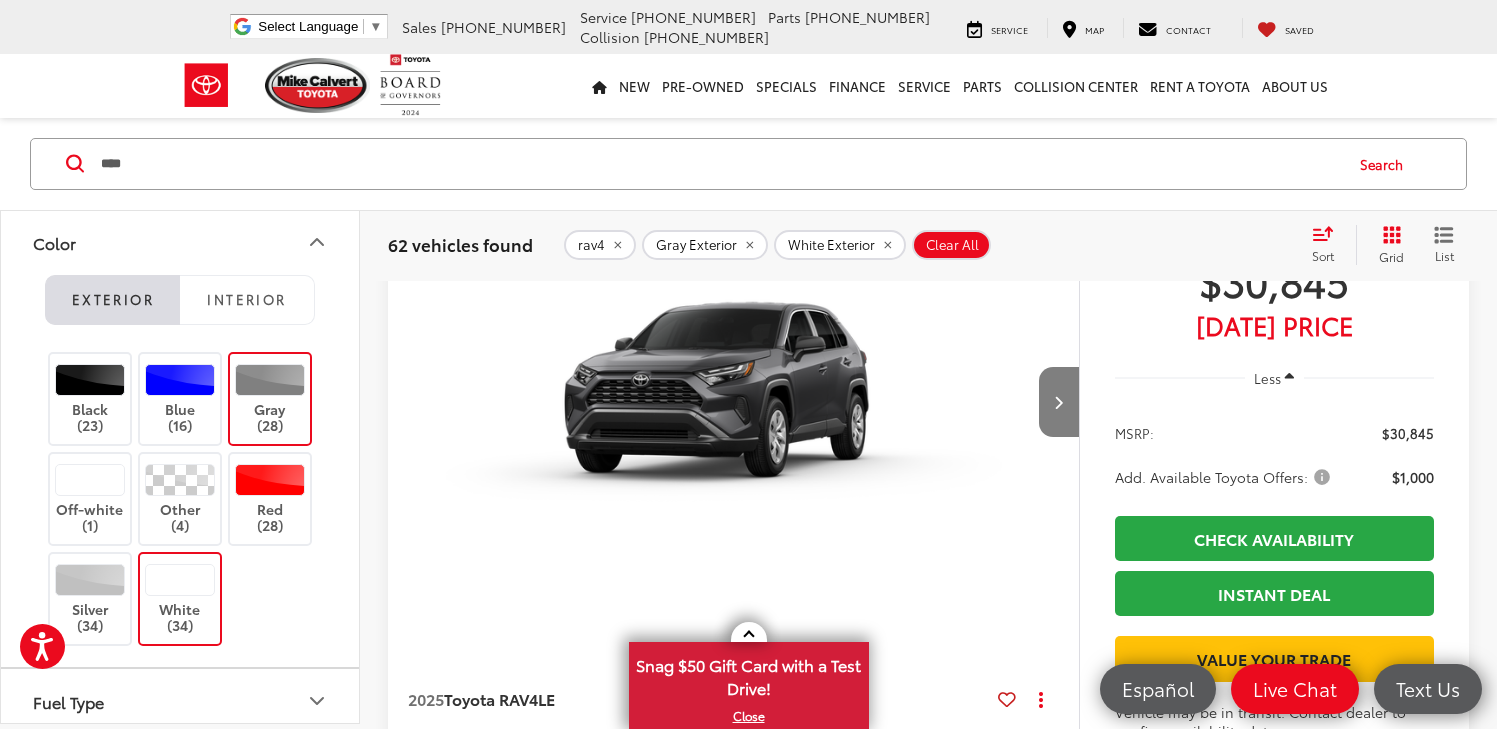 click at bounding box center (1058, 402) 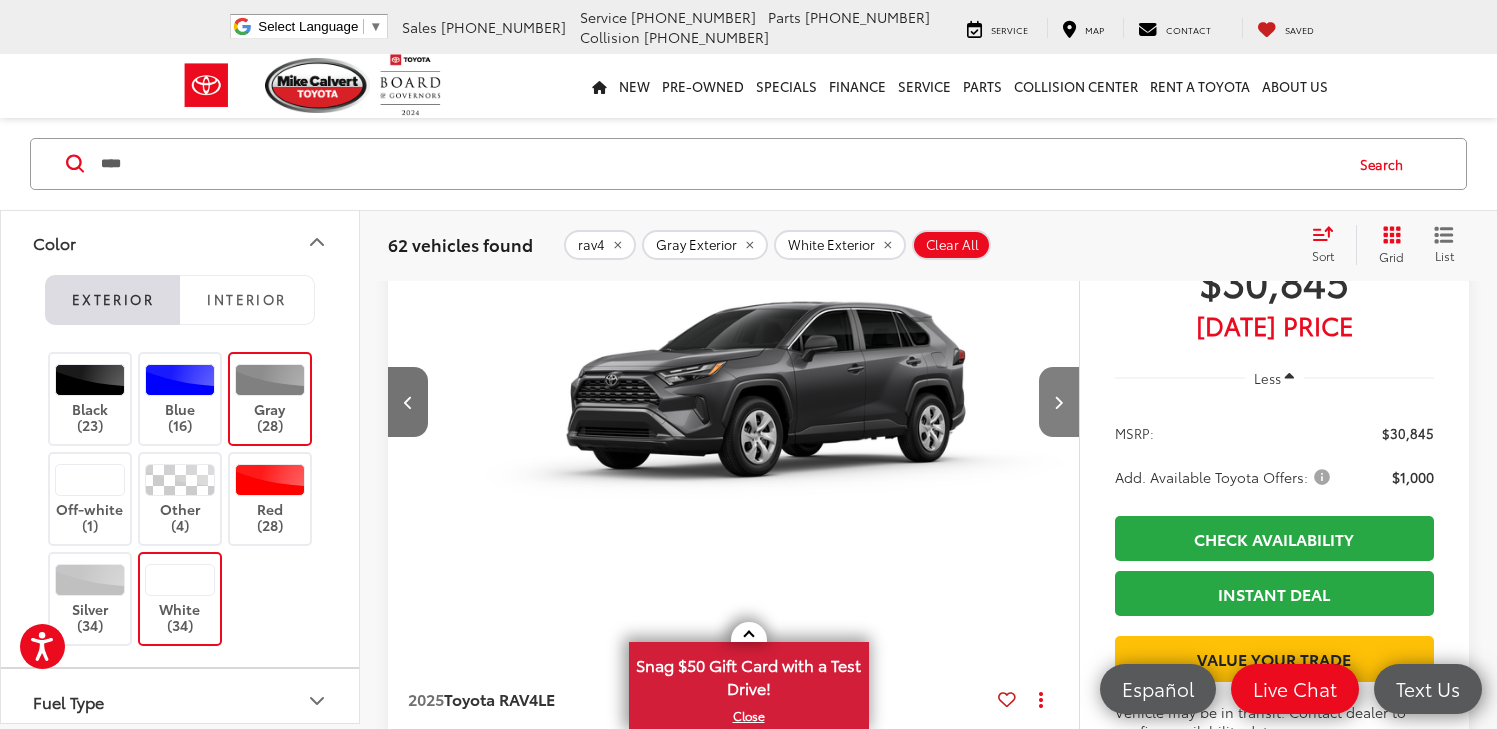 scroll, scrollTop: 0, scrollLeft: 694, axis: horizontal 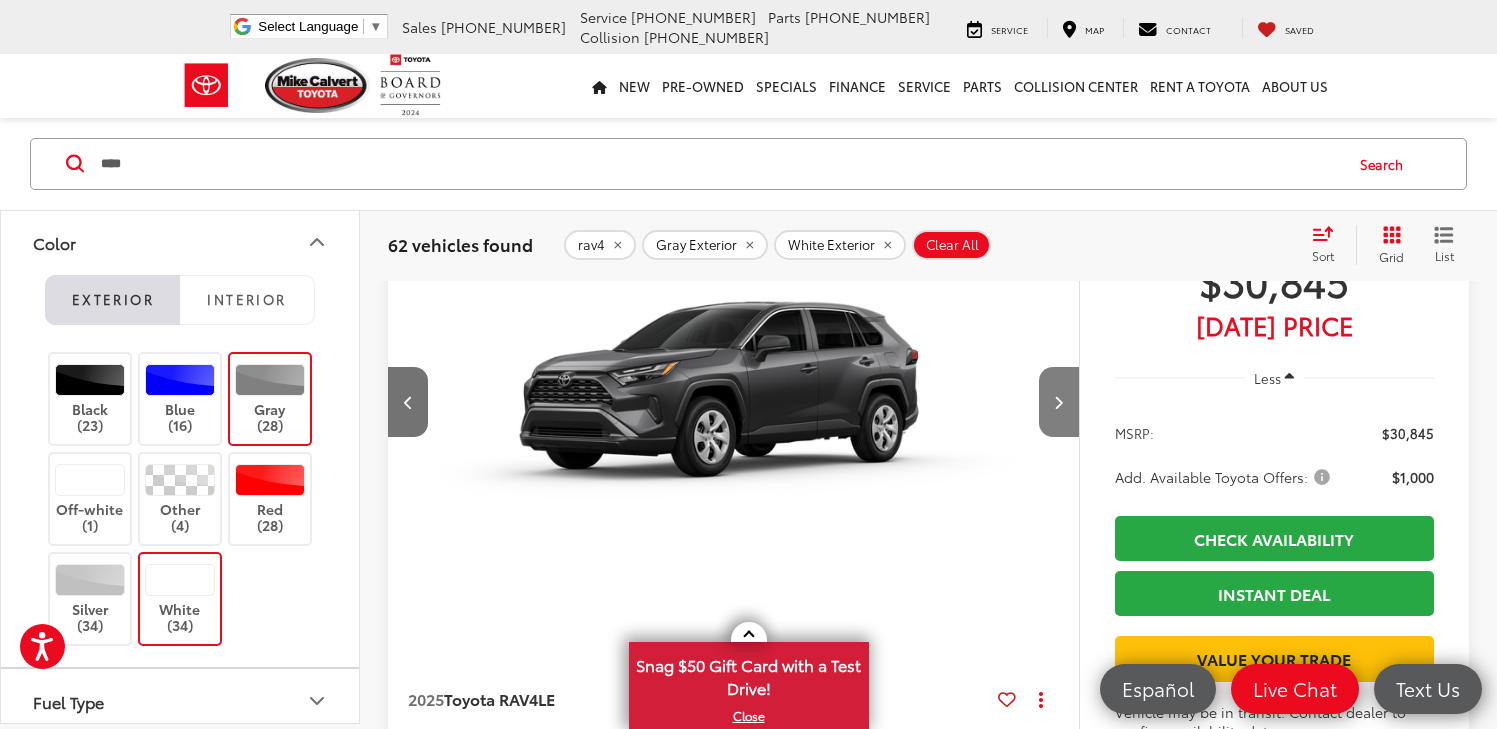 click at bounding box center [1058, 402] 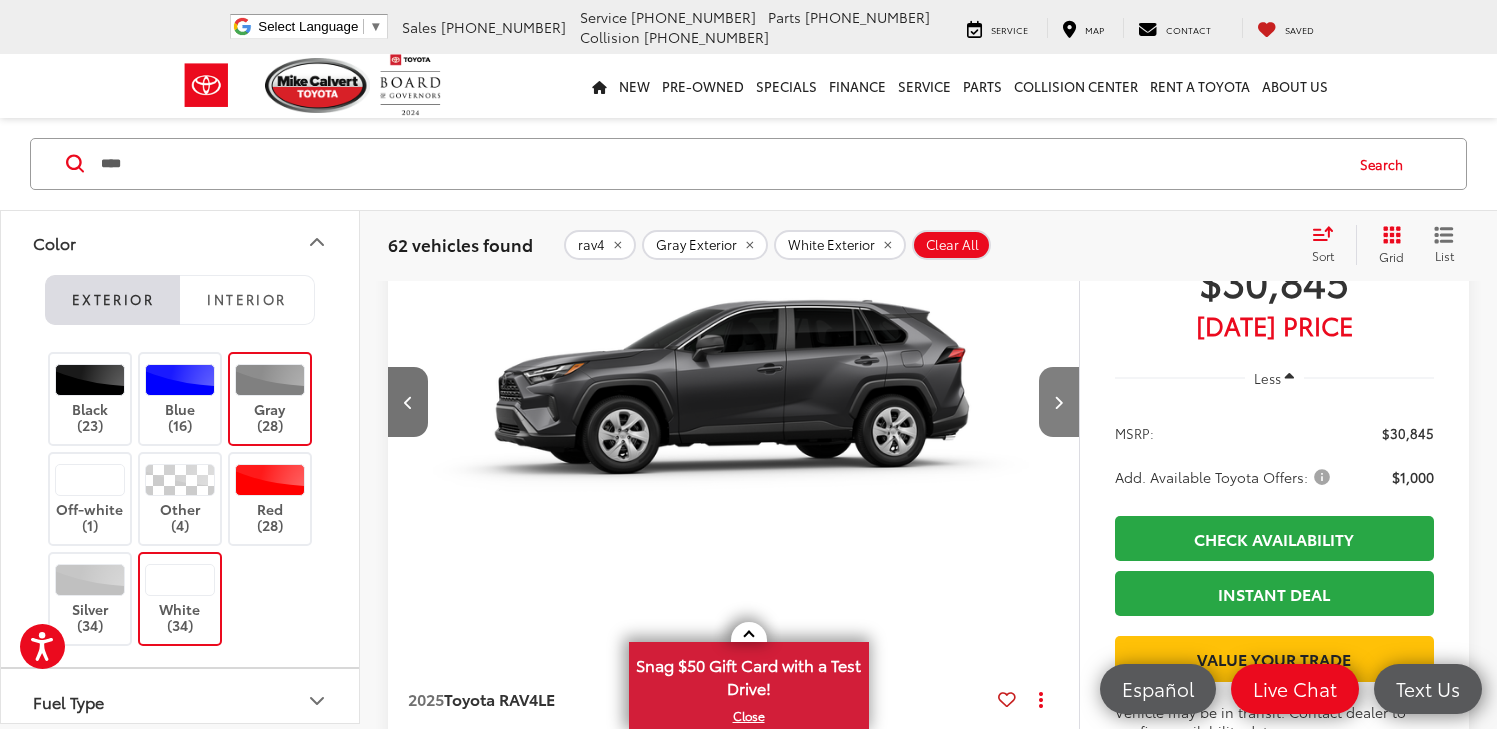 click at bounding box center [1058, 402] 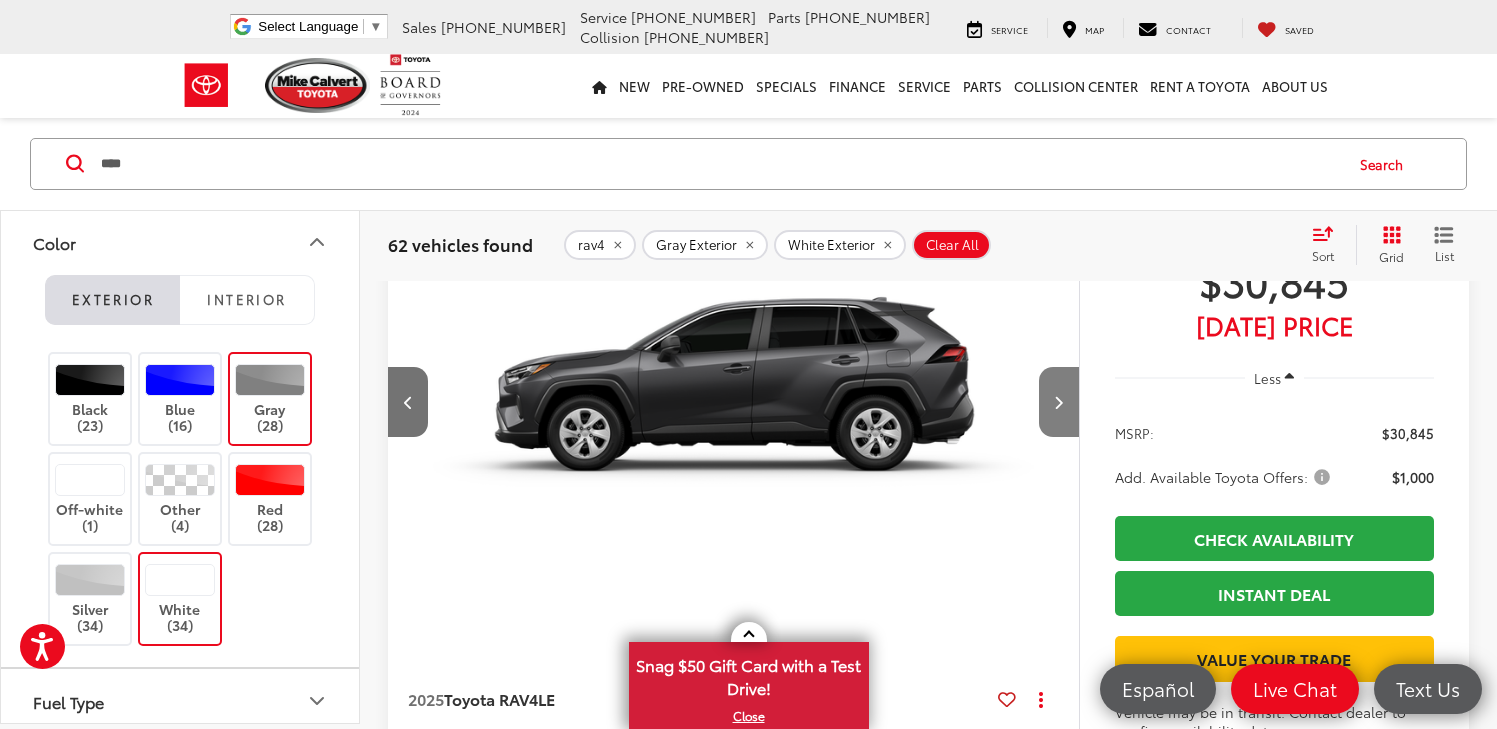 click at bounding box center (1059, 402) 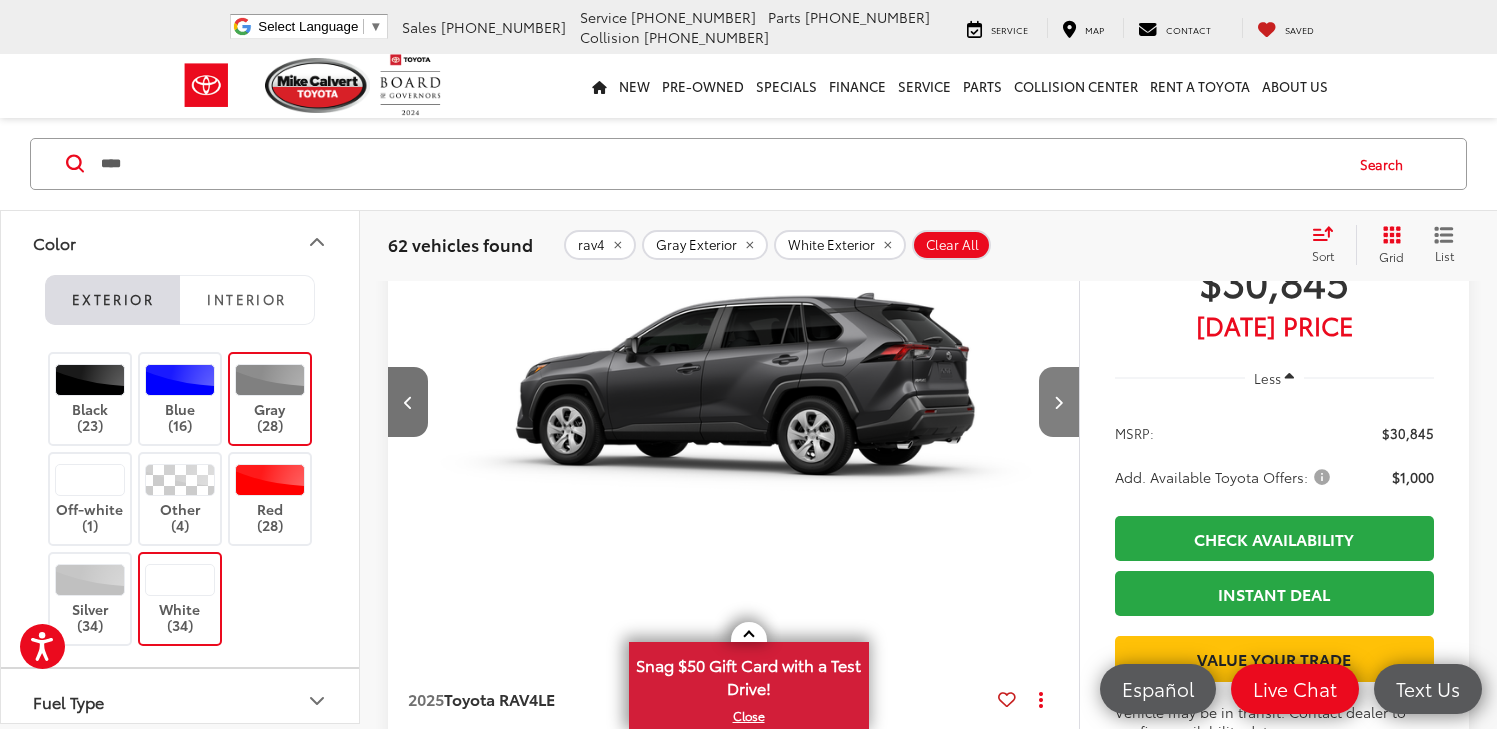 click at bounding box center (1059, 402) 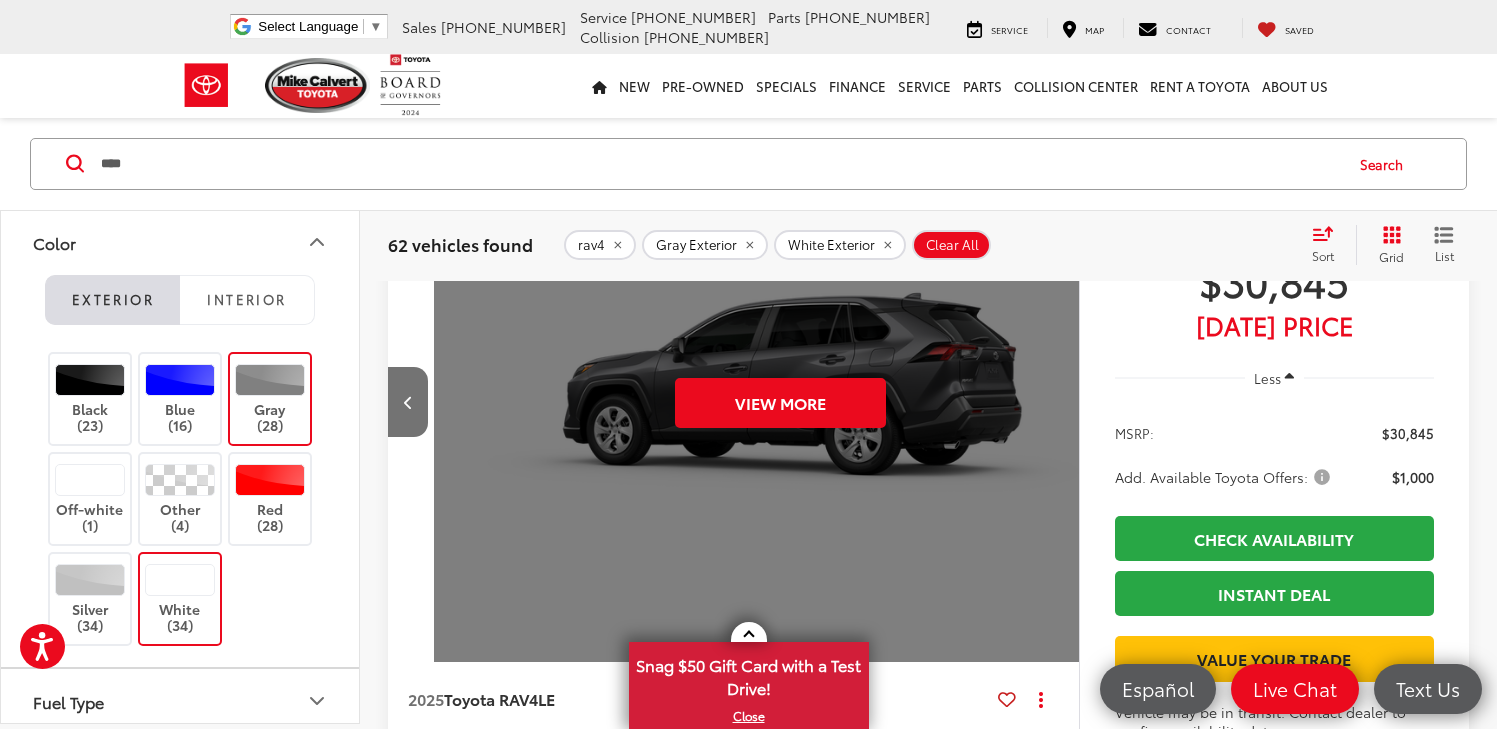 scroll, scrollTop: 0, scrollLeft: 3470, axis: horizontal 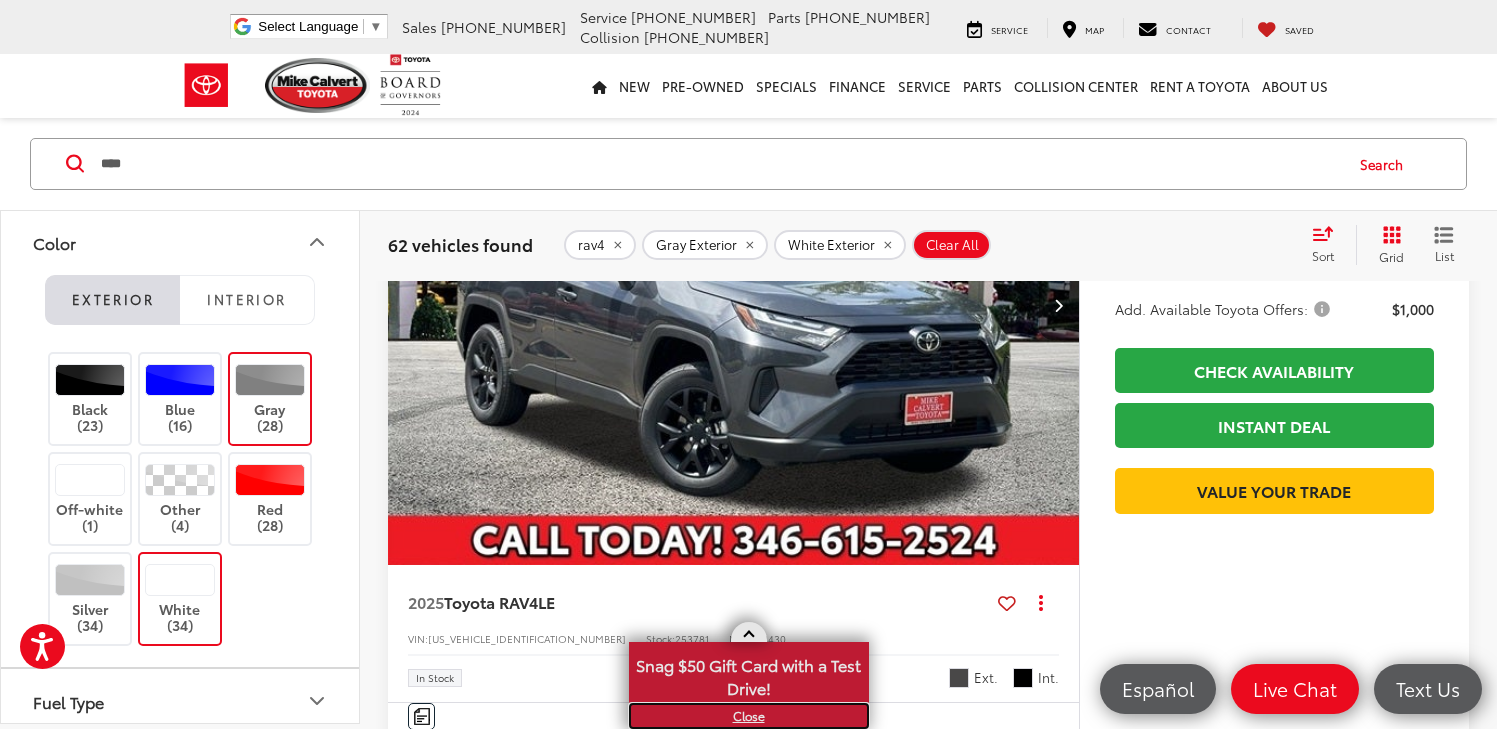 click on "X" at bounding box center (749, 716) 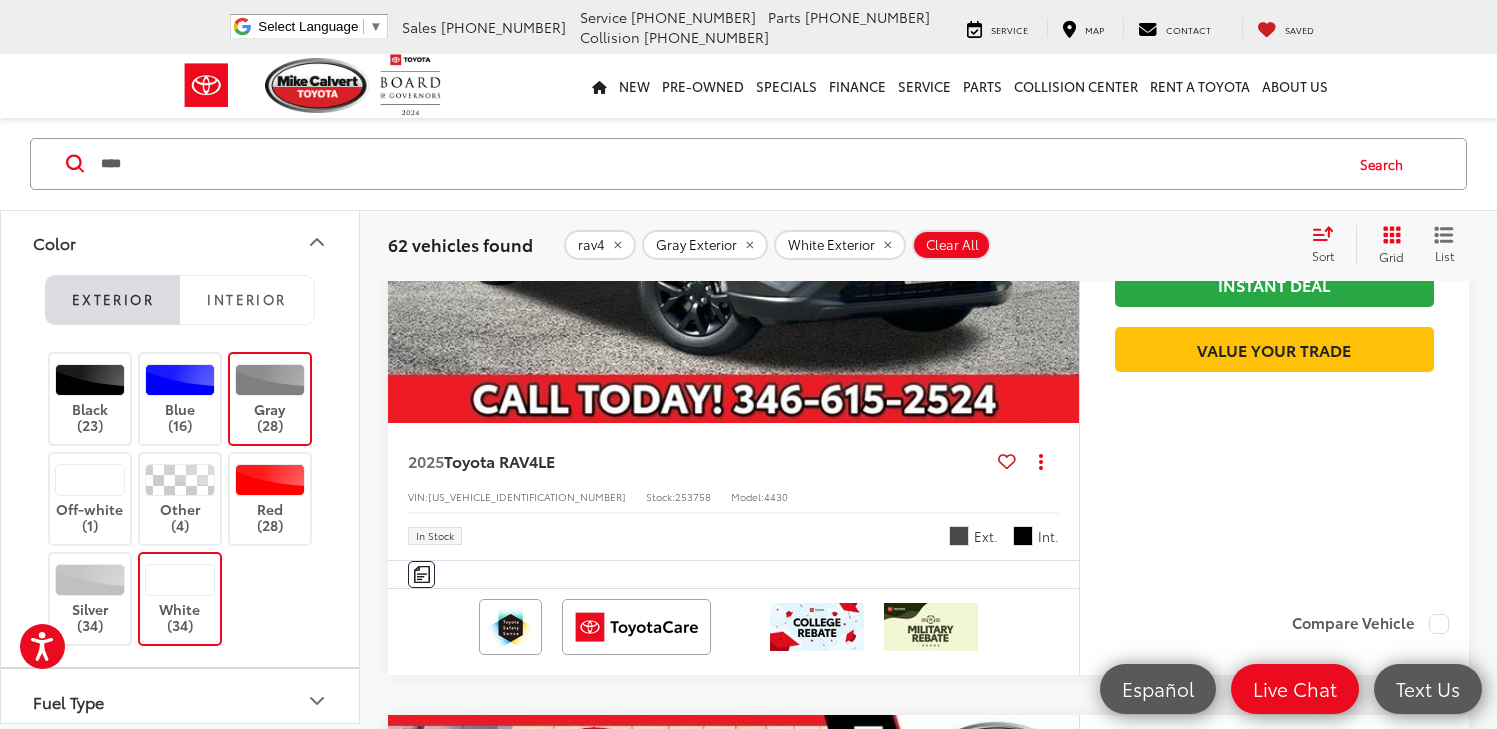 scroll, scrollTop: 6235, scrollLeft: 0, axis: vertical 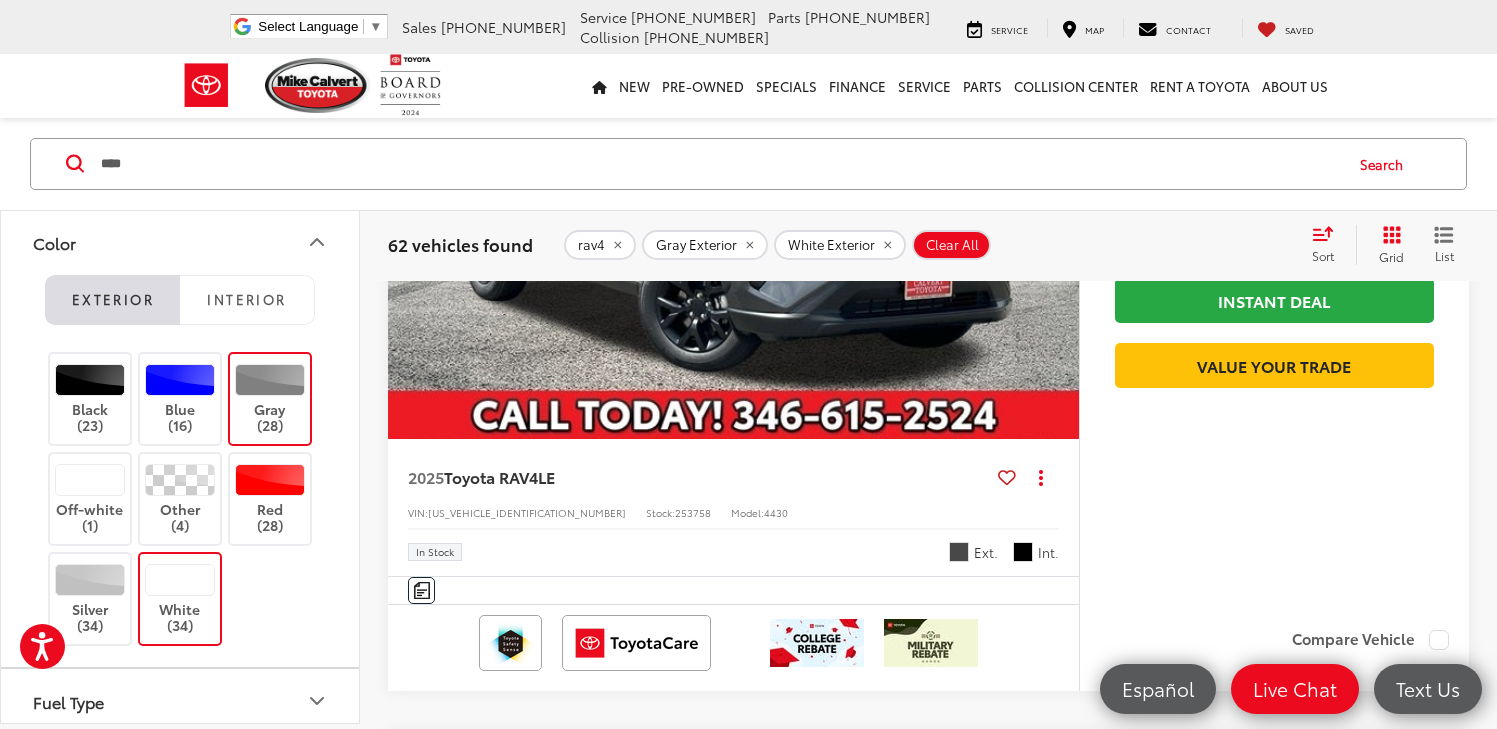 click at bounding box center [1059, 180] 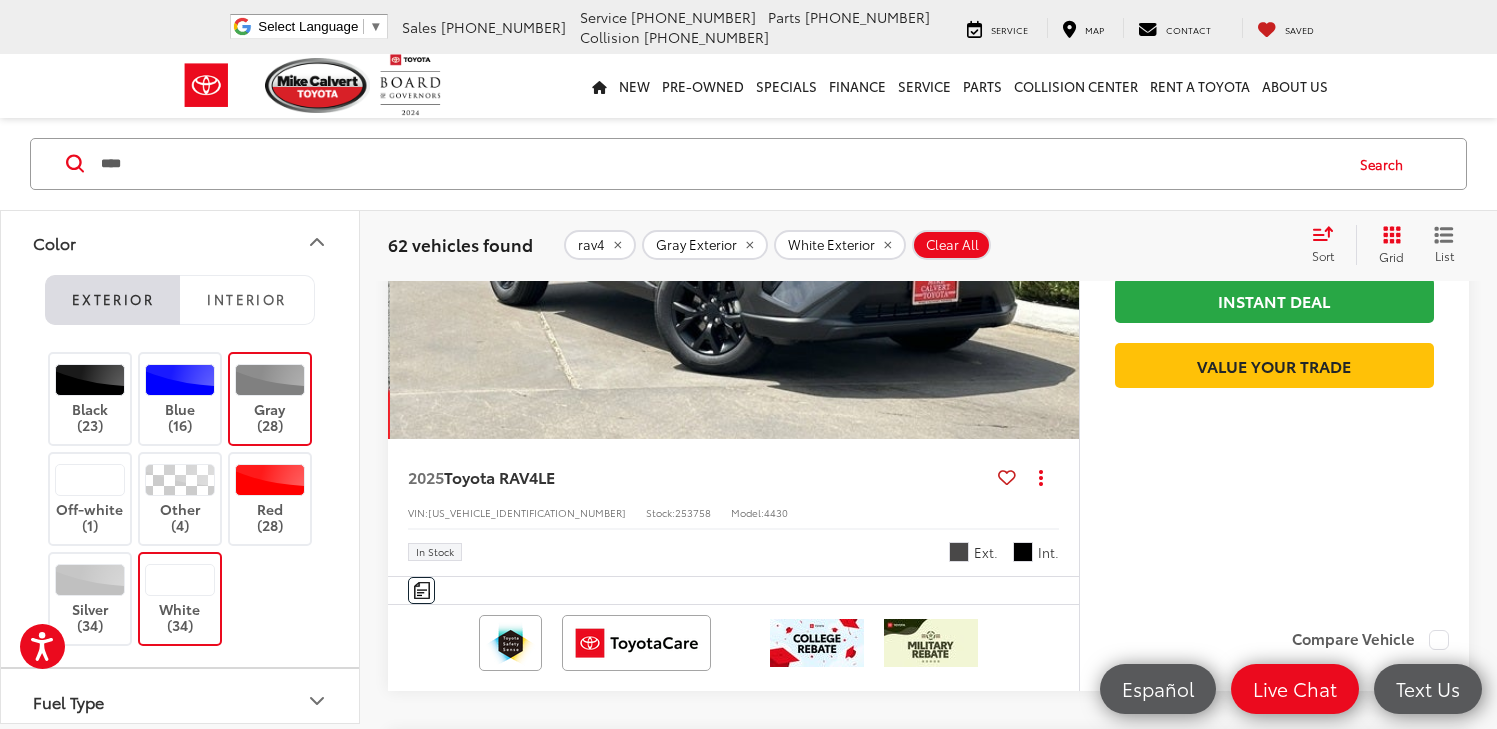 scroll, scrollTop: 0, scrollLeft: 694, axis: horizontal 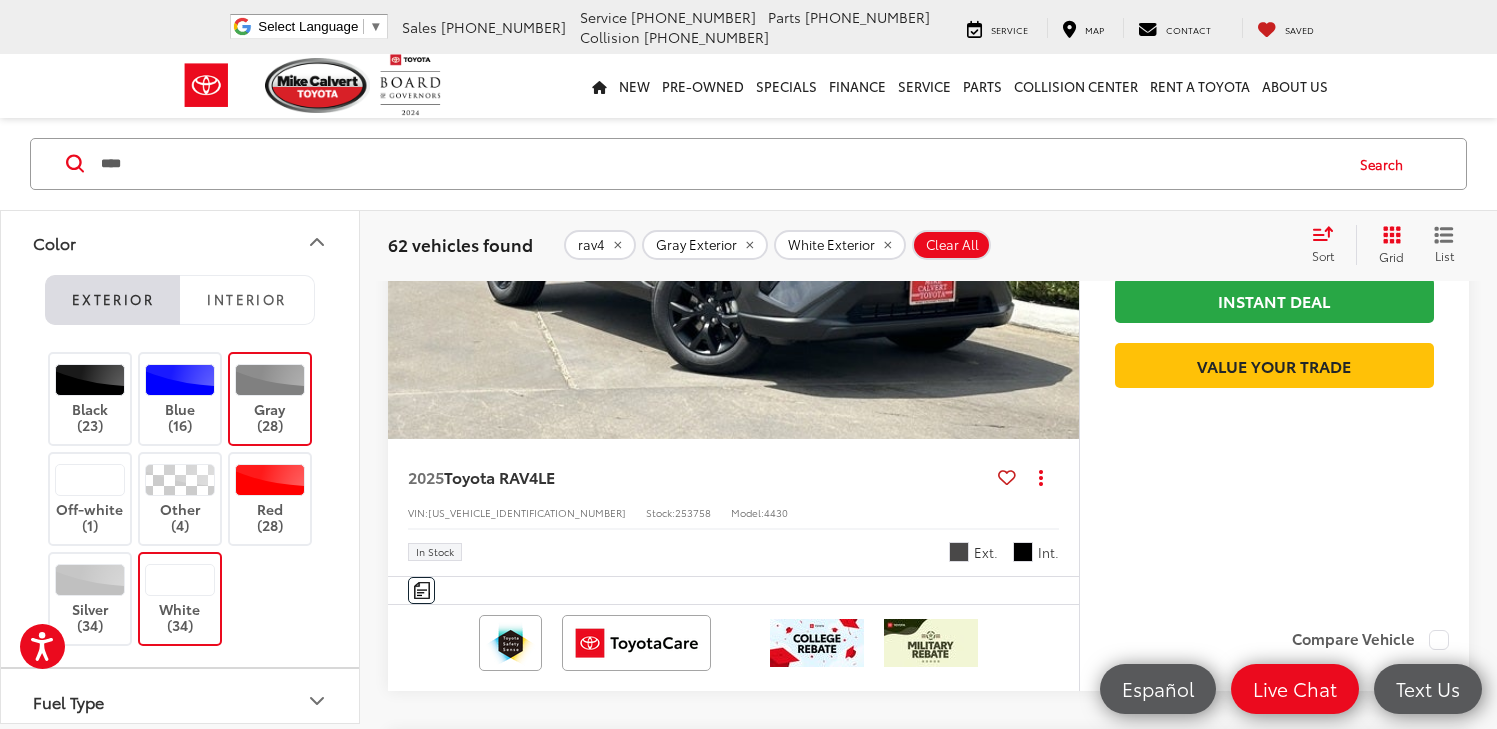 click at bounding box center (1058, 180) 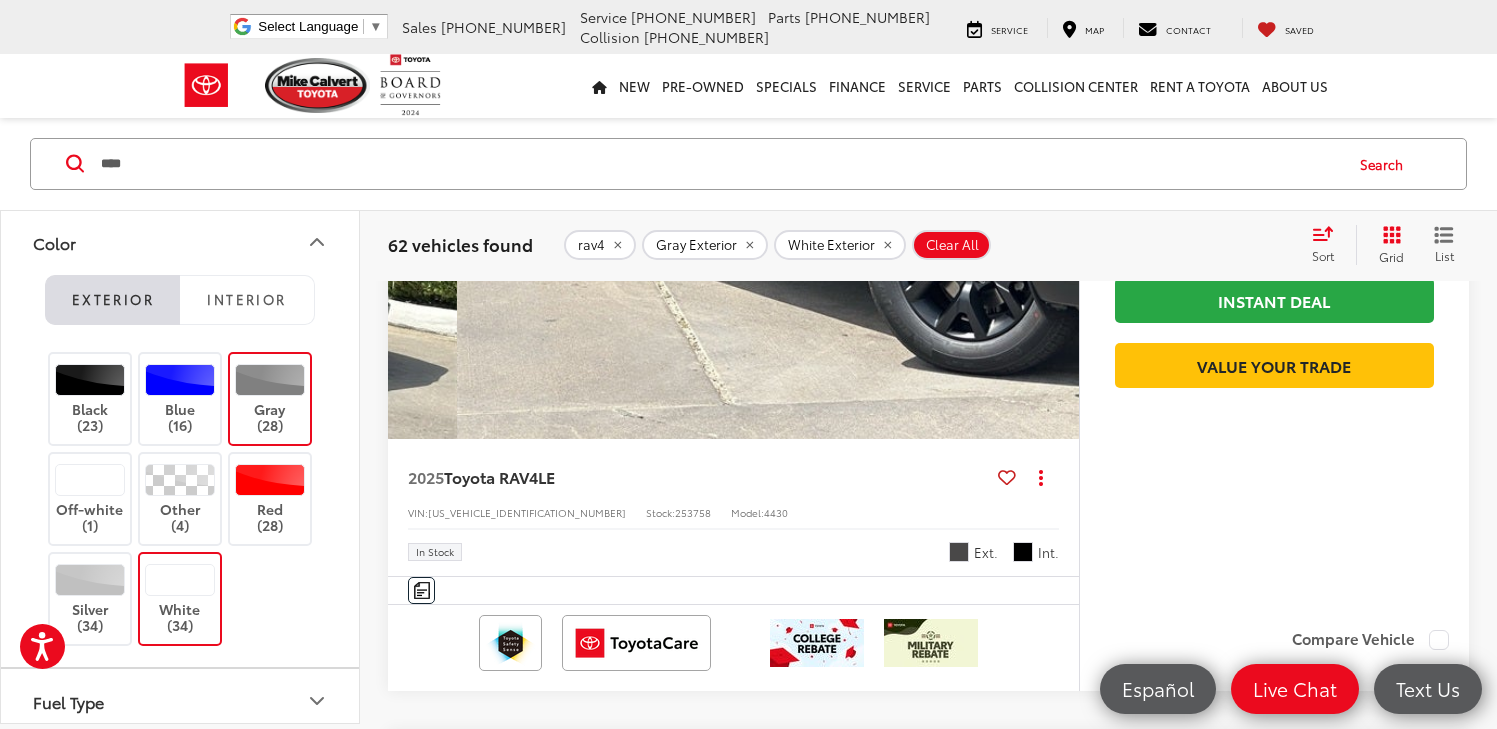 scroll, scrollTop: 0, scrollLeft: 1388, axis: horizontal 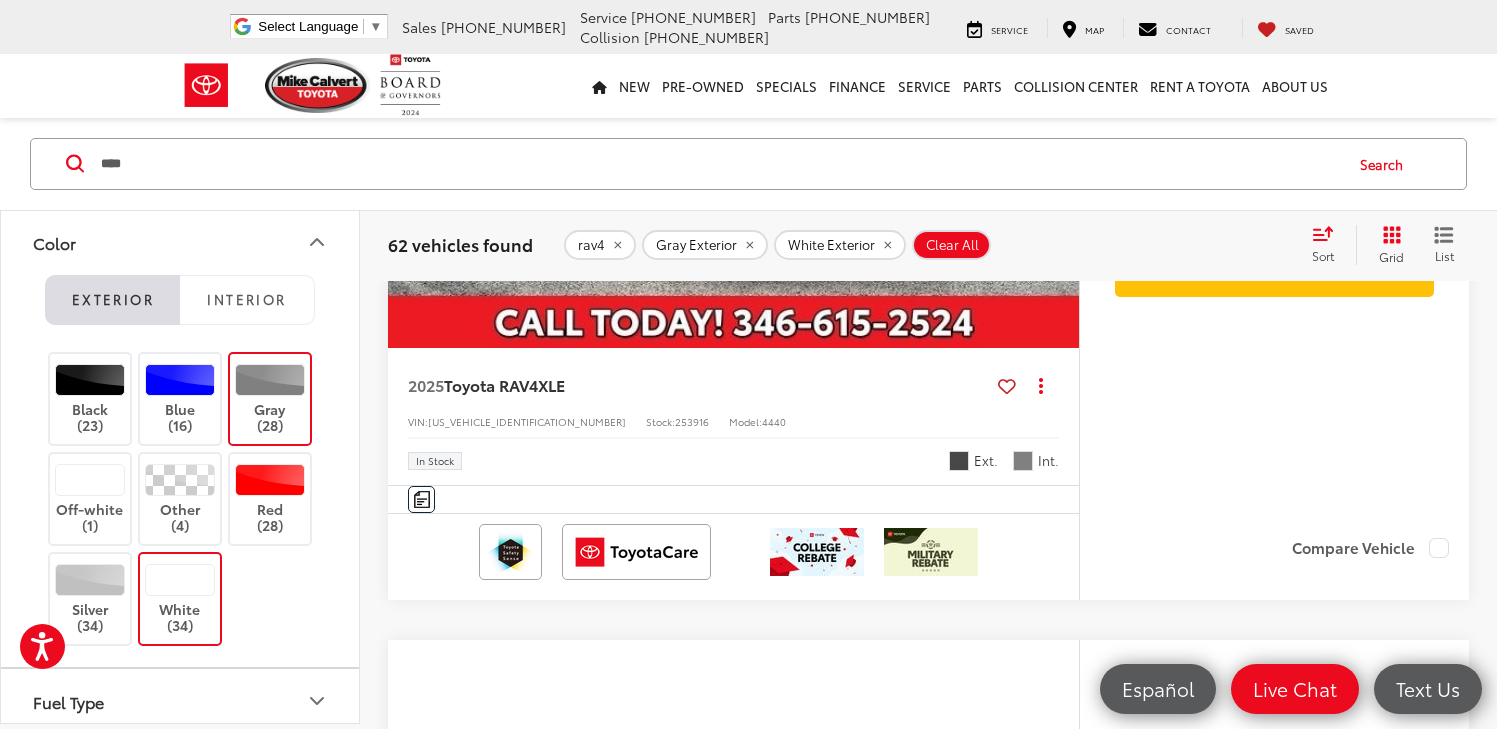 click at bounding box center (1058, 88) 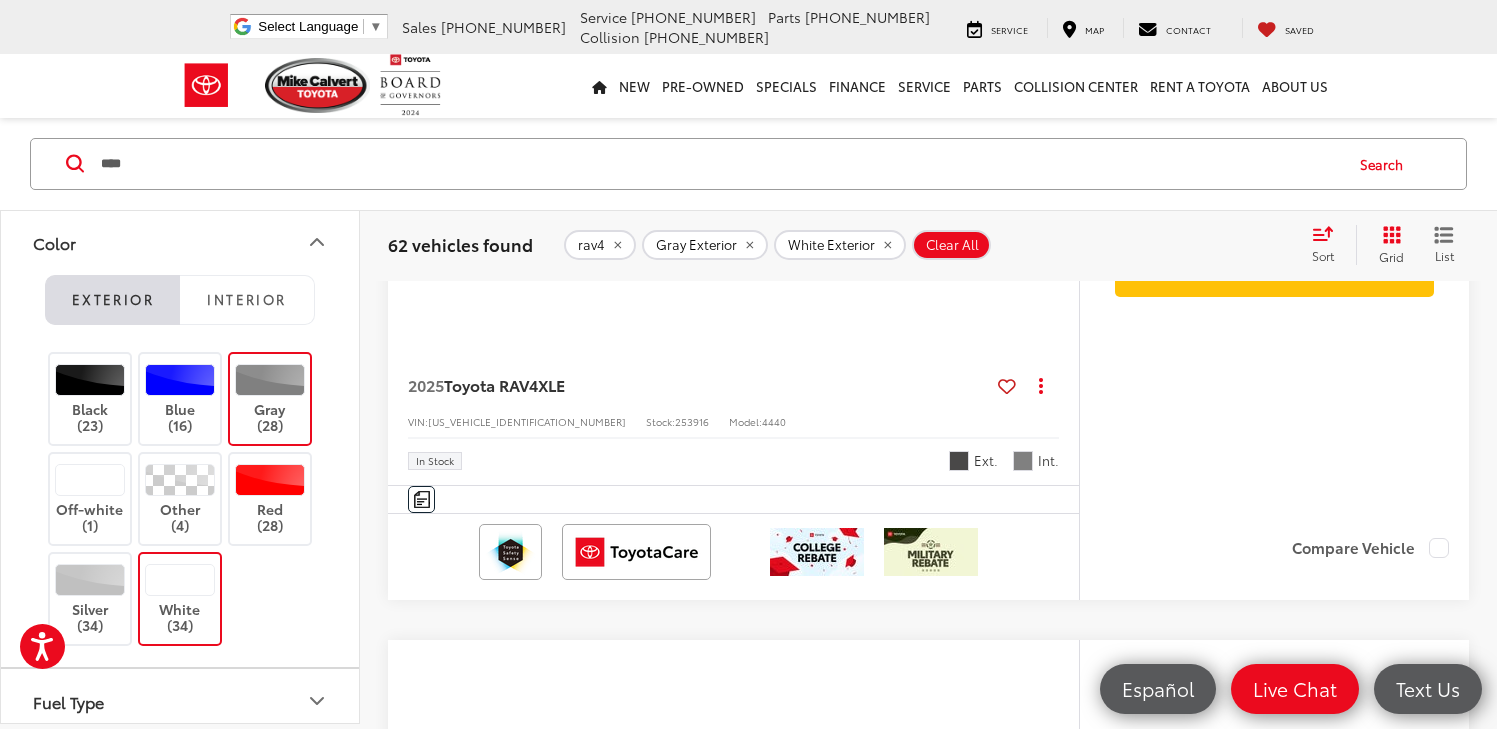 click at bounding box center [1058, 88] 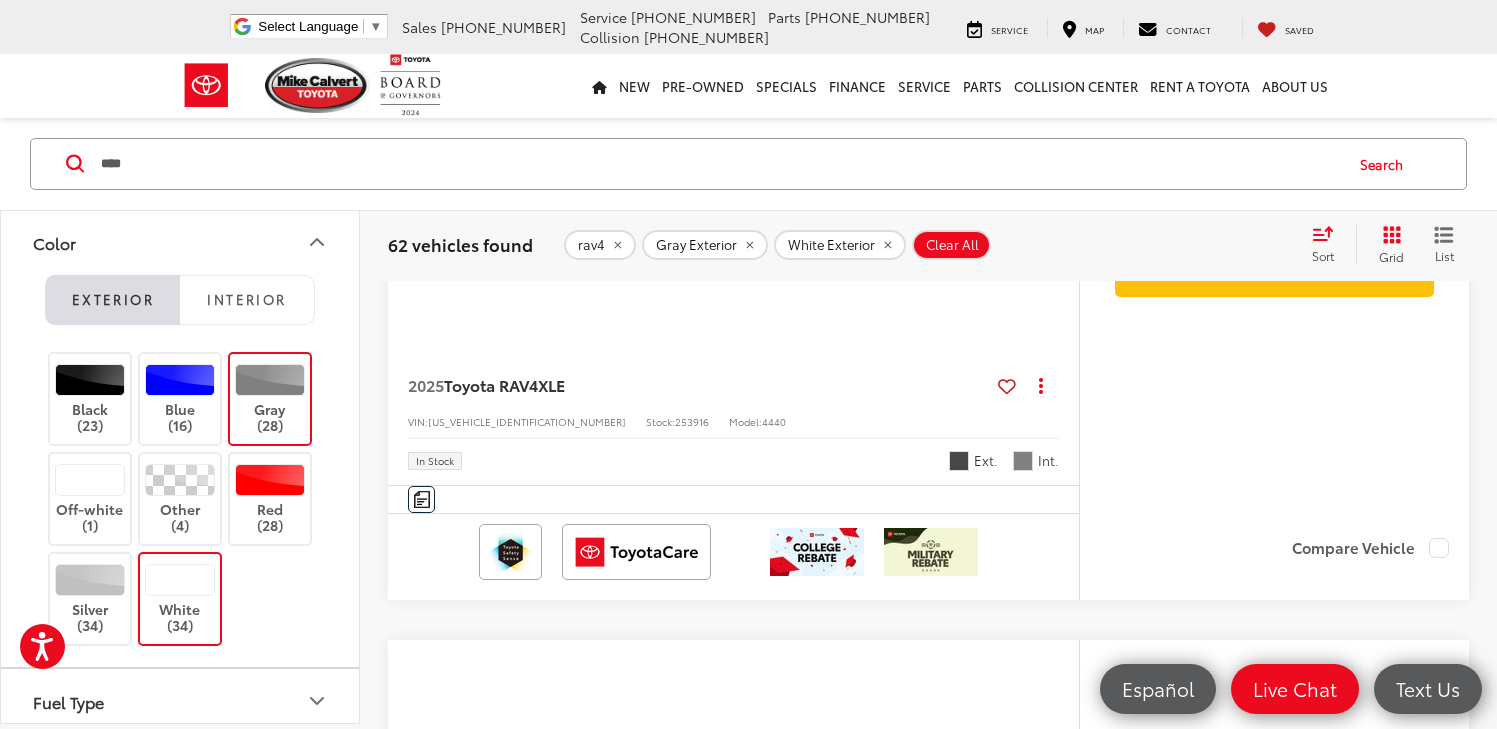 scroll, scrollTop: 0, scrollLeft: 1388, axis: horizontal 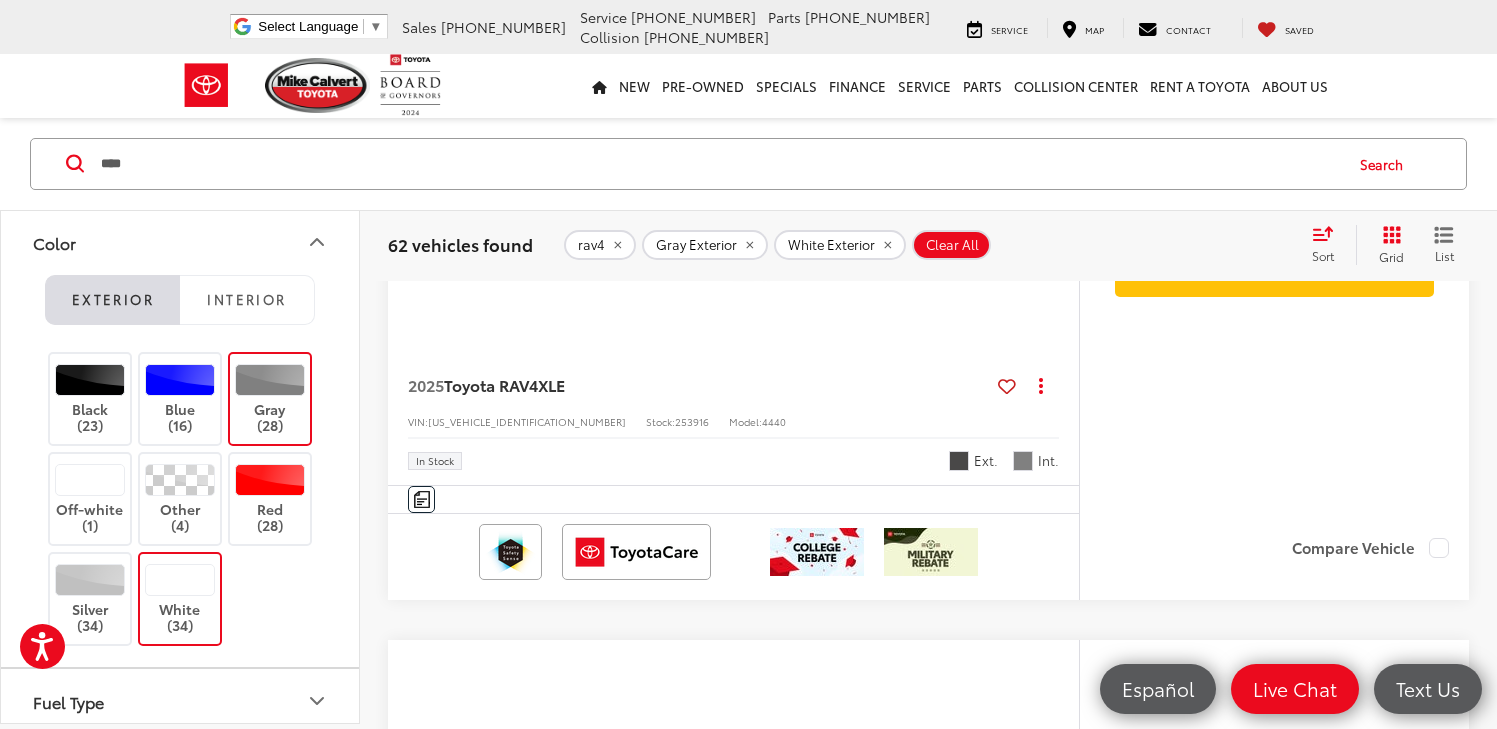 click at bounding box center (1058, 88) 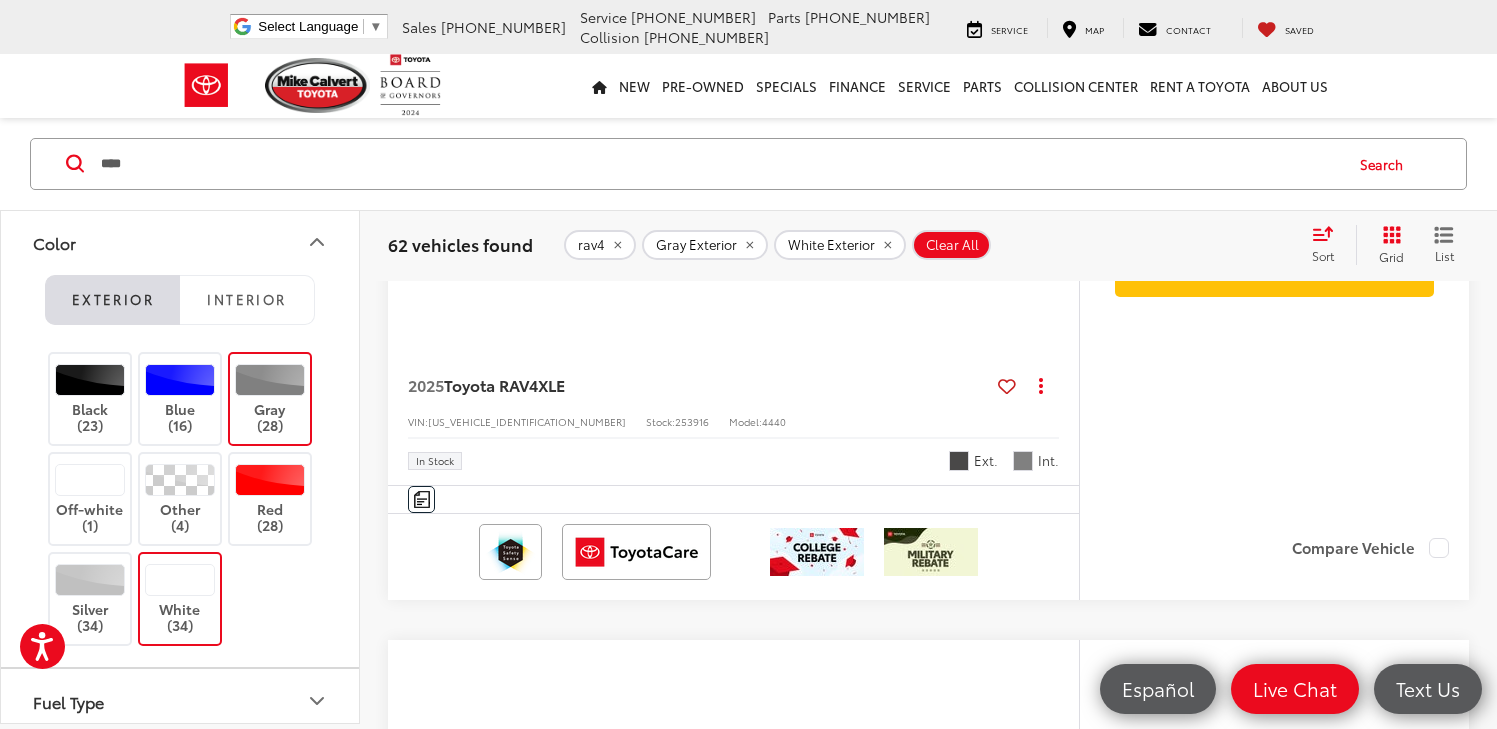 scroll, scrollTop: 0, scrollLeft: 2082, axis: horizontal 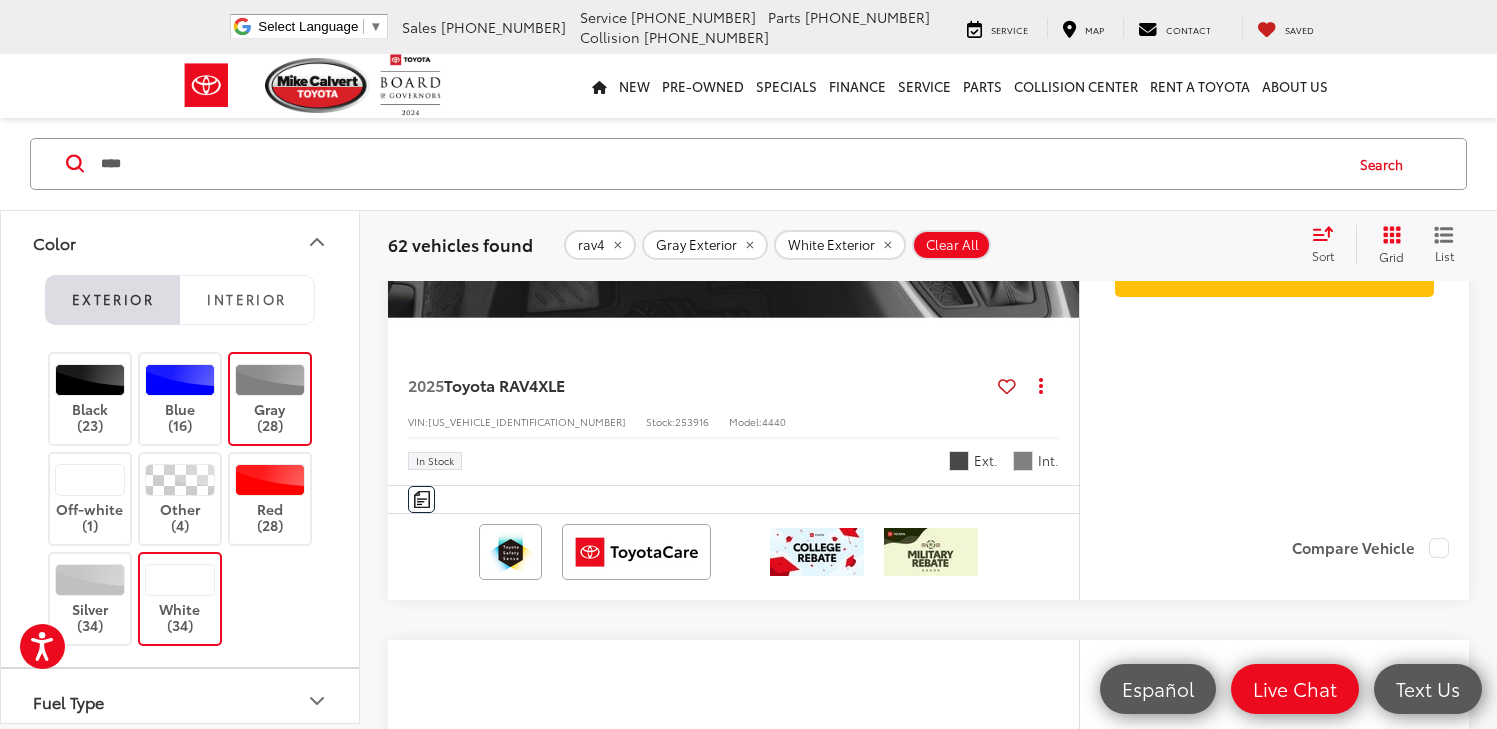 click at bounding box center [408, 88] 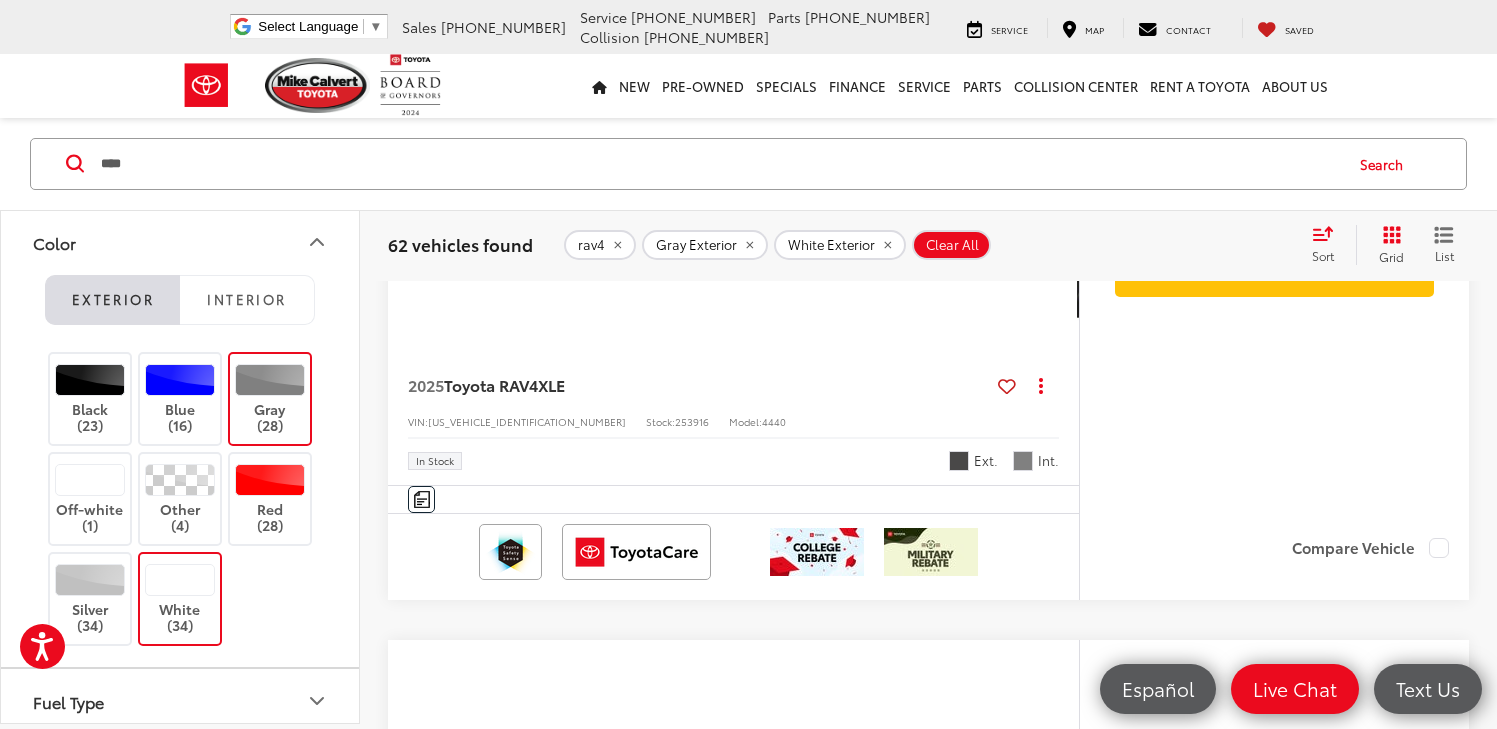 click at bounding box center (408, 88) 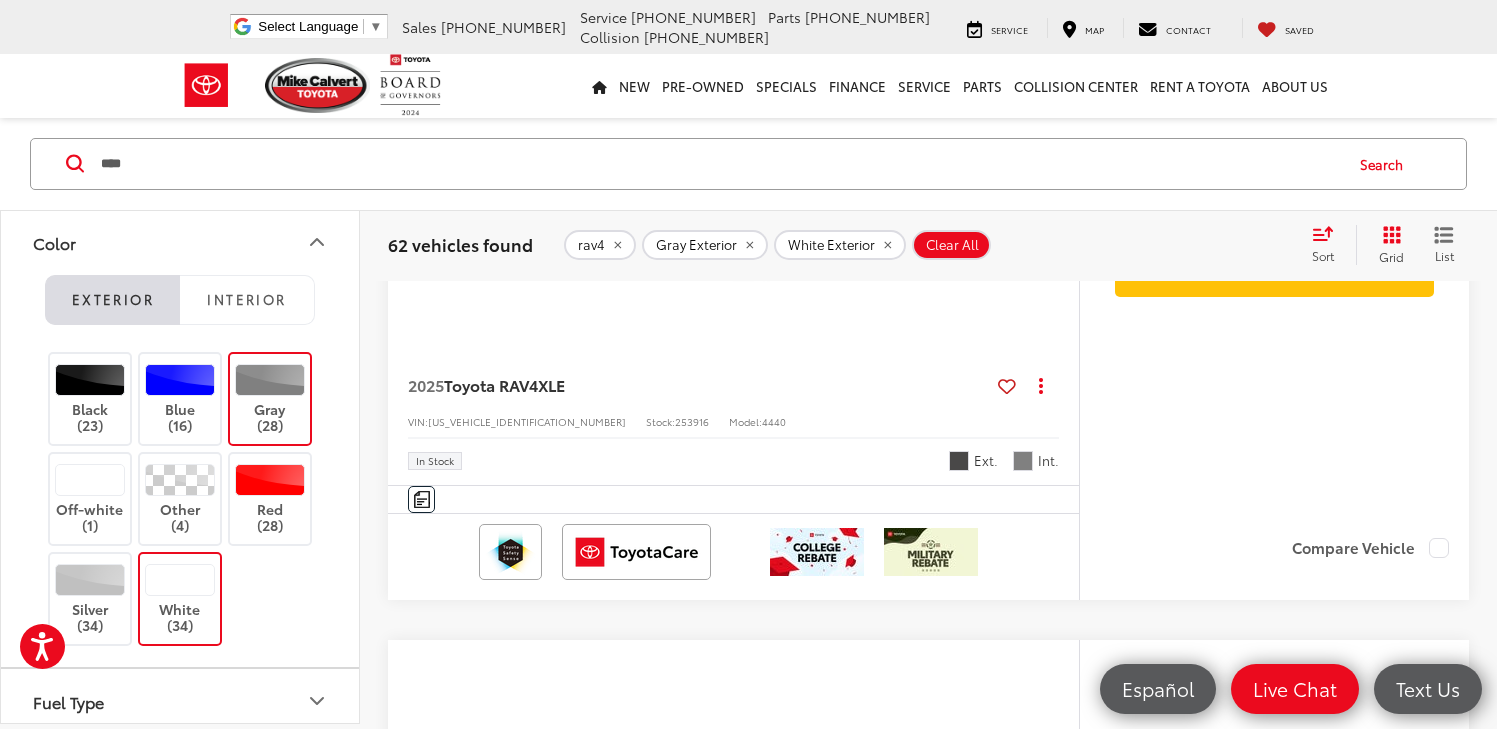 click at bounding box center [408, 88] 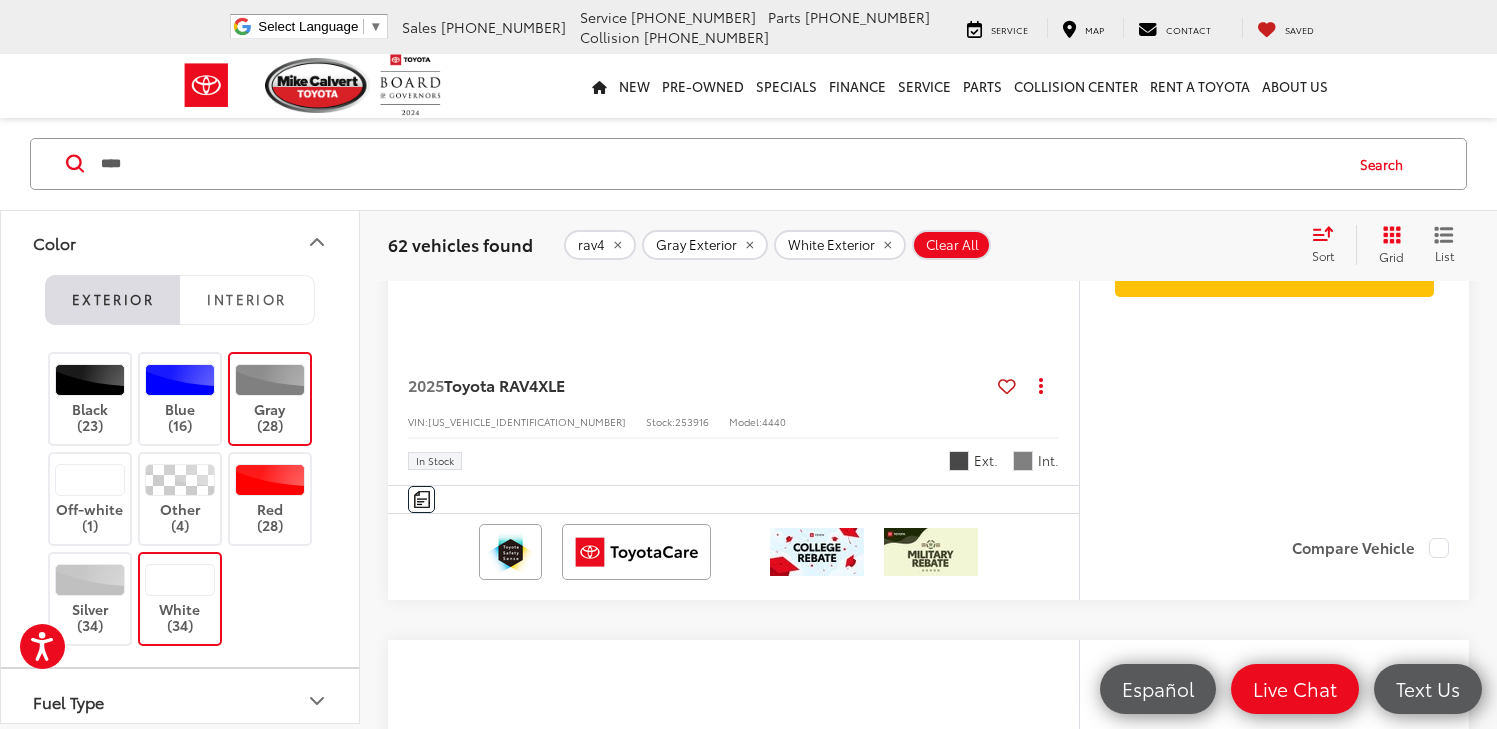 click at bounding box center (408, 88) 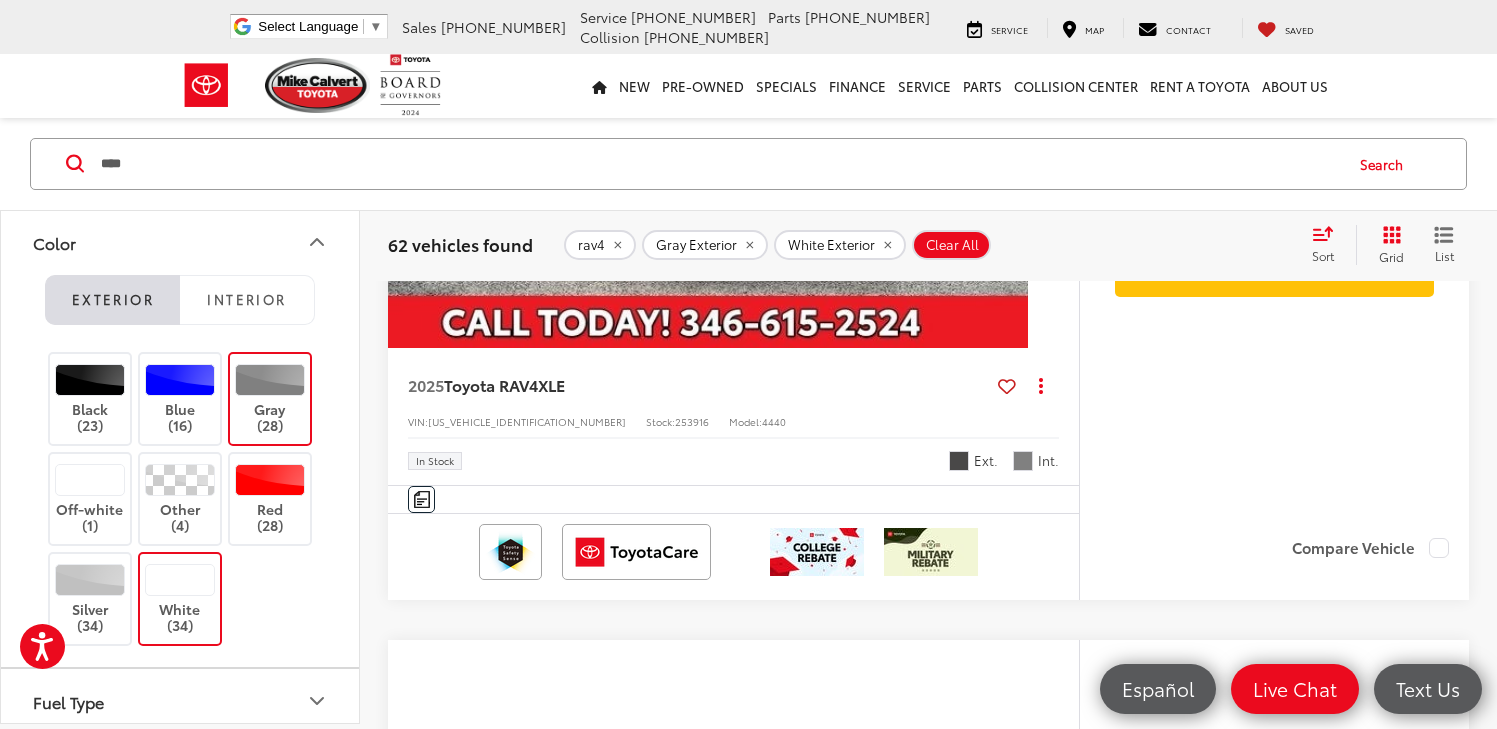 scroll, scrollTop: 0, scrollLeft: 0, axis: both 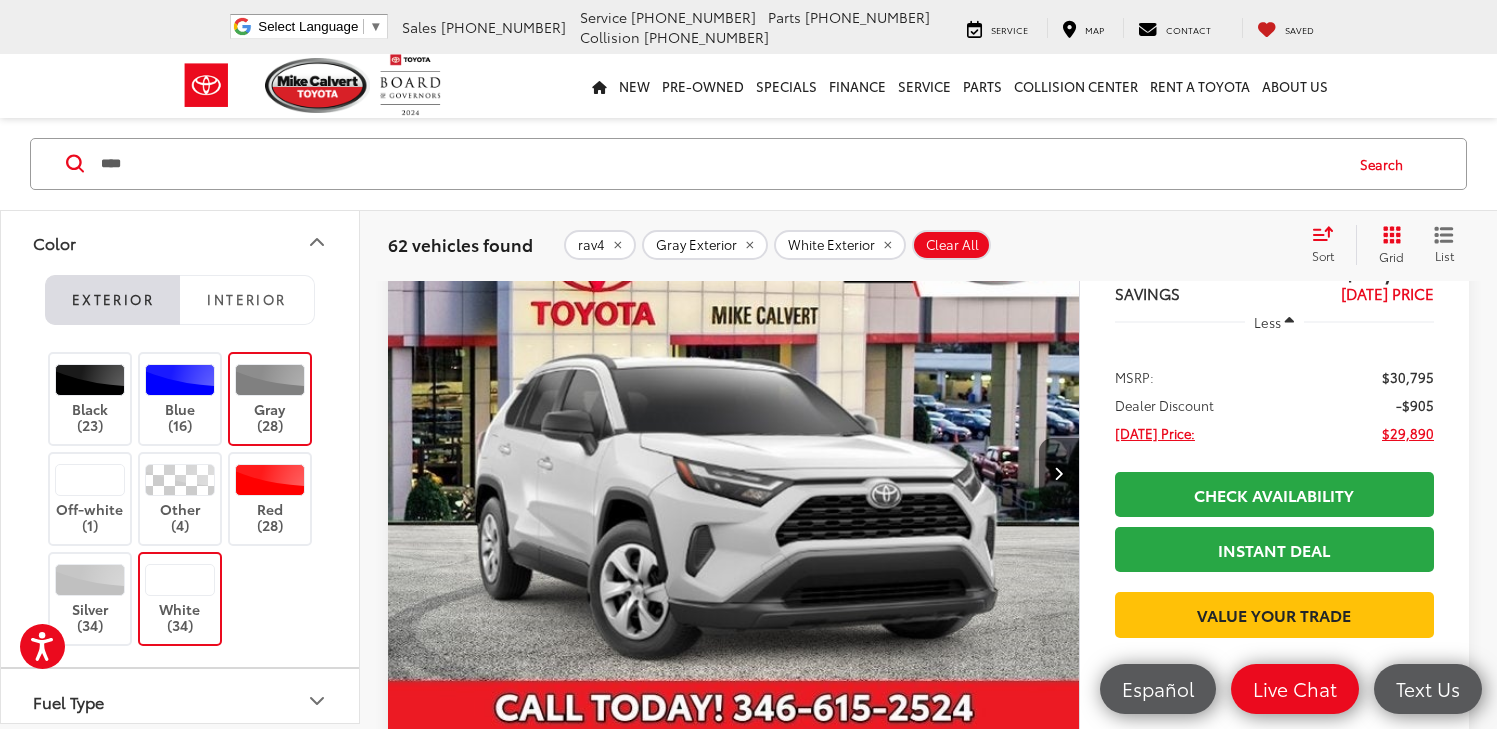click at bounding box center (734, 474) 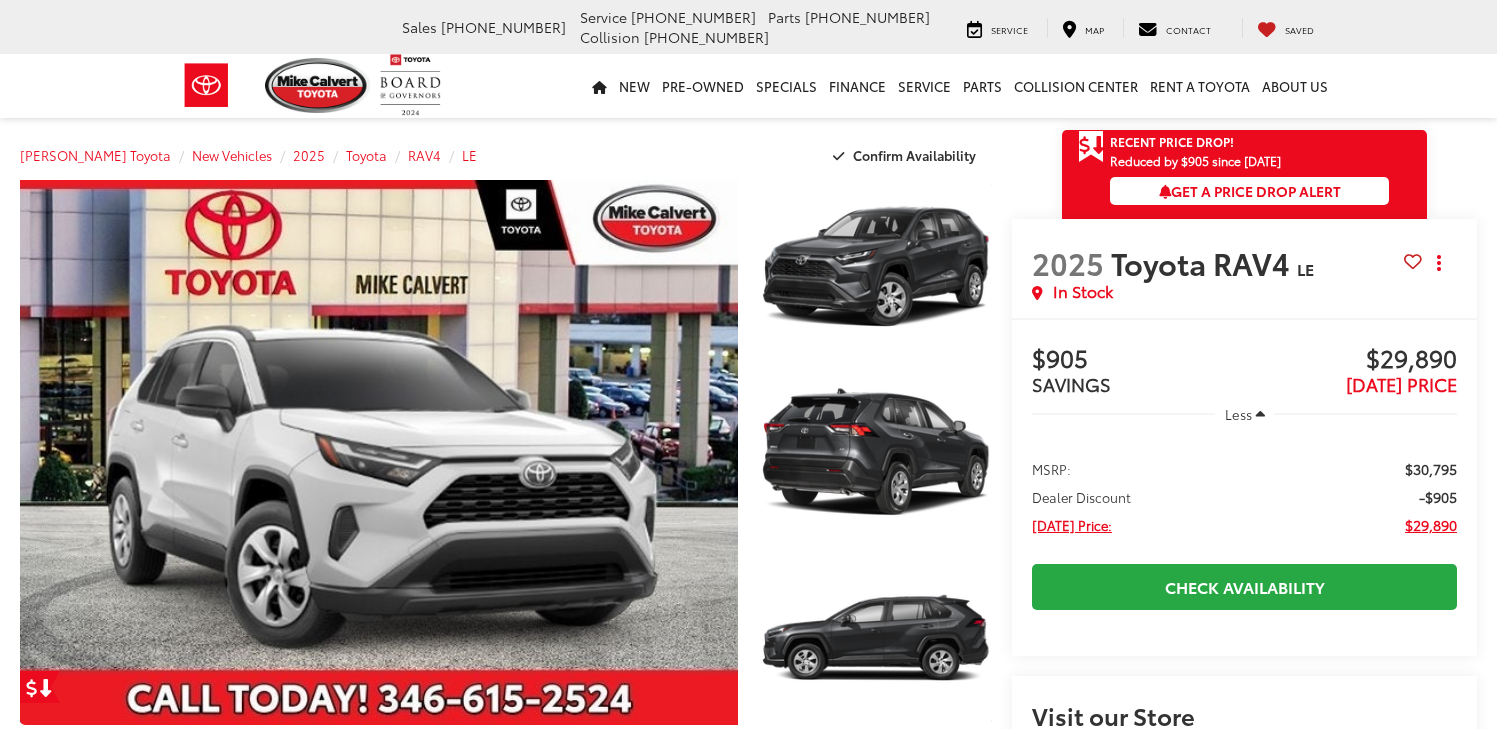scroll, scrollTop: 0, scrollLeft: 0, axis: both 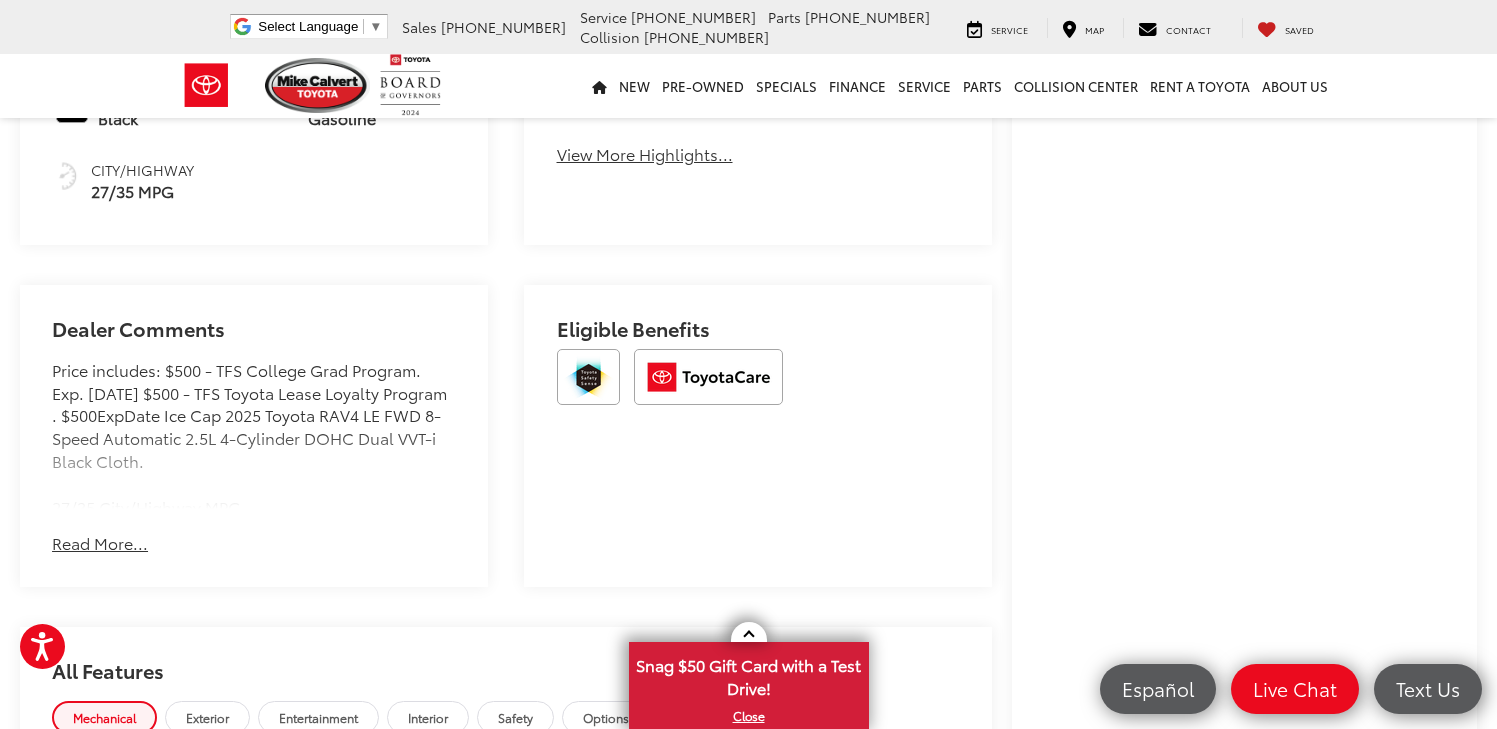drag, startPoint x: 1500, startPoint y: 86, endPoint x: 1463, endPoint y: 315, distance: 231.96982 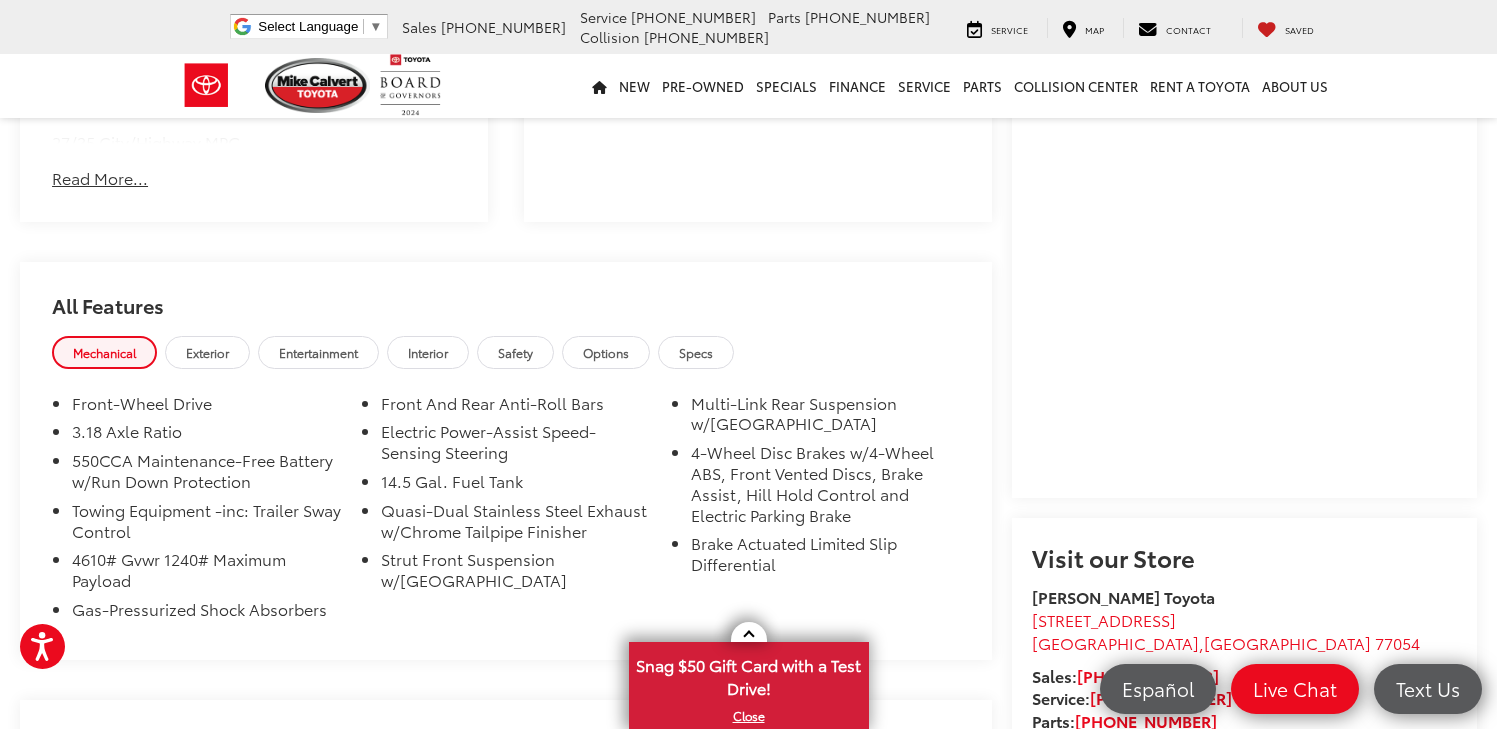scroll, scrollTop: 1460, scrollLeft: 0, axis: vertical 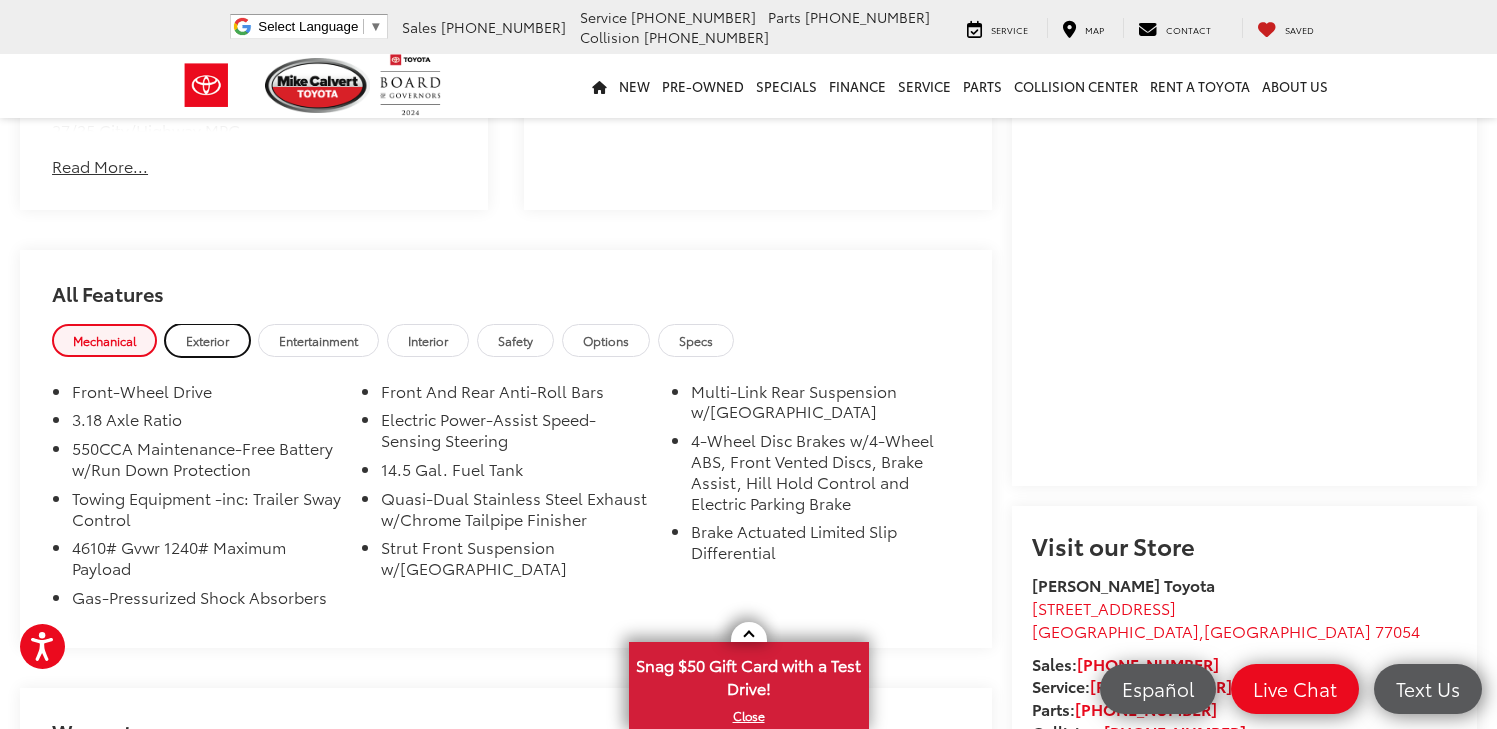 click on "Exterior" at bounding box center [207, 340] 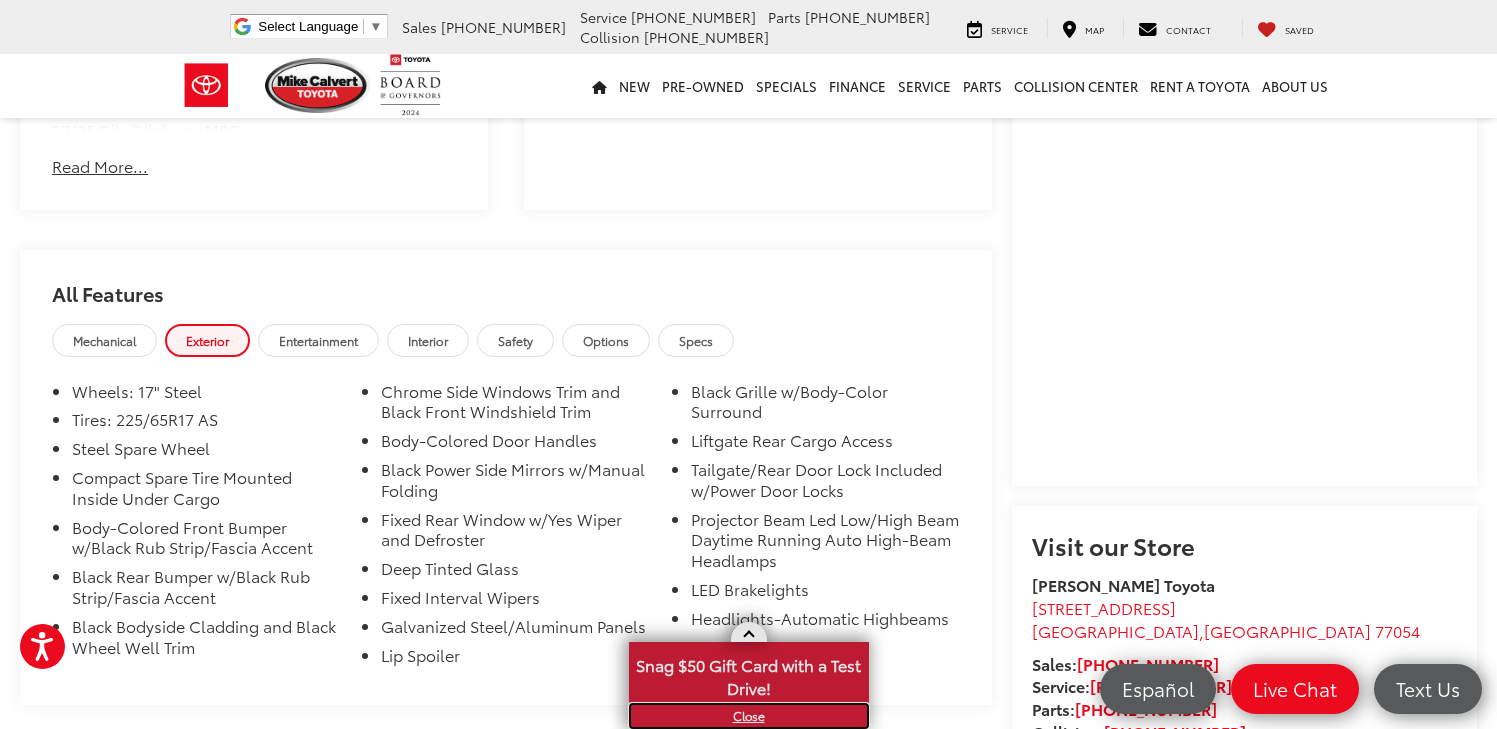 click on "X" at bounding box center (749, 716) 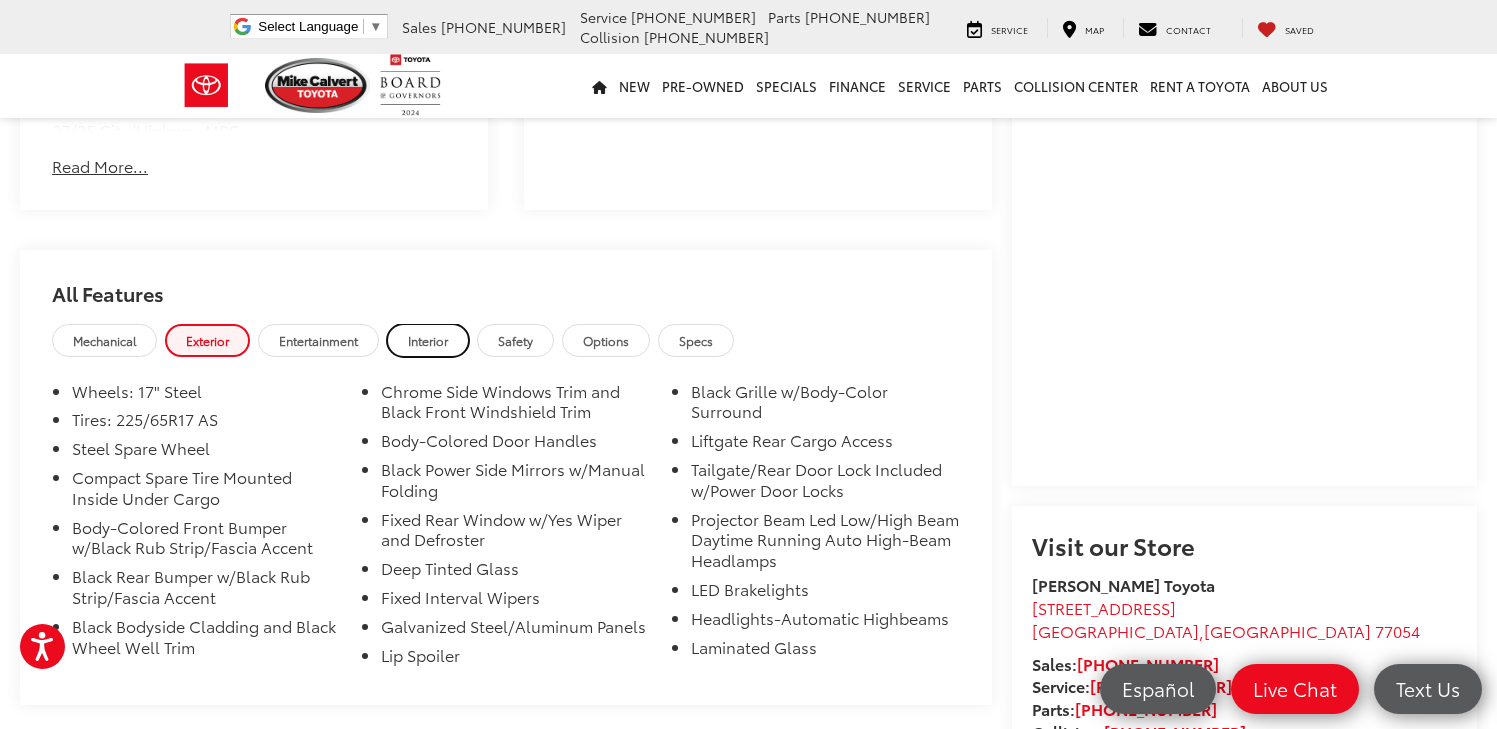 click on "Interior" at bounding box center (428, 340) 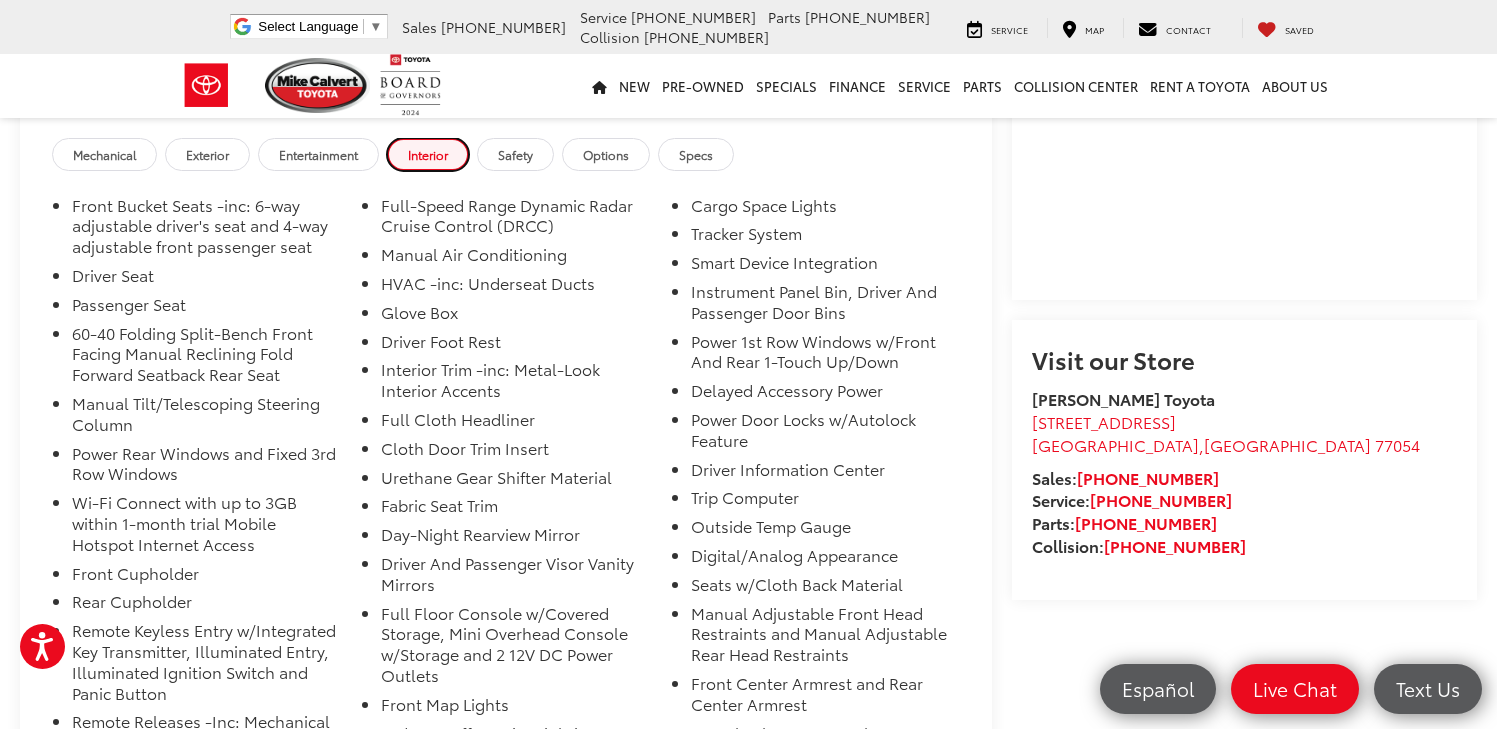 scroll, scrollTop: 1660, scrollLeft: 0, axis: vertical 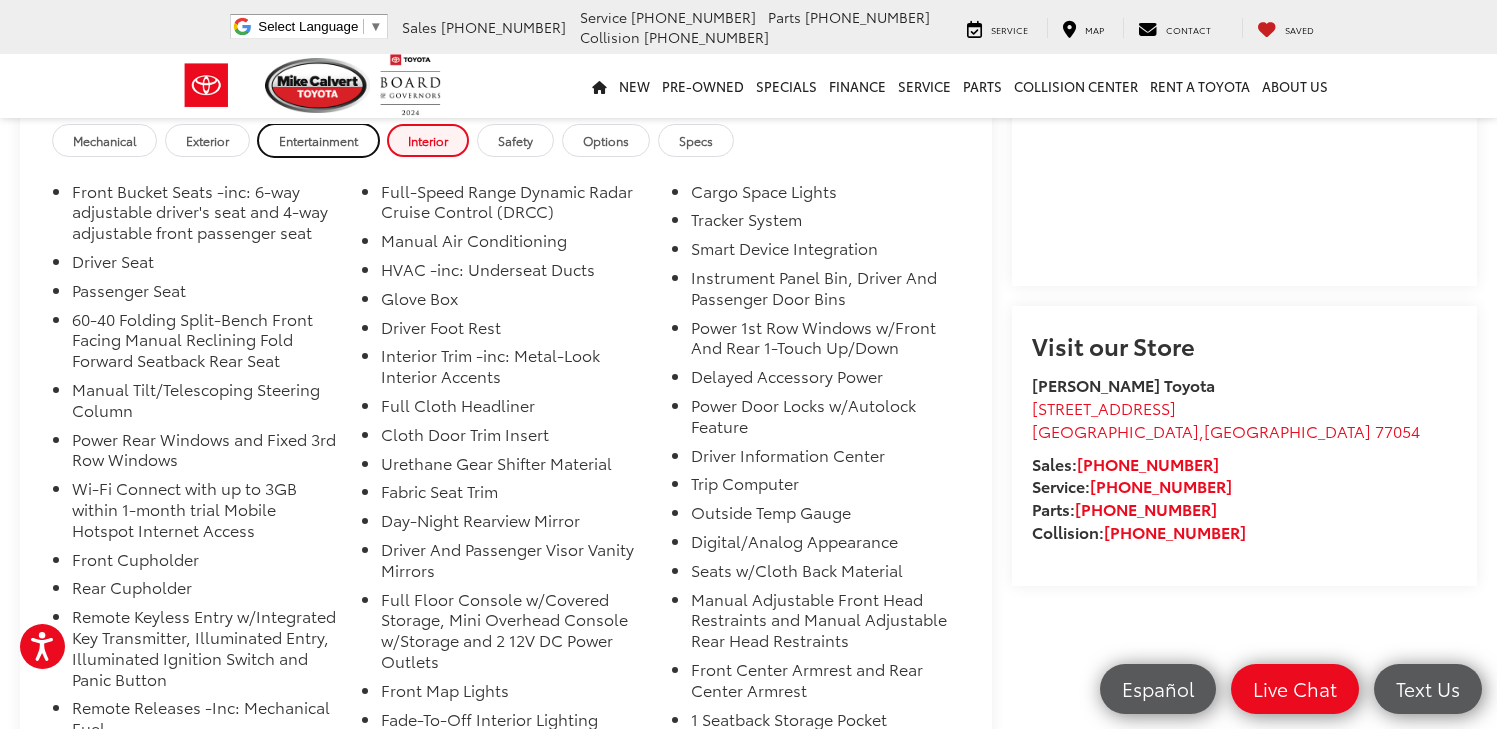 click on "Entertainment" at bounding box center [318, 140] 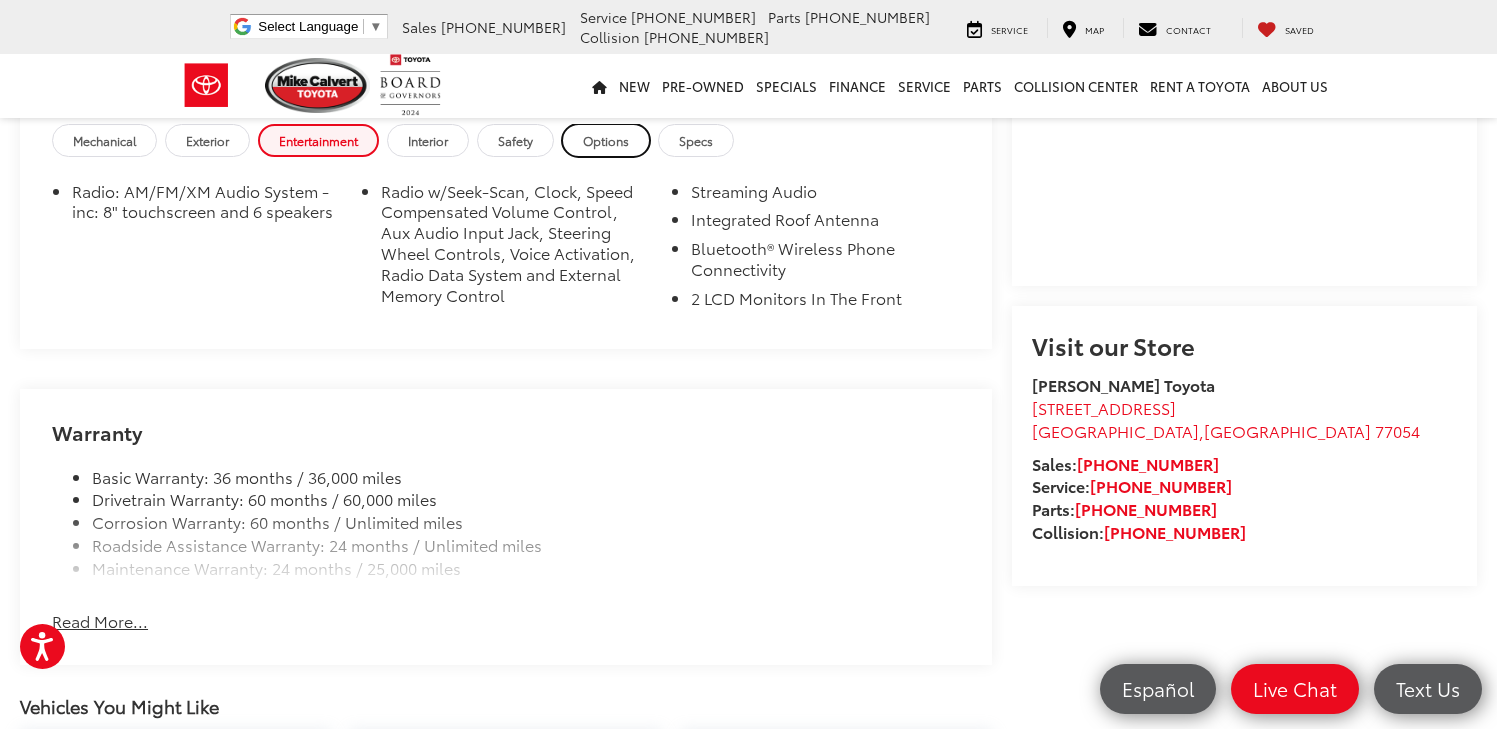 click on "Options" at bounding box center (606, 140) 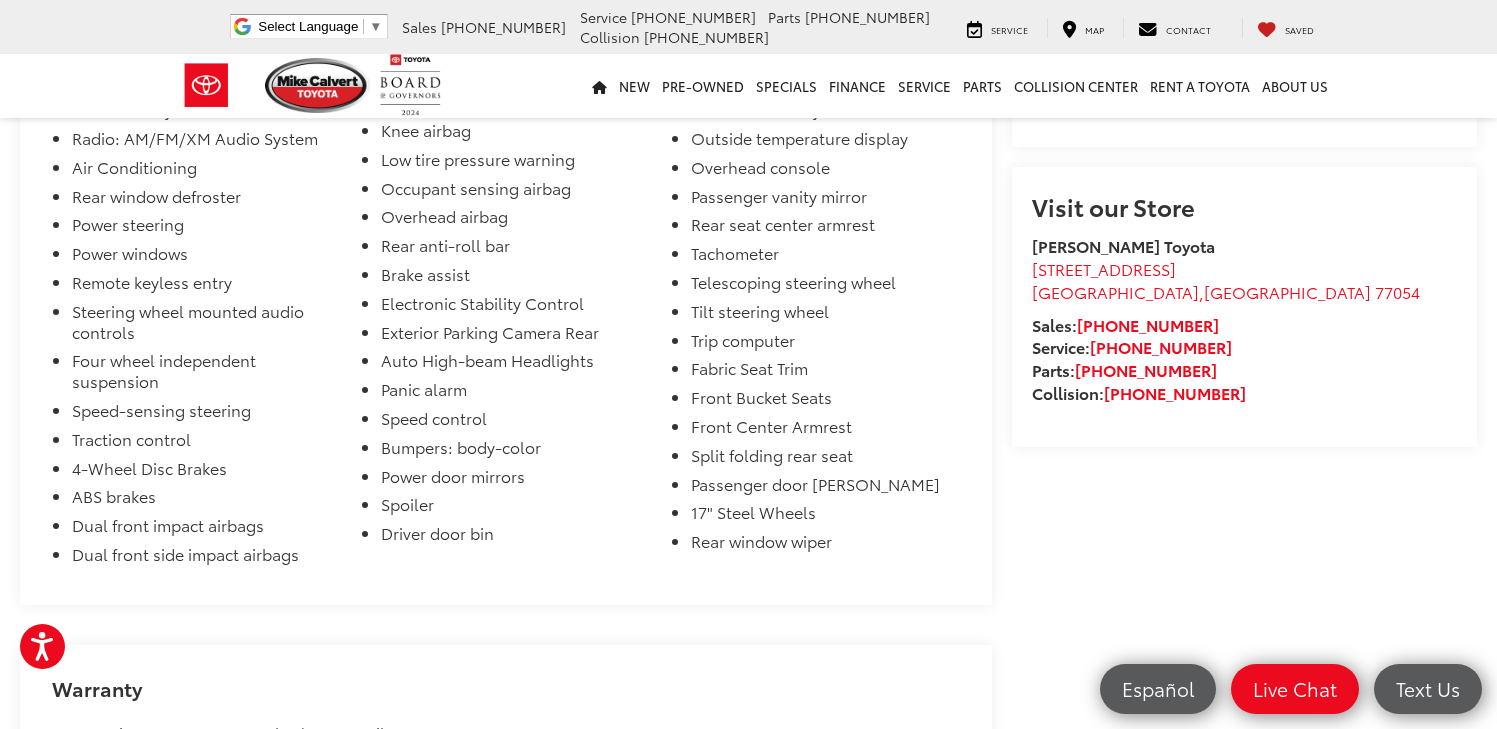 scroll, scrollTop: 1797, scrollLeft: 0, axis: vertical 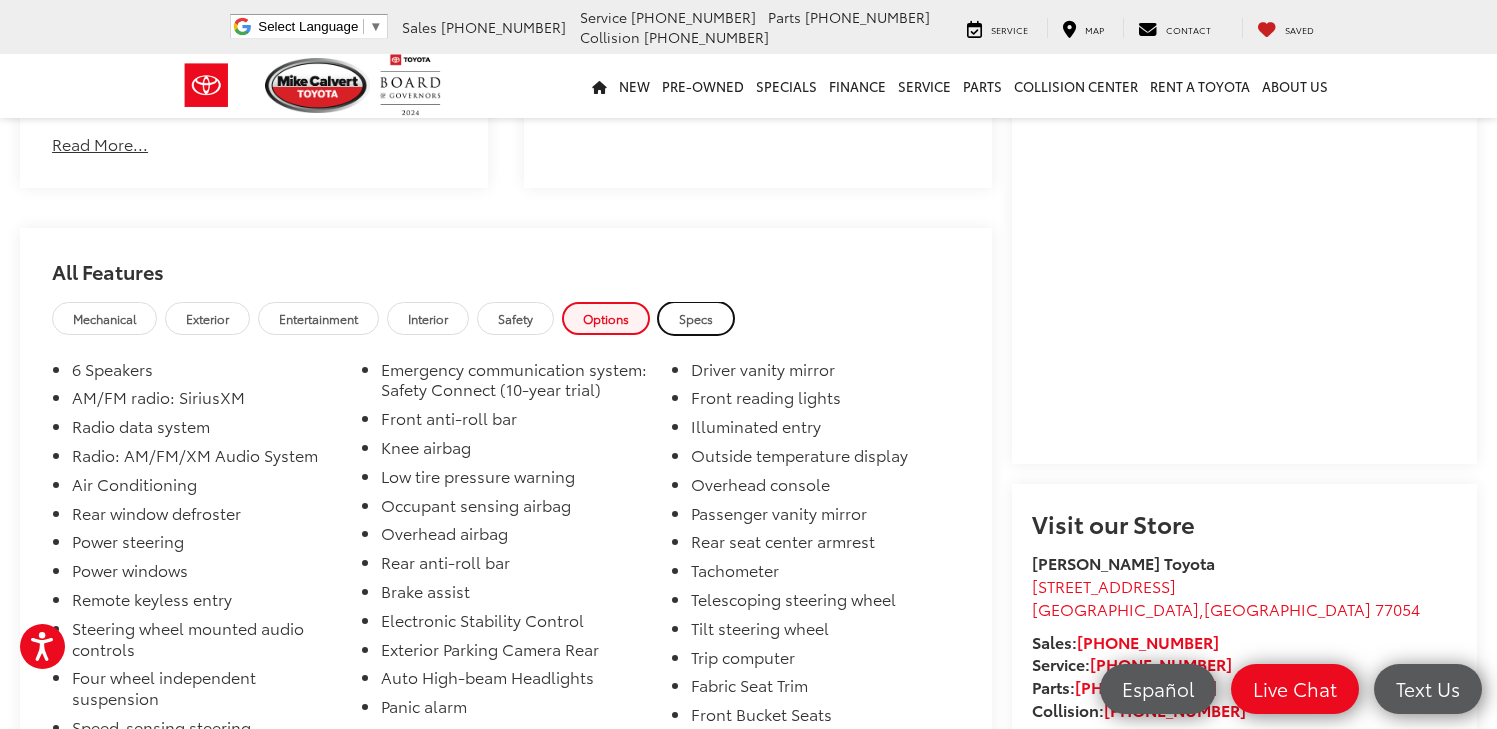 click on "Specs" at bounding box center (696, 318) 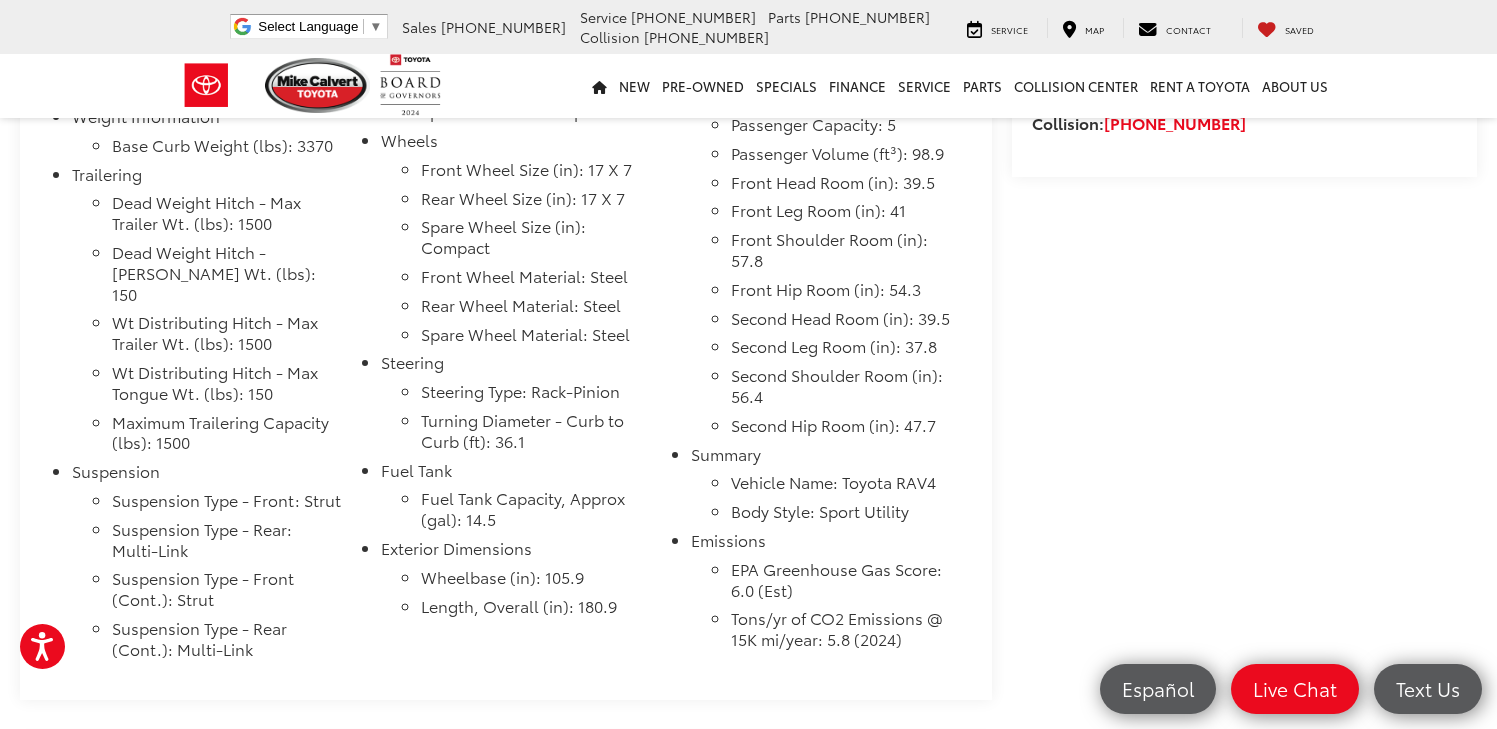 scroll, scrollTop: 2082, scrollLeft: 0, axis: vertical 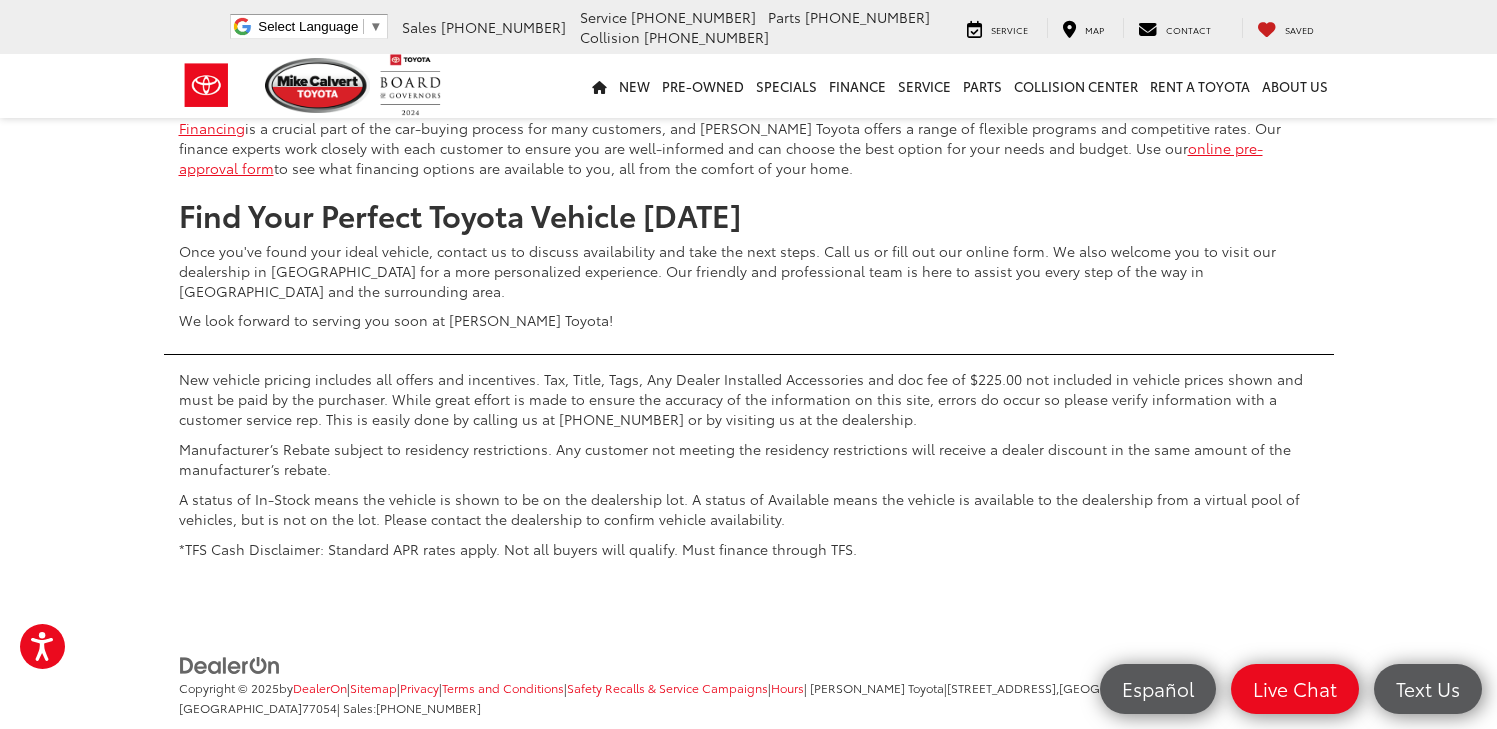 click on "2" at bounding box center (1111, -177) 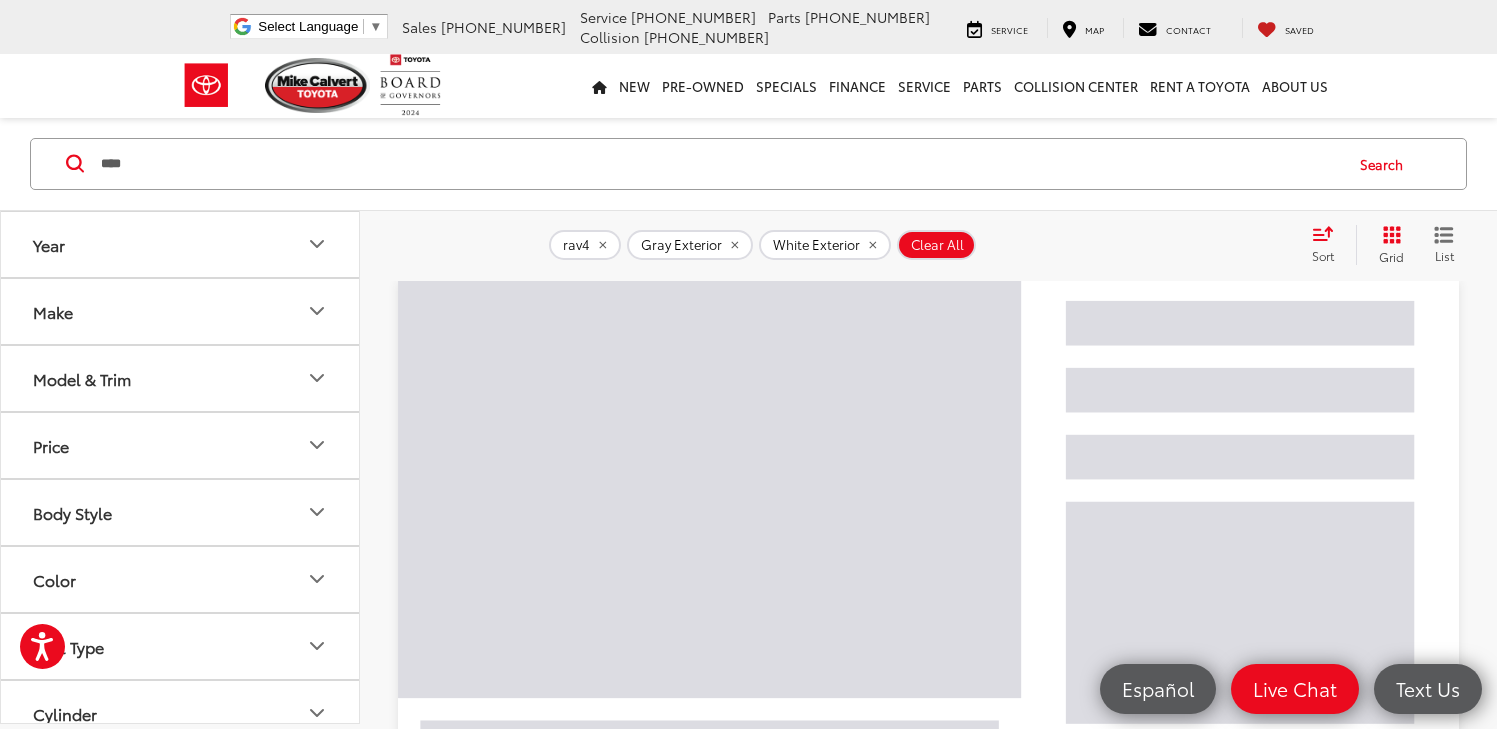 scroll, scrollTop: 279, scrollLeft: 0, axis: vertical 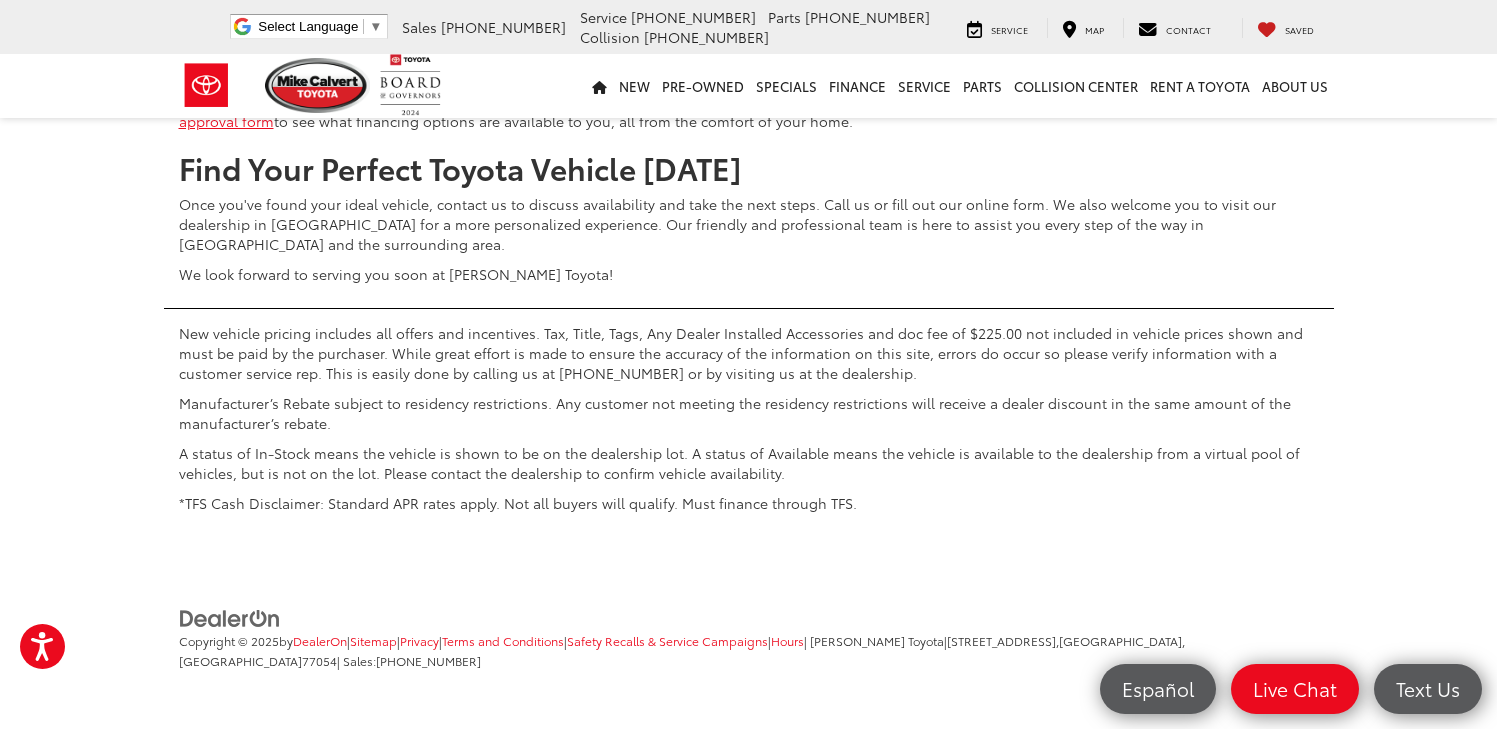 click on "3" at bounding box center (1141, -224) 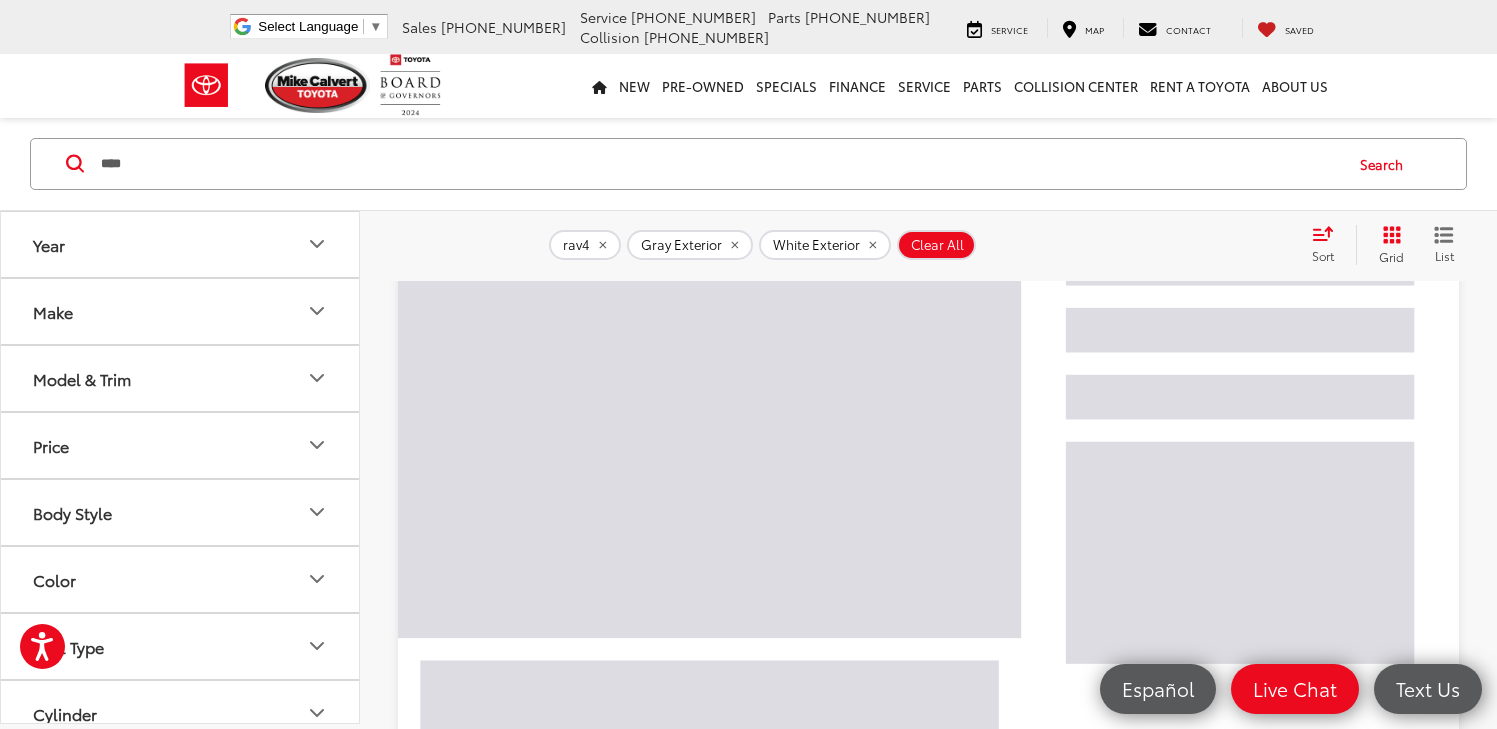scroll, scrollTop: 279, scrollLeft: 0, axis: vertical 